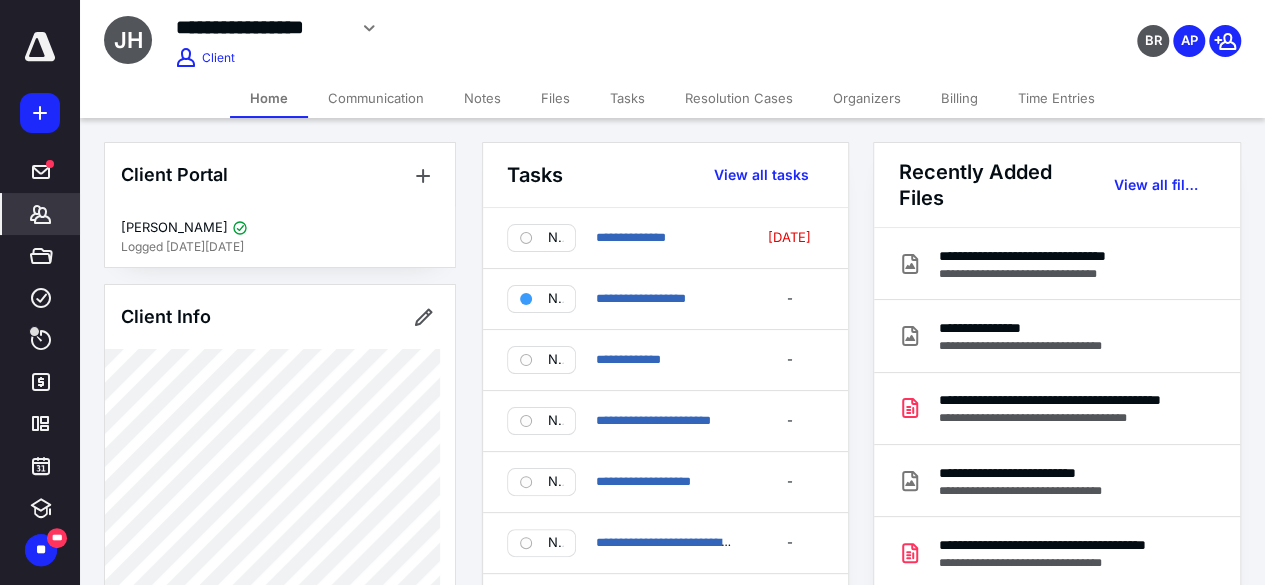 scroll, scrollTop: 0, scrollLeft: 0, axis: both 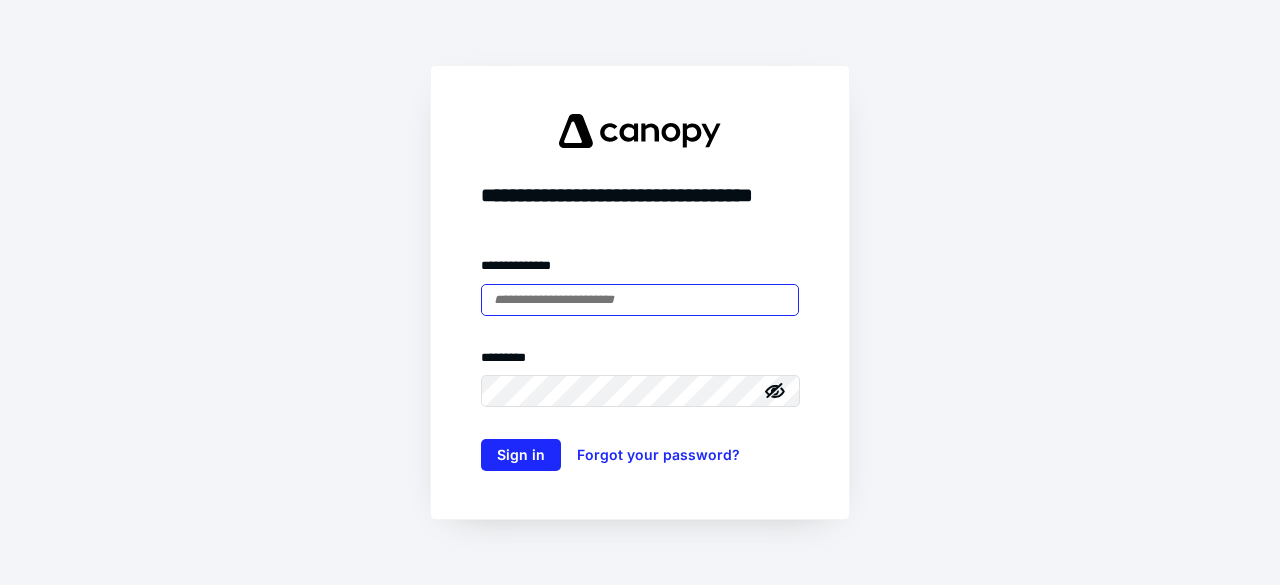 click at bounding box center (640, 300) 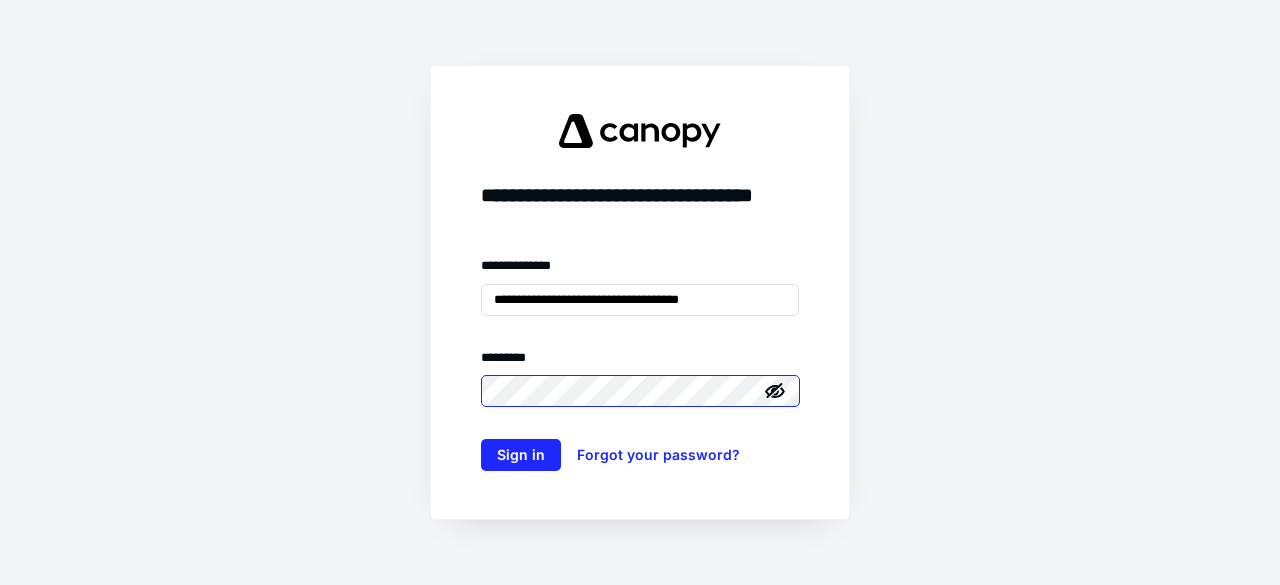 click on "Sign in" at bounding box center [521, 455] 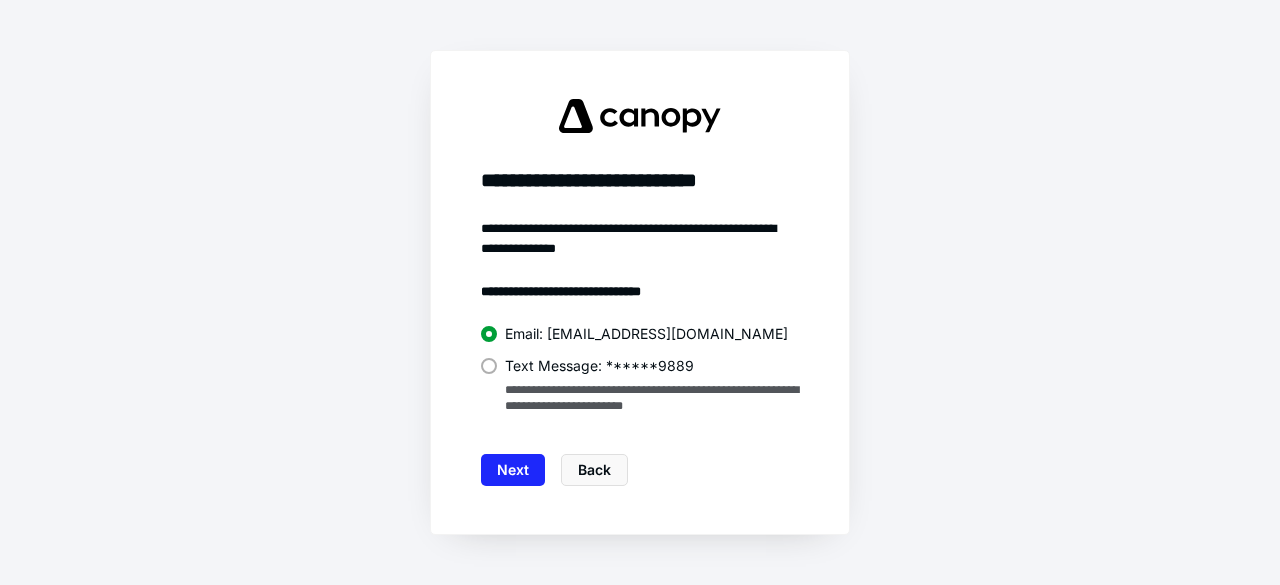 click at bounding box center (489, 366) 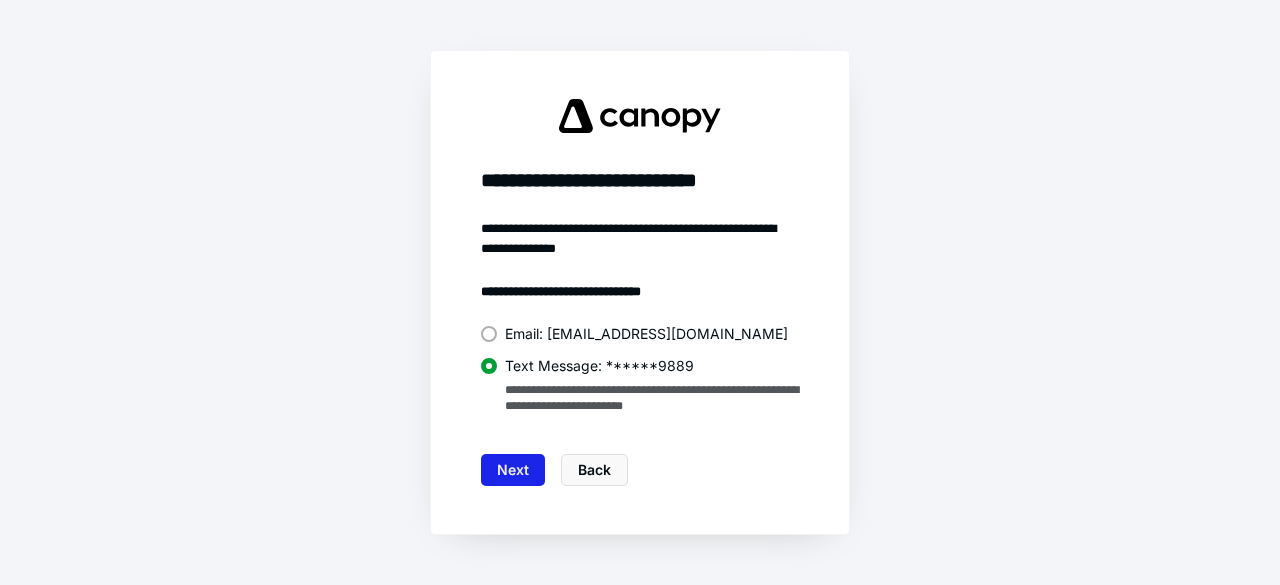 click on "Next" at bounding box center (513, 470) 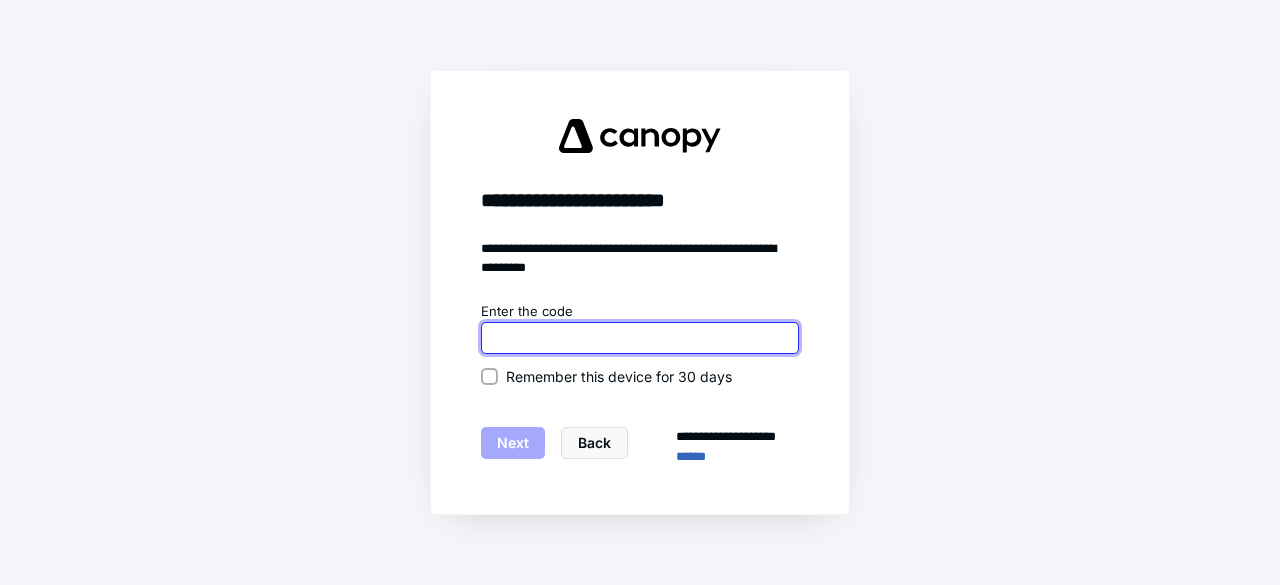 click at bounding box center (640, 338) 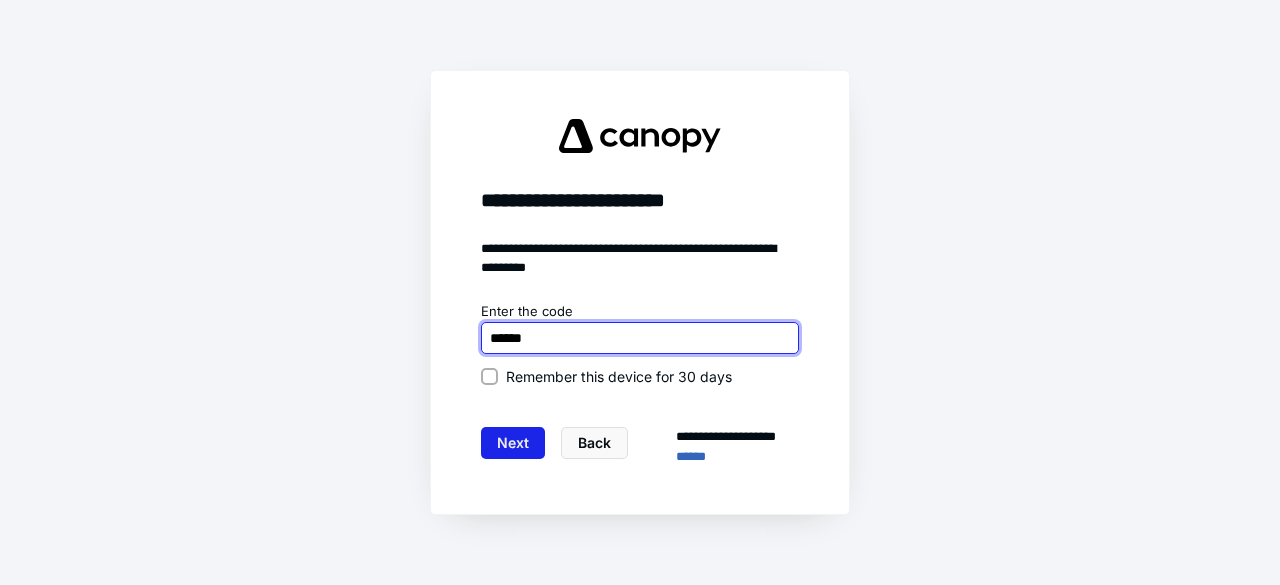 type on "******" 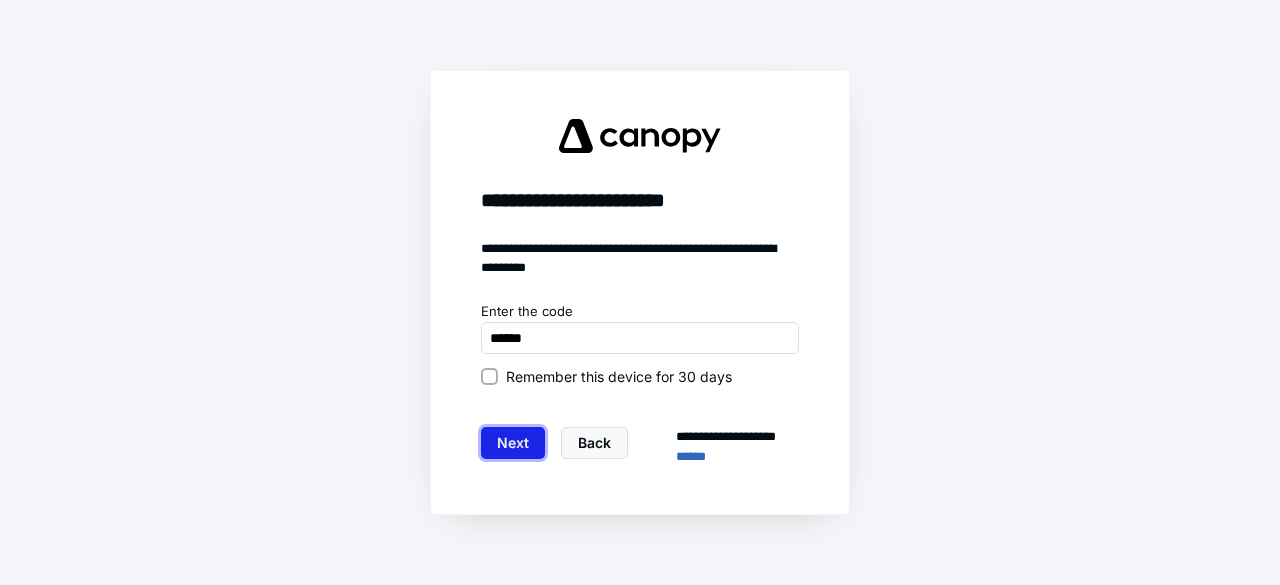 click on "Next" at bounding box center (513, 443) 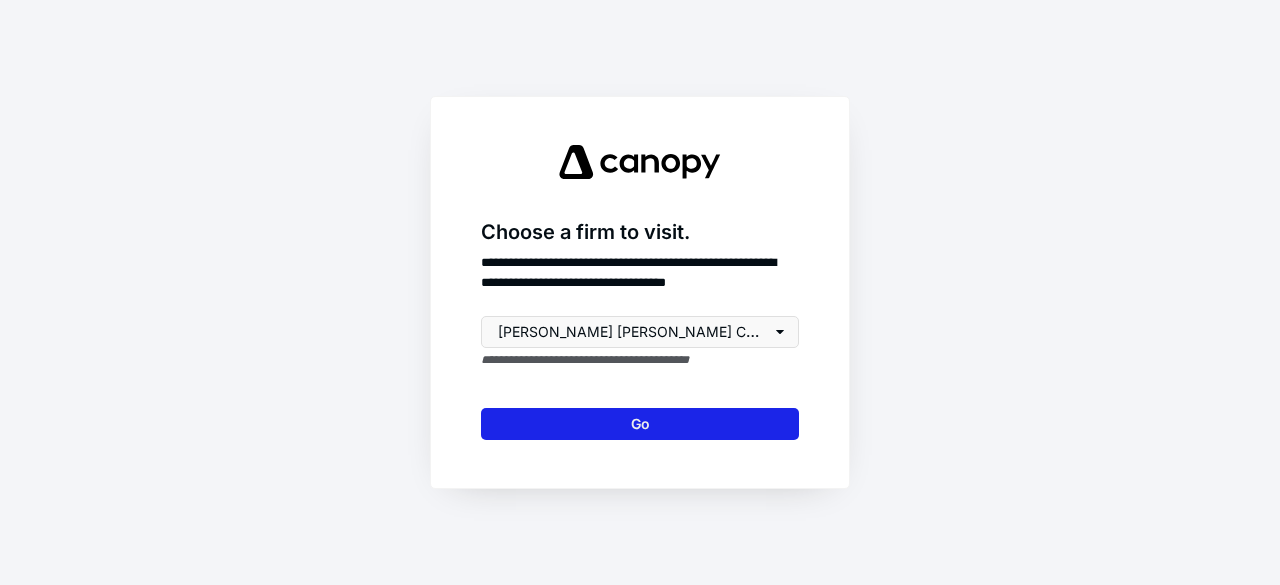 click on "Go" at bounding box center [640, 424] 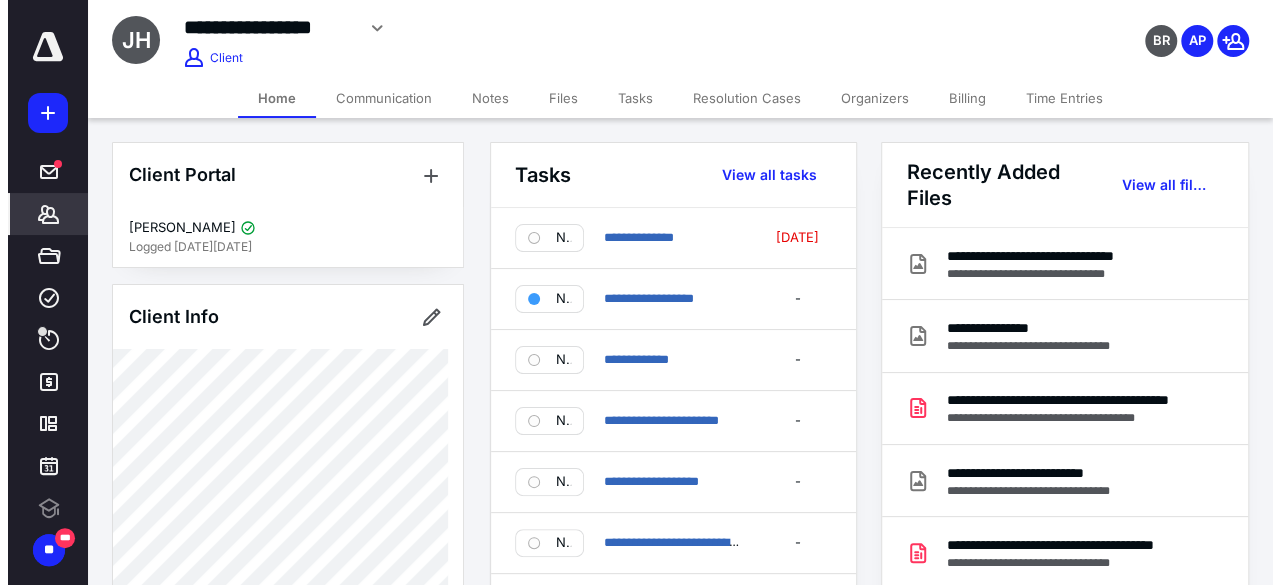scroll, scrollTop: 0, scrollLeft: 0, axis: both 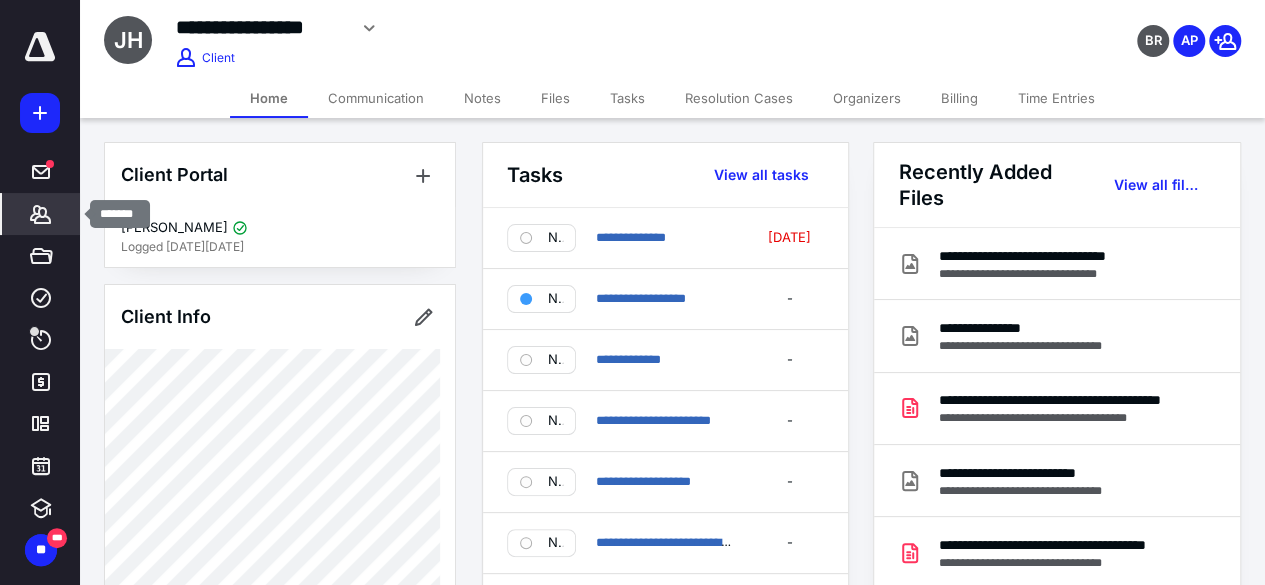click on "*******" at bounding box center (41, 214) 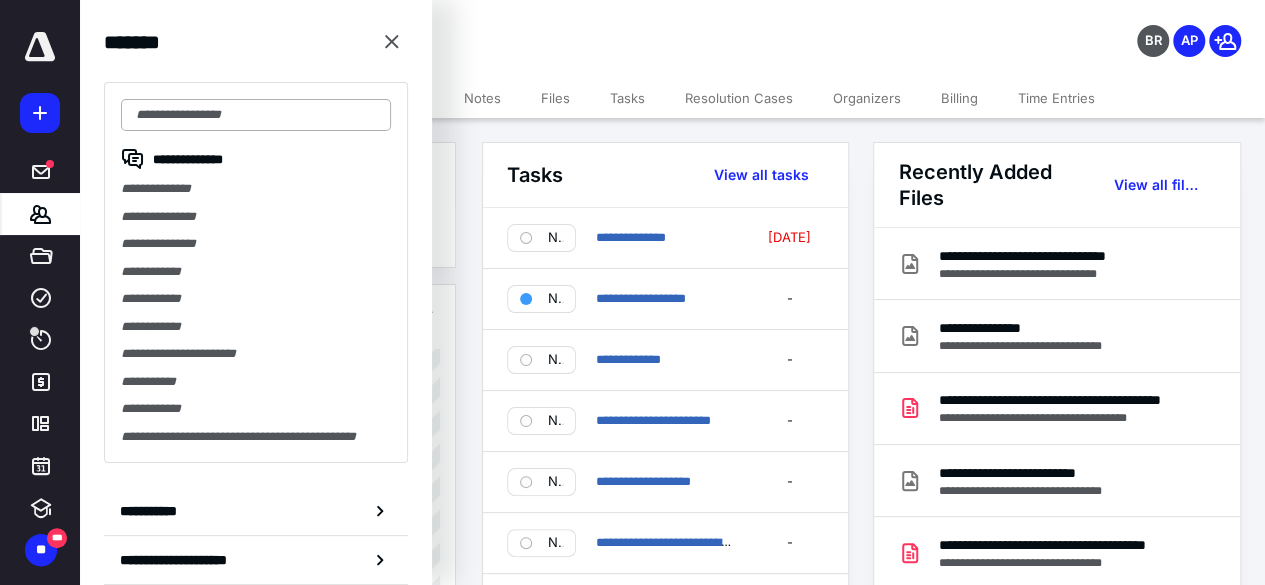 click at bounding box center (256, 115) 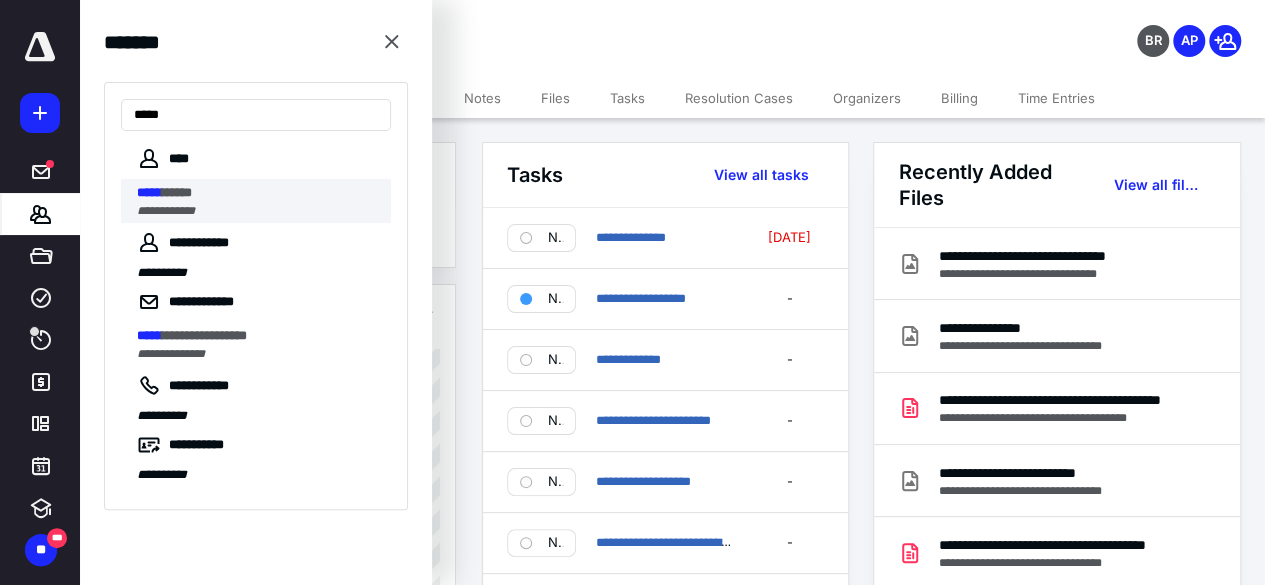 type on "*****" 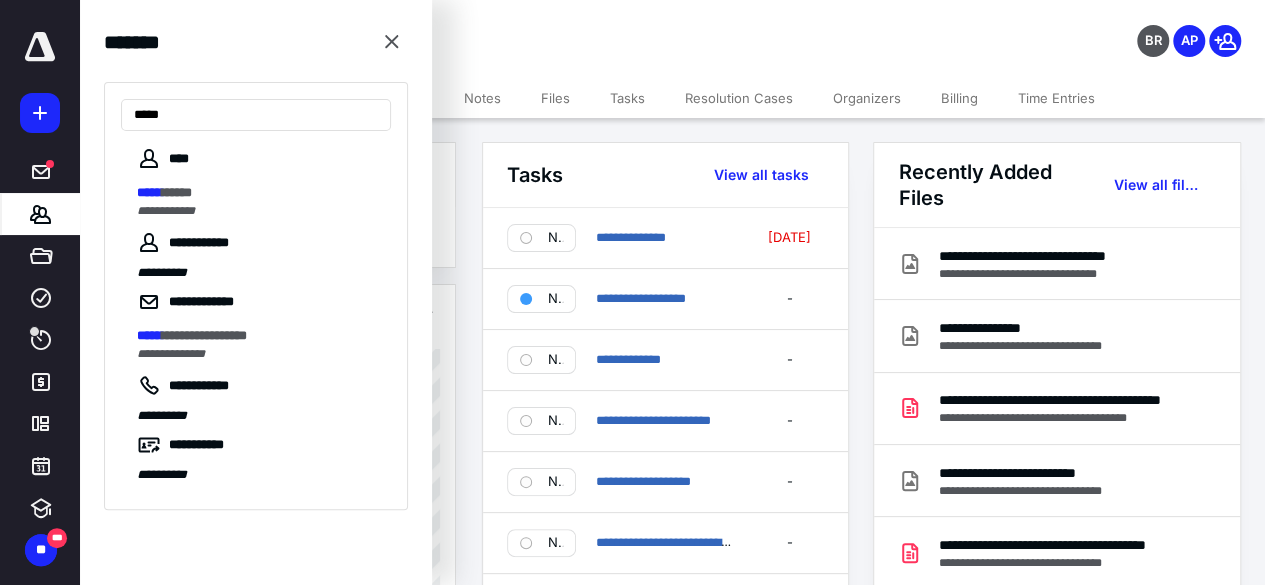 click on "**********" at bounding box center (258, 211) 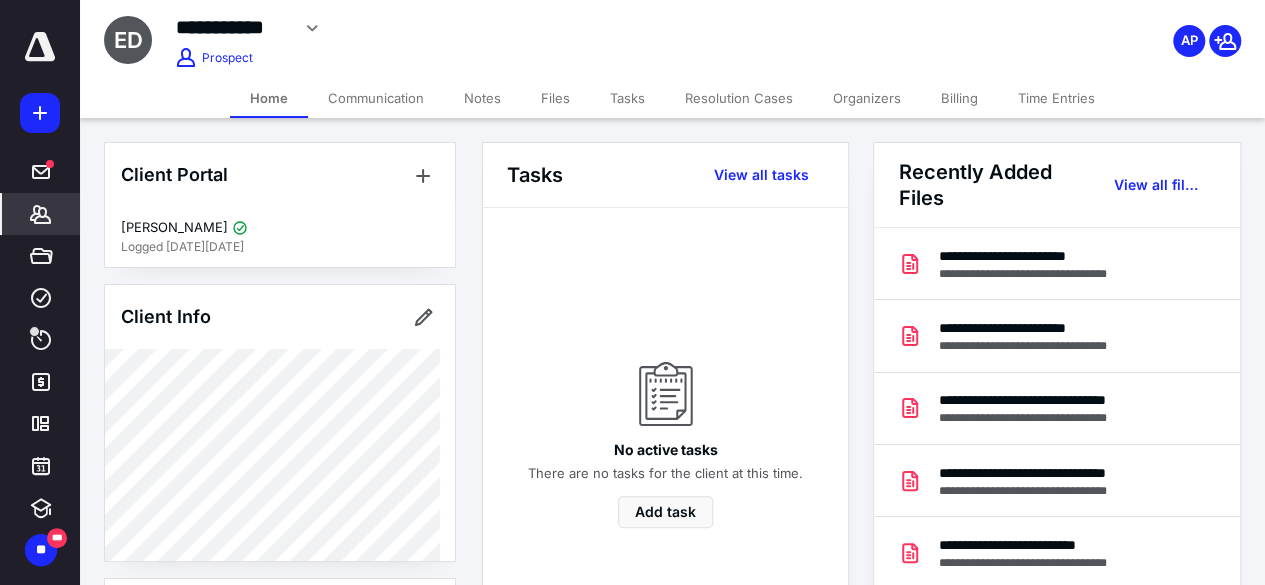 click on "Files" at bounding box center (555, 98) 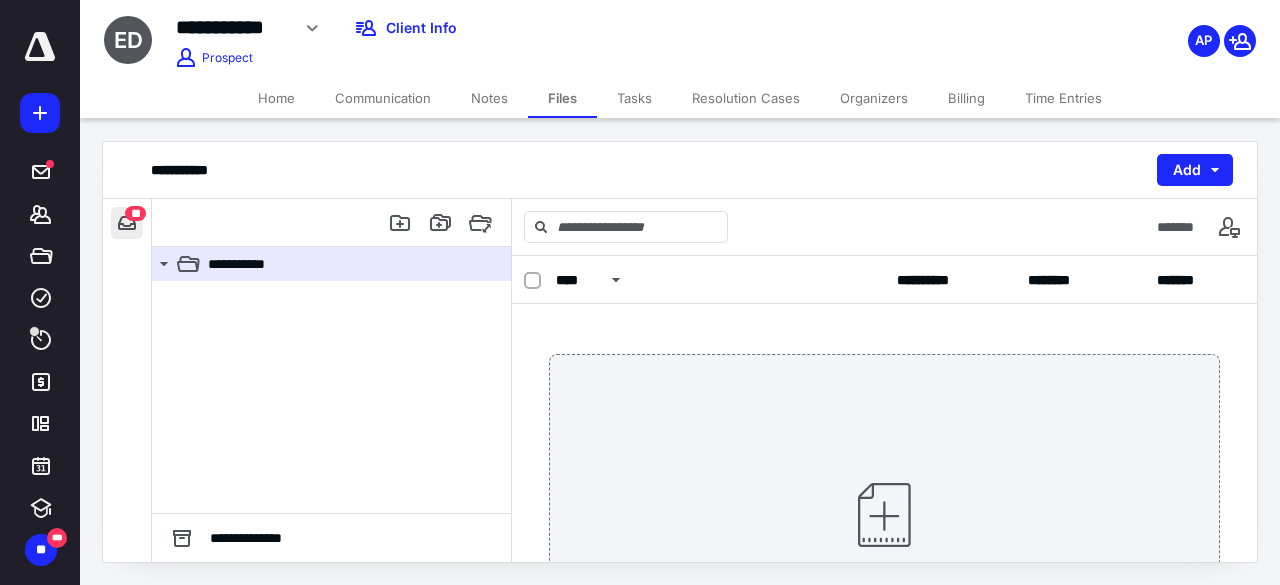 click at bounding box center (127, 223) 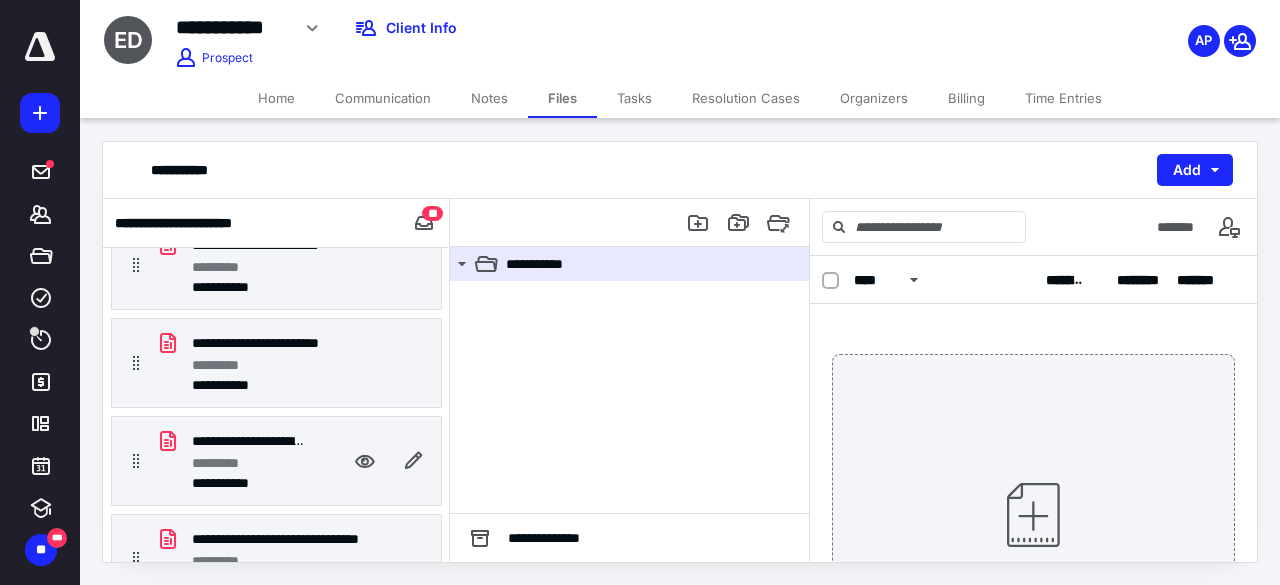 scroll, scrollTop: 0, scrollLeft: 0, axis: both 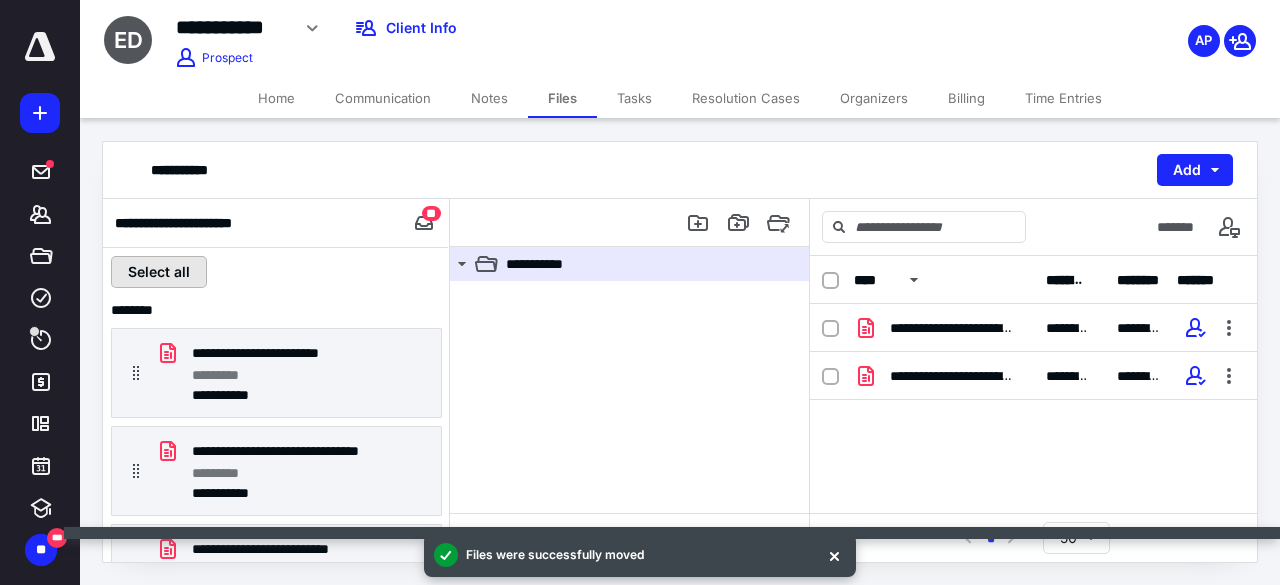 click on "Select all" at bounding box center (159, 272) 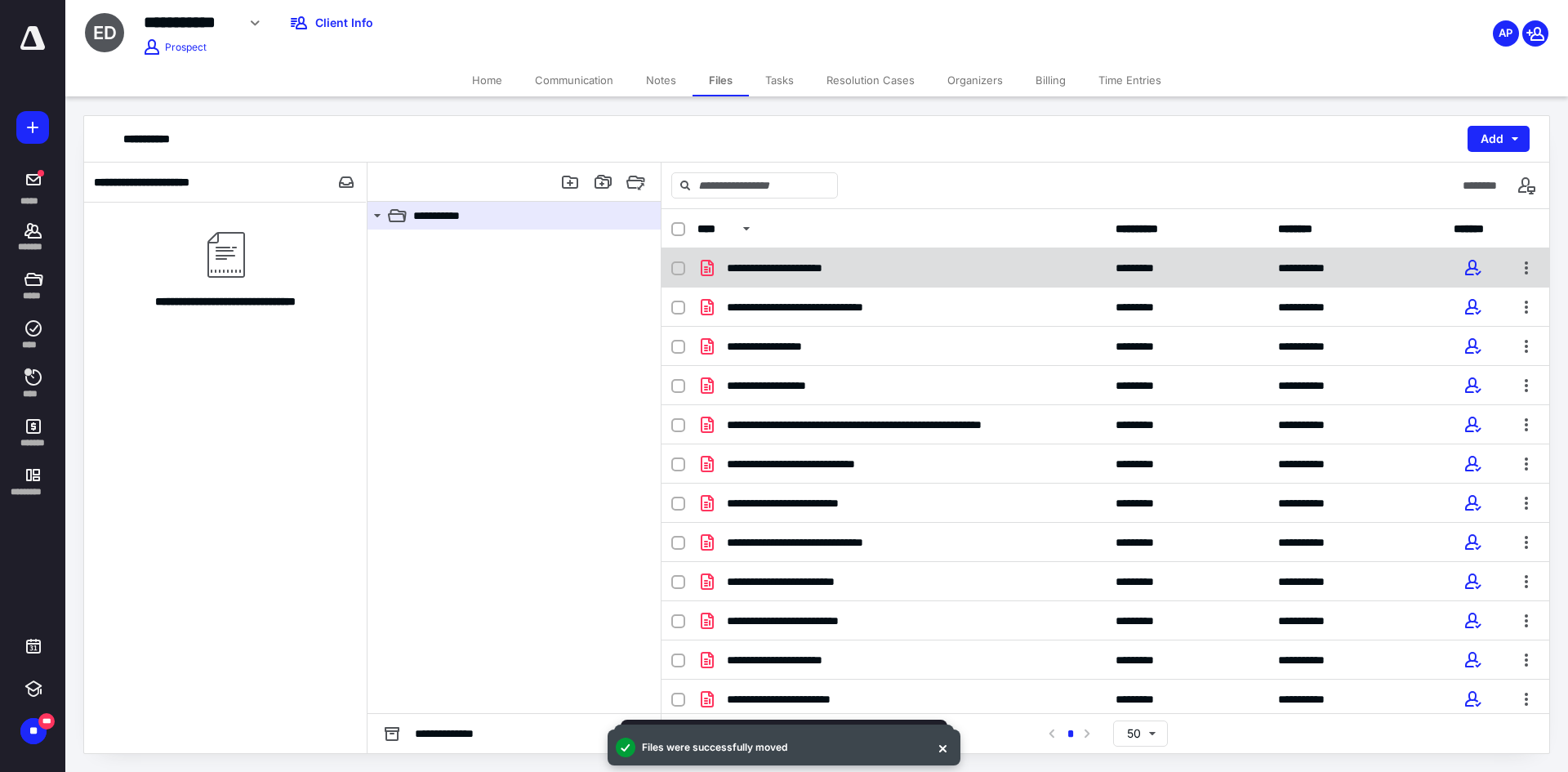 click on "**********" at bounding box center [795, 268] 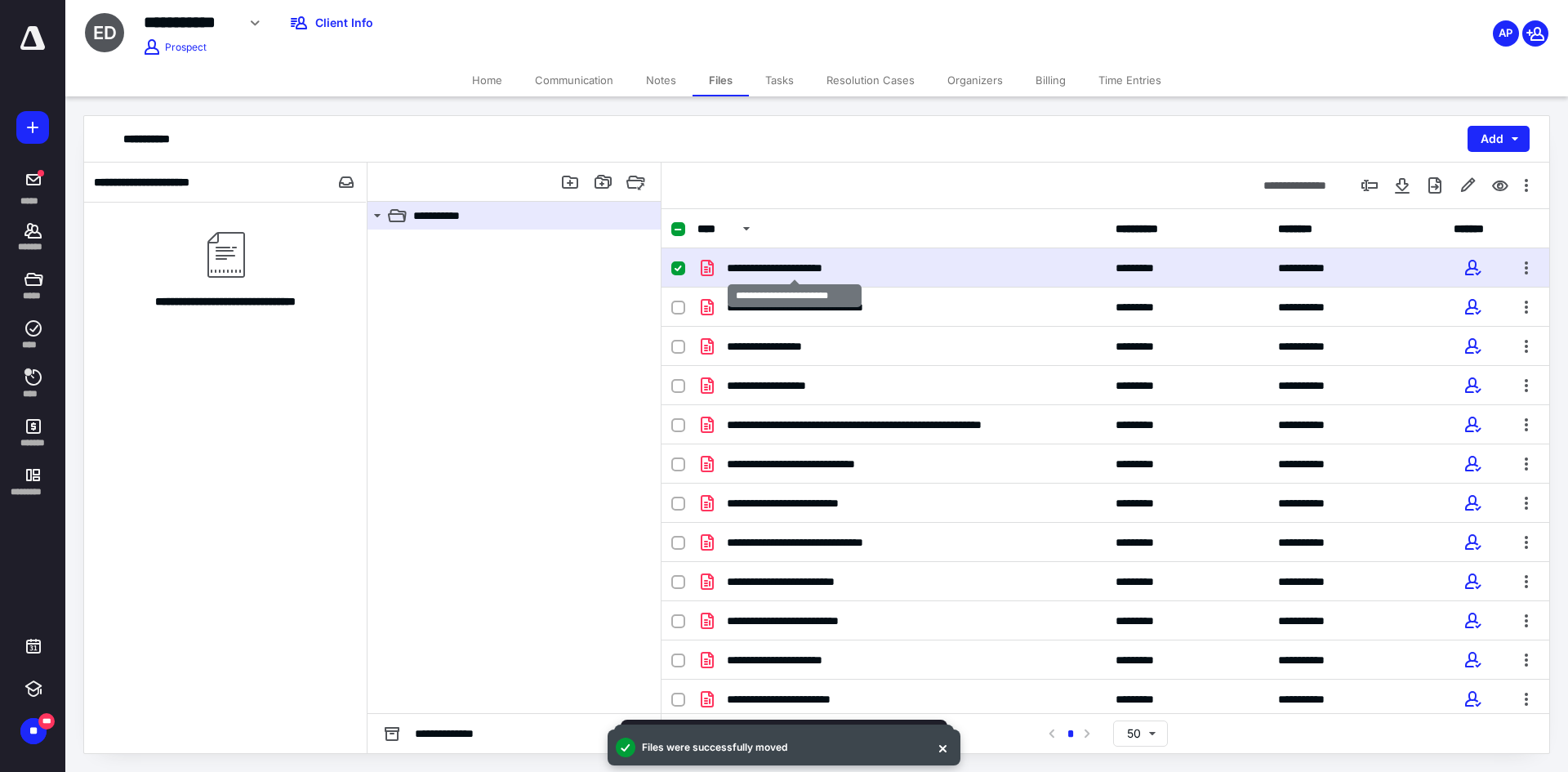 click on "**********" at bounding box center [795, 268] 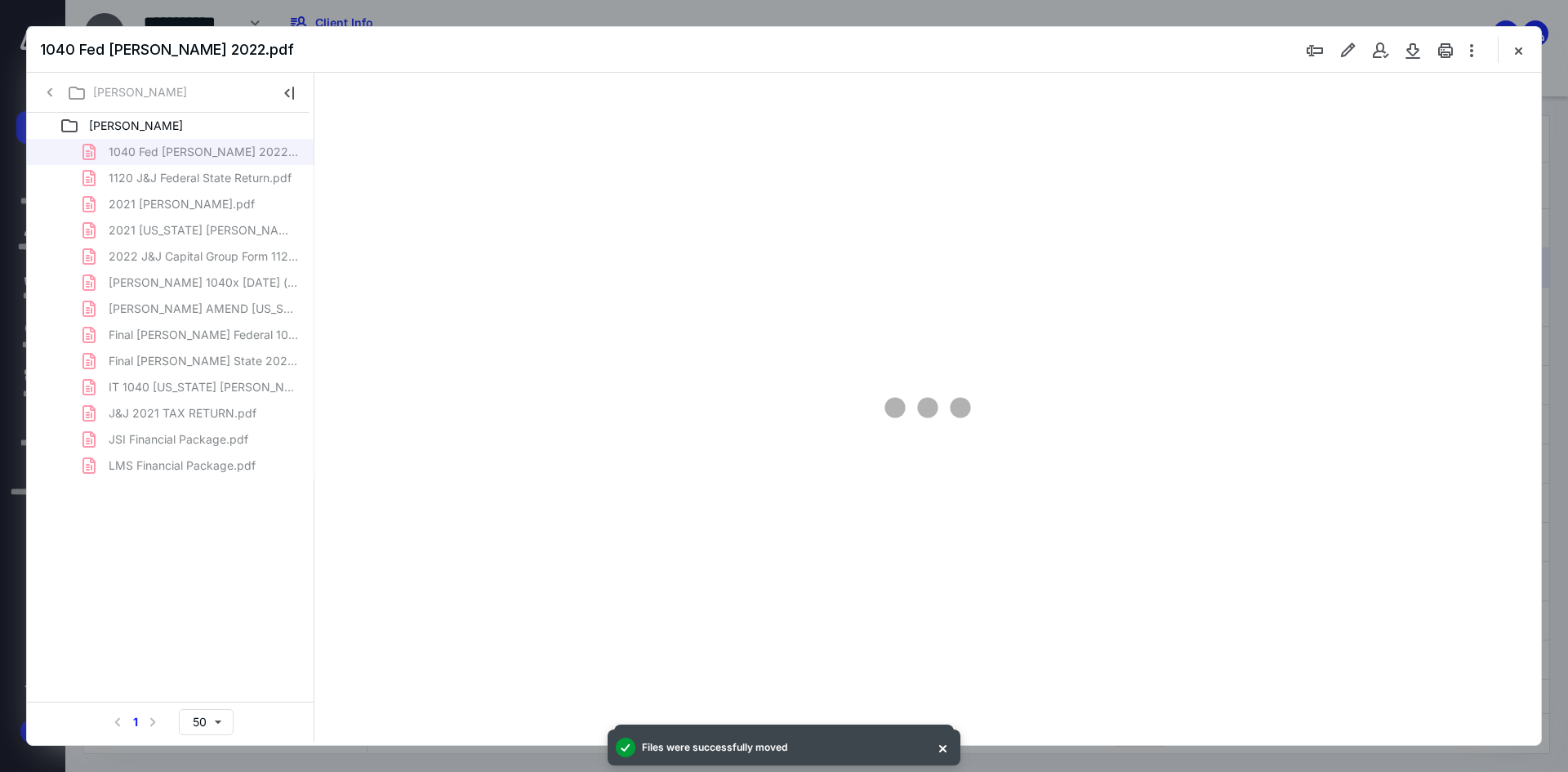 scroll, scrollTop: 0, scrollLeft: 0, axis: both 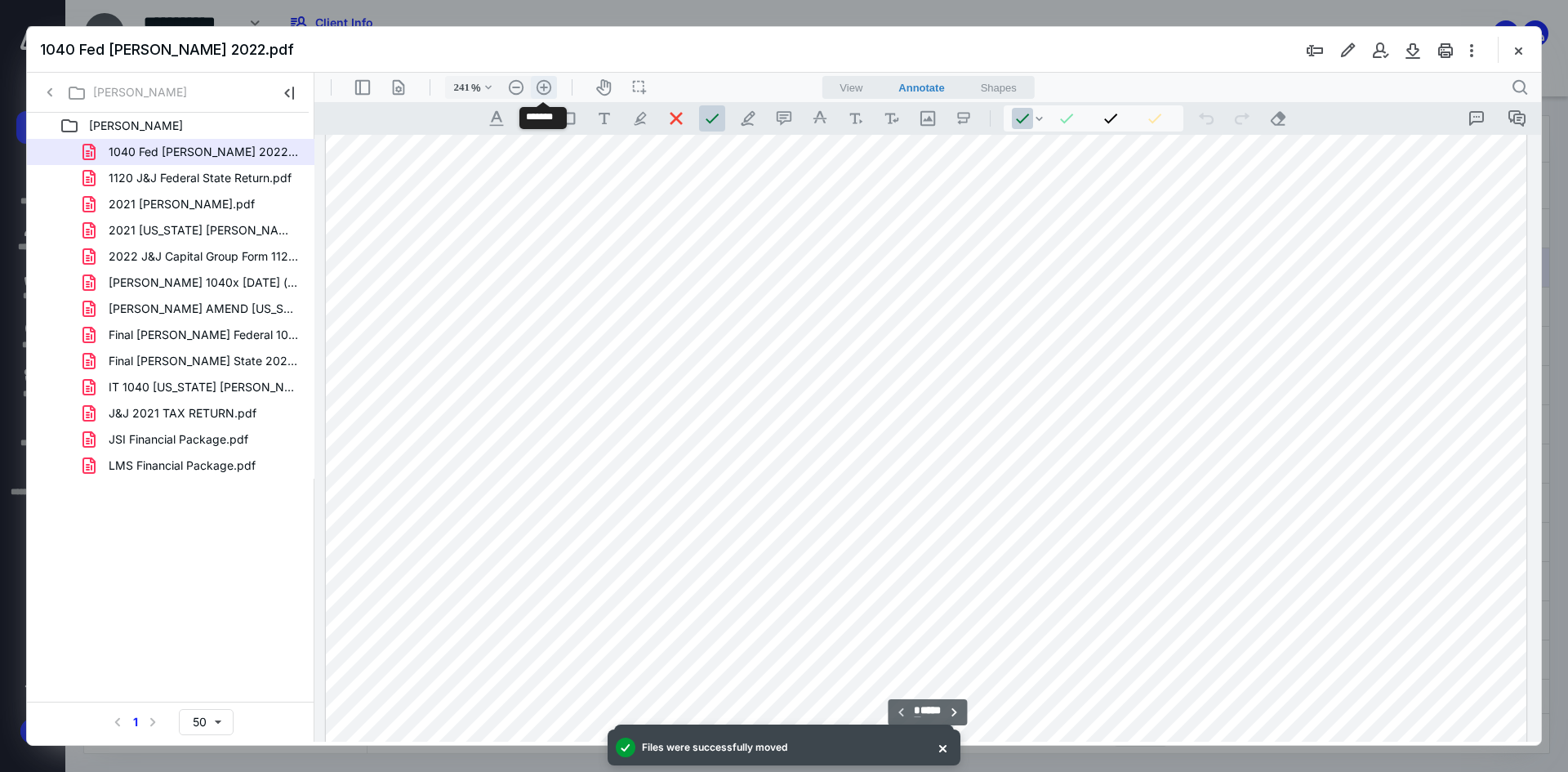 click on ".cls-1{fill:#abb0c4;} icon - header - zoom - in - line" at bounding box center (544, 87) 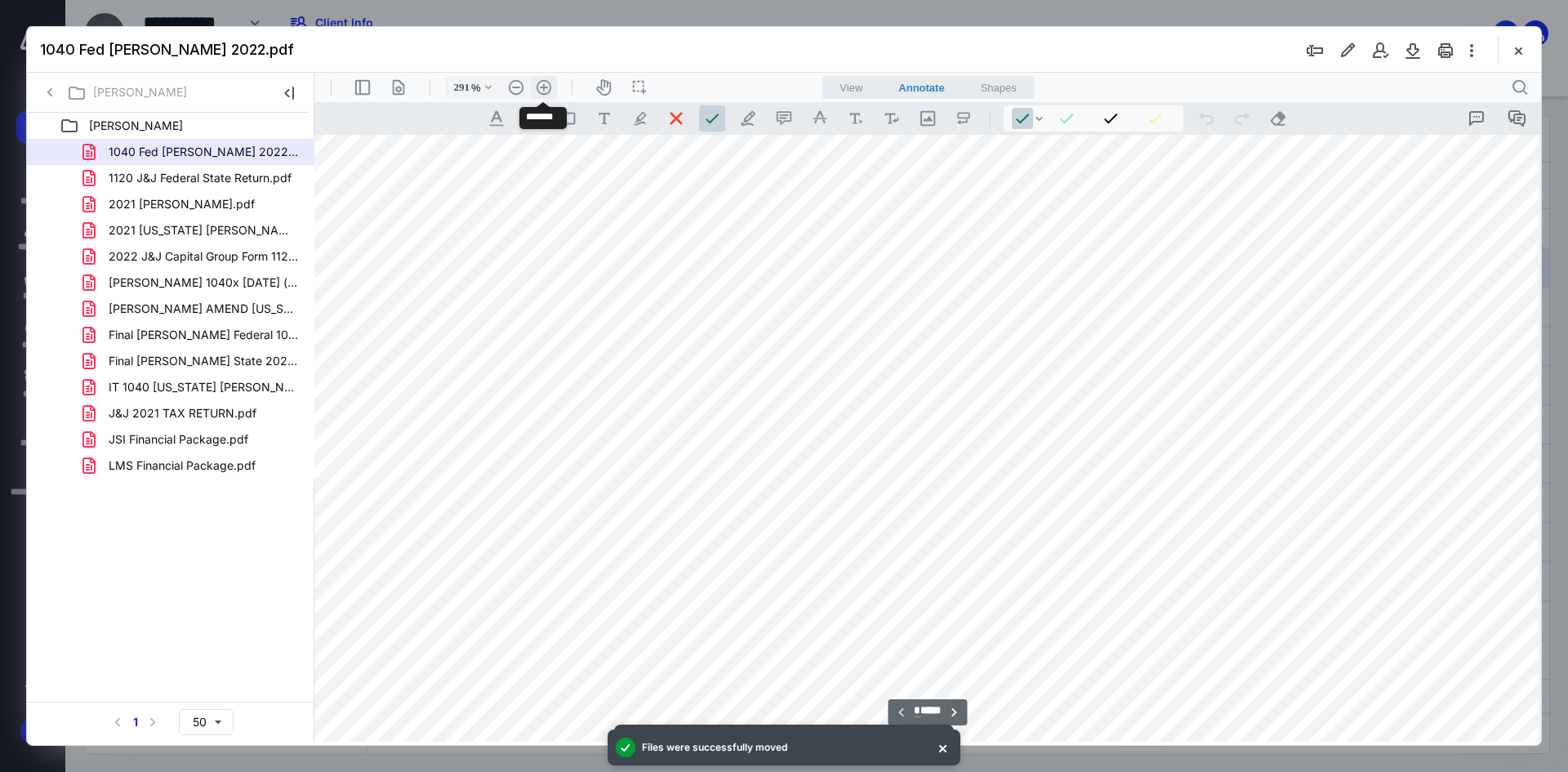 click on ".cls-1{fill:#abb0c4;} icon - header - zoom - in - line" at bounding box center [544, 87] 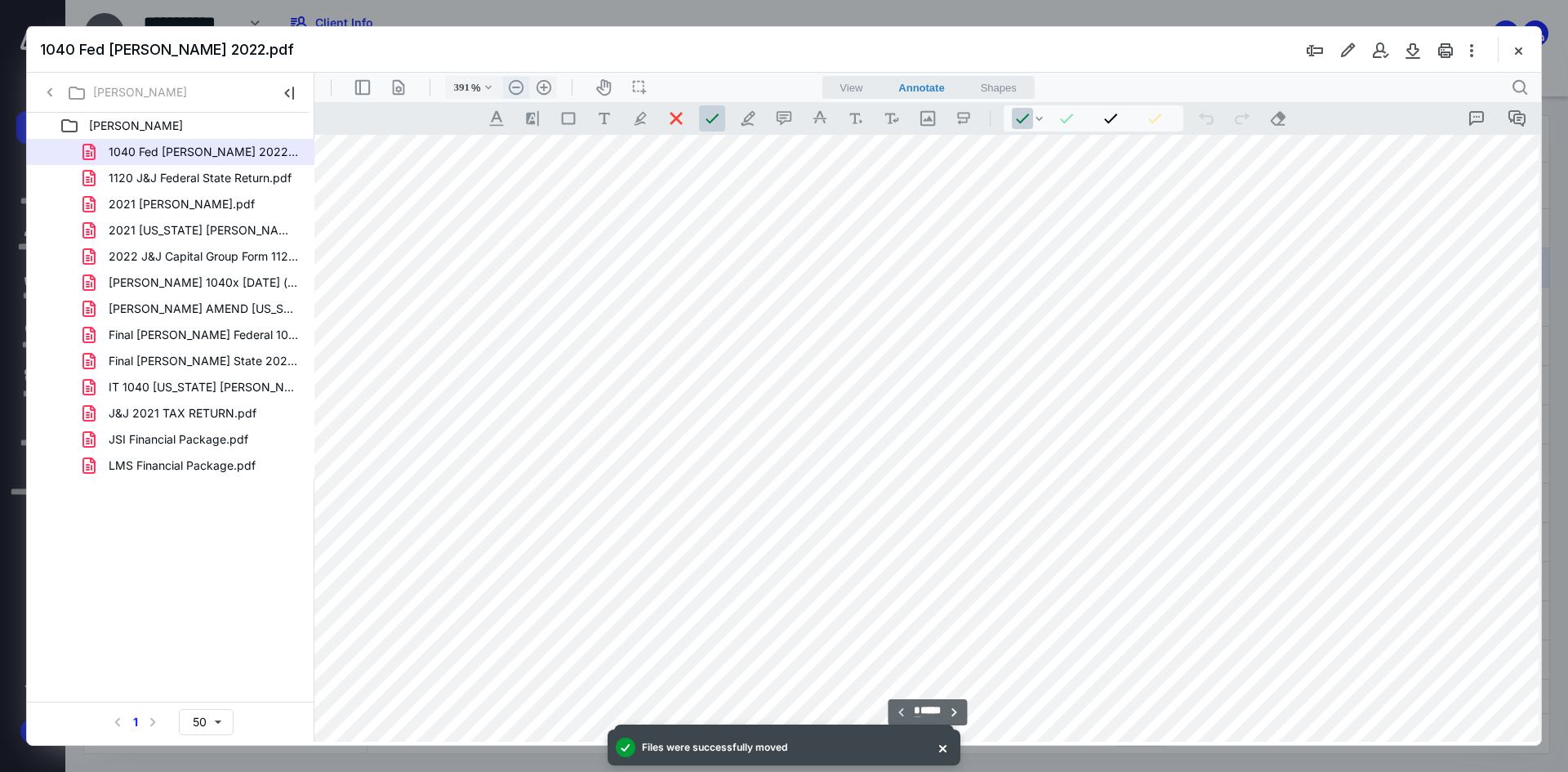 click on ".cls-1{fill:#abb0c4;} icon - header - zoom - out - line" at bounding box center (516, 87) 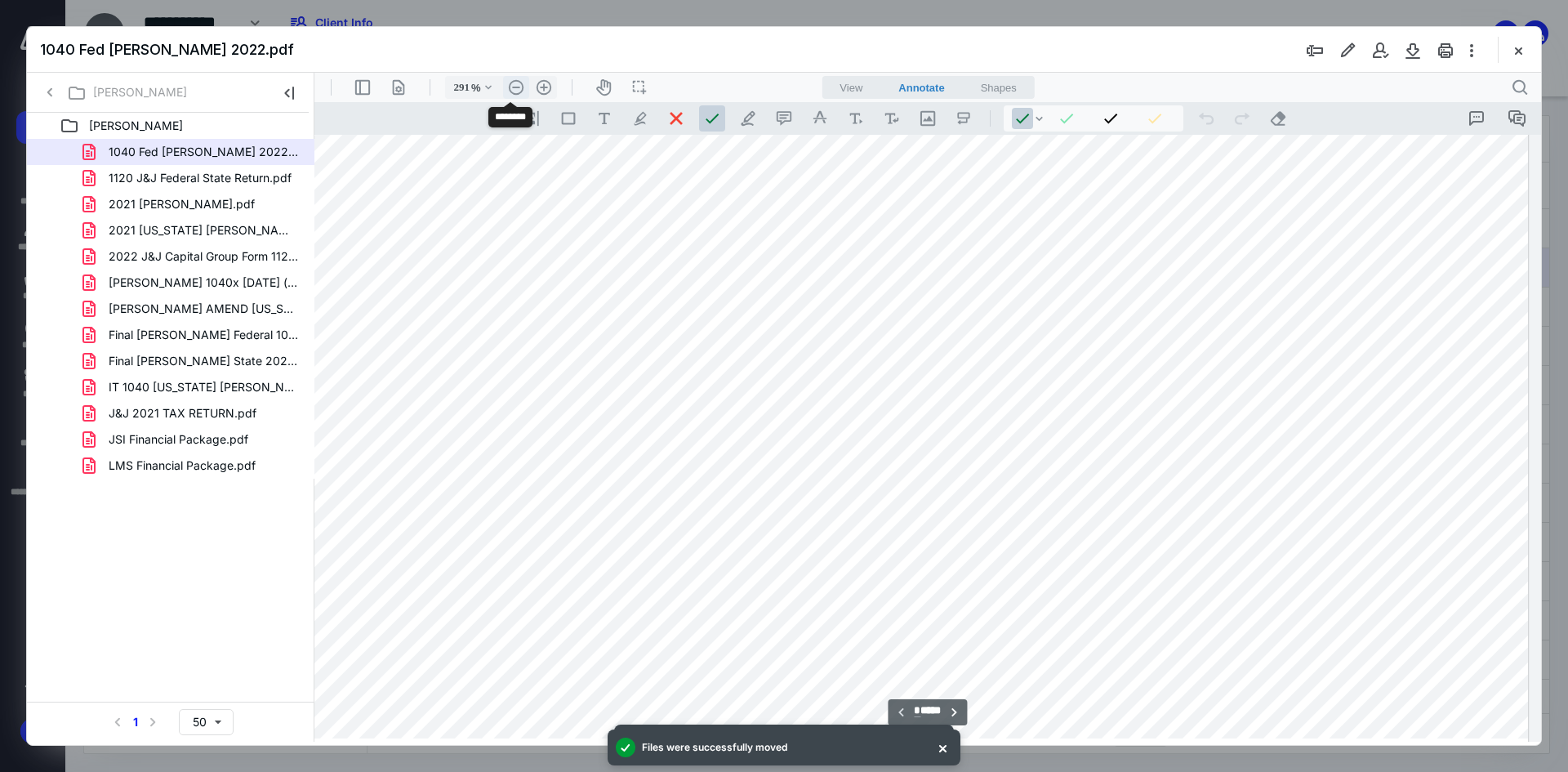 scroll, scrollTop: 141, scrollLeft: 127, axis: both 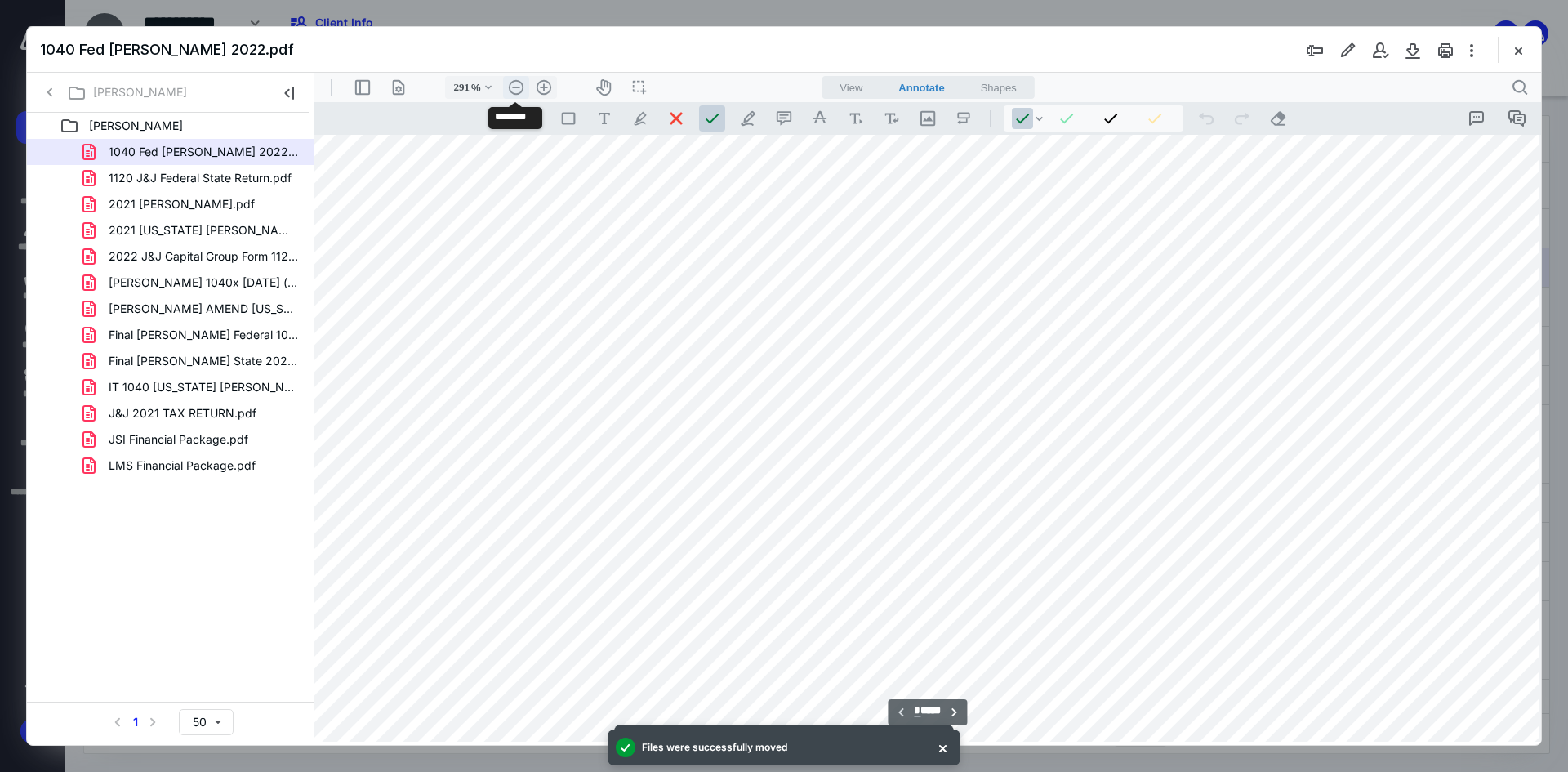 click on ".cls-1{fill:#abb0c4;} icon - header - zoom - out - line" at bounding box center (516, 87) 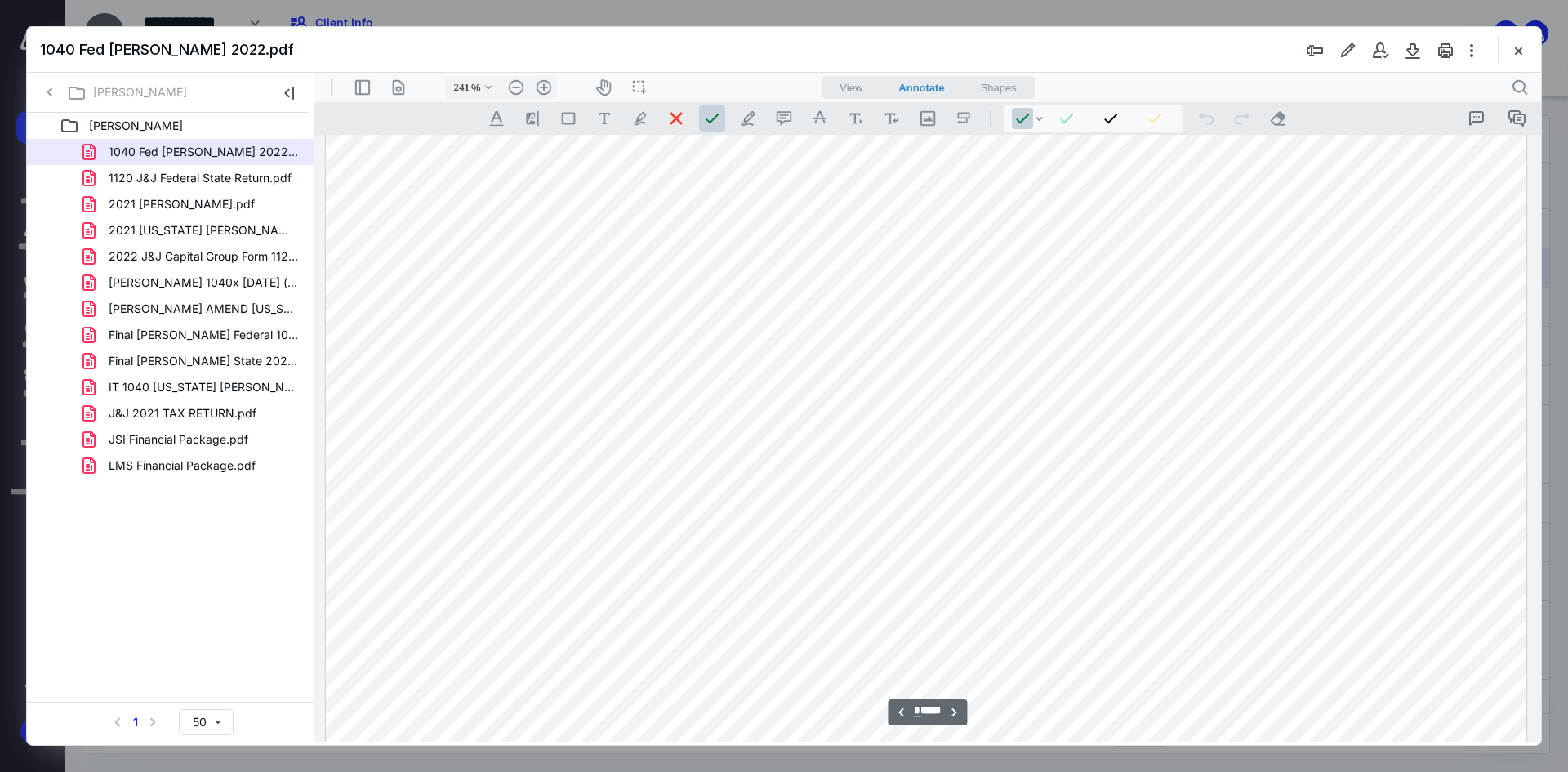 scroll, scrollTop: 6862, scrollLeft: 0, axis: vertical 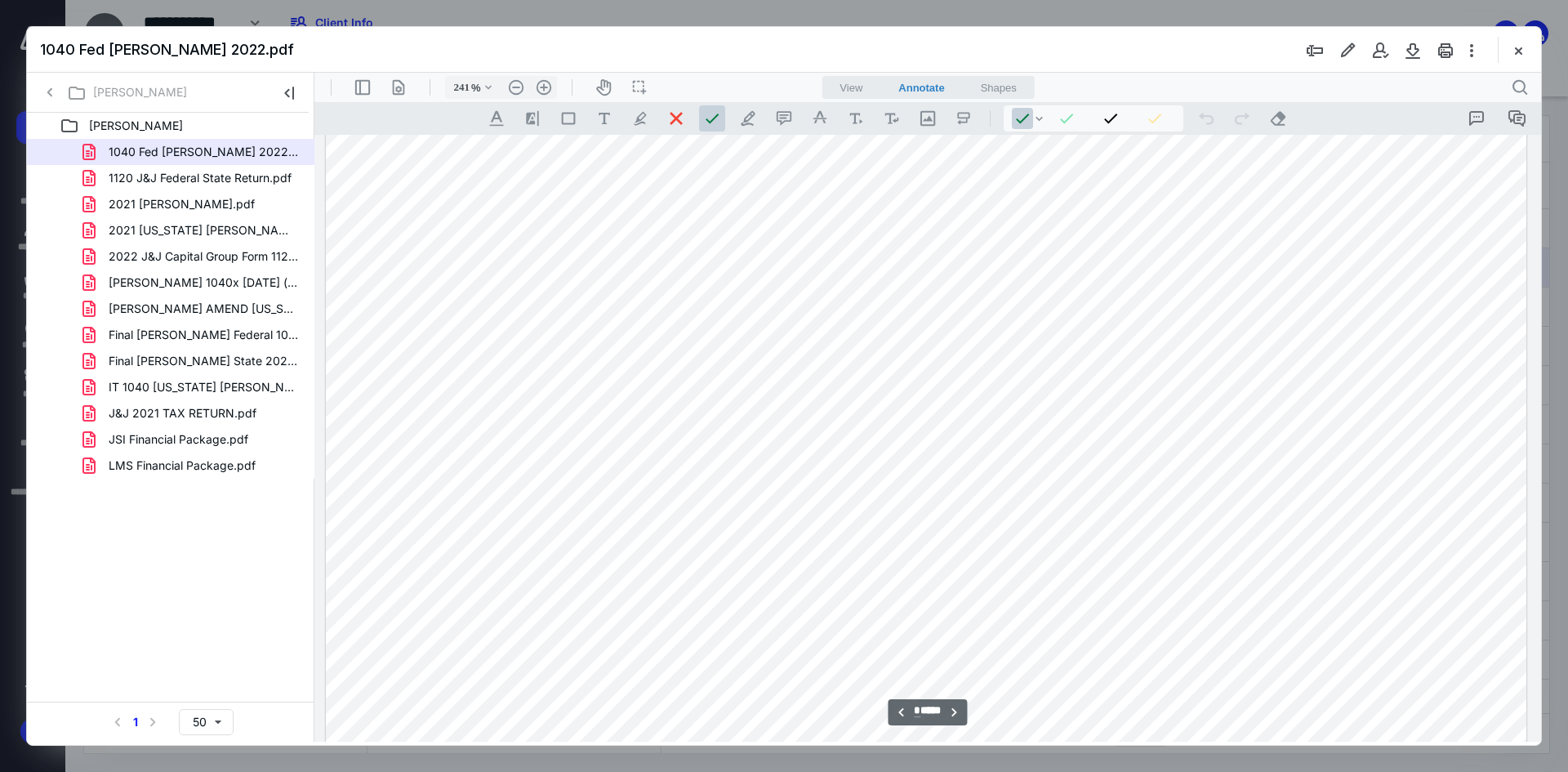 type on "*" 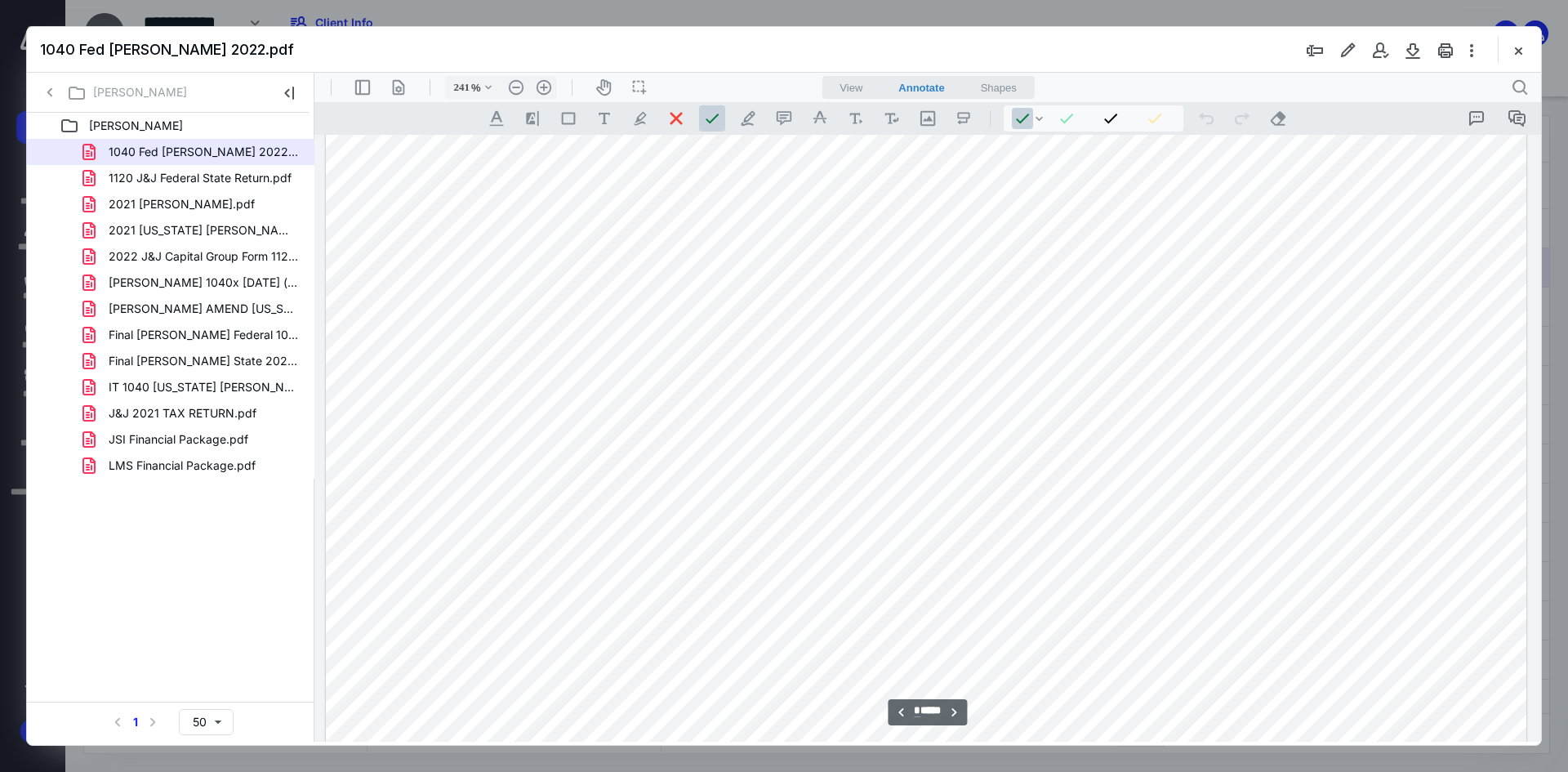scroll, scrollTop: 11682, scrollLeft: 0, axis: vertical 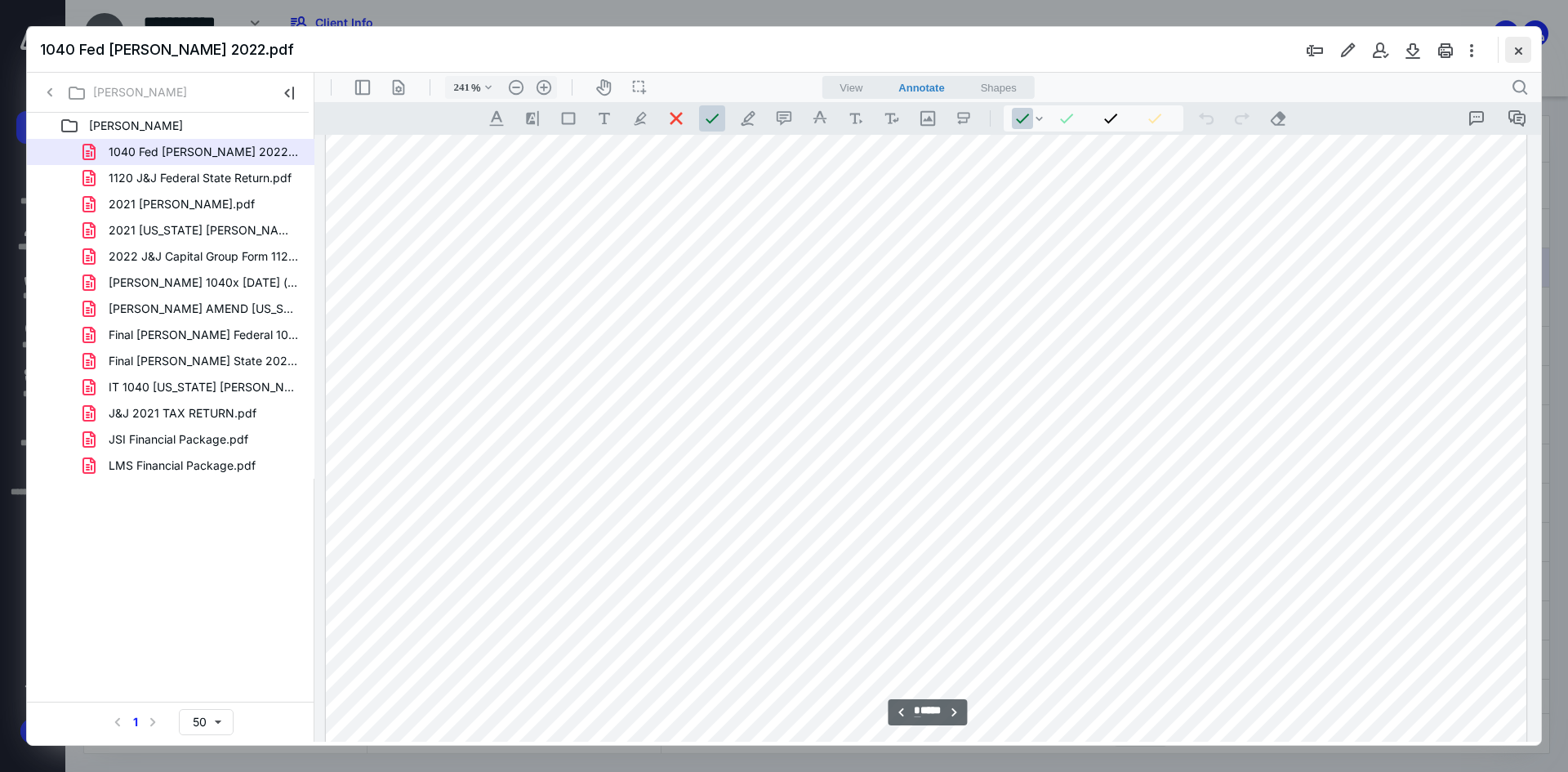 click at bounding box center (1518, 50) 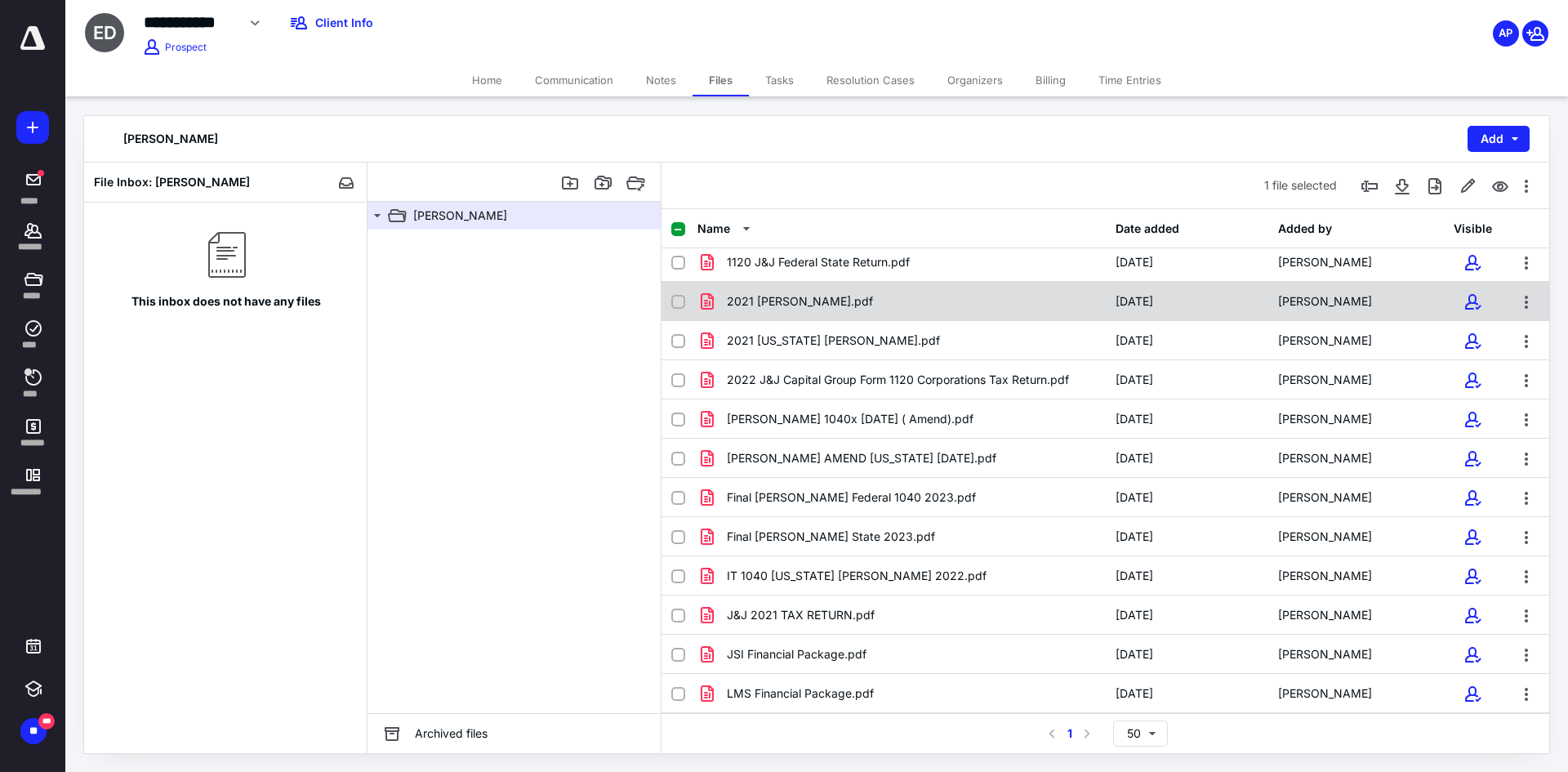 scroll, scrollTop: 0, scrollLeft: 0, axis: both 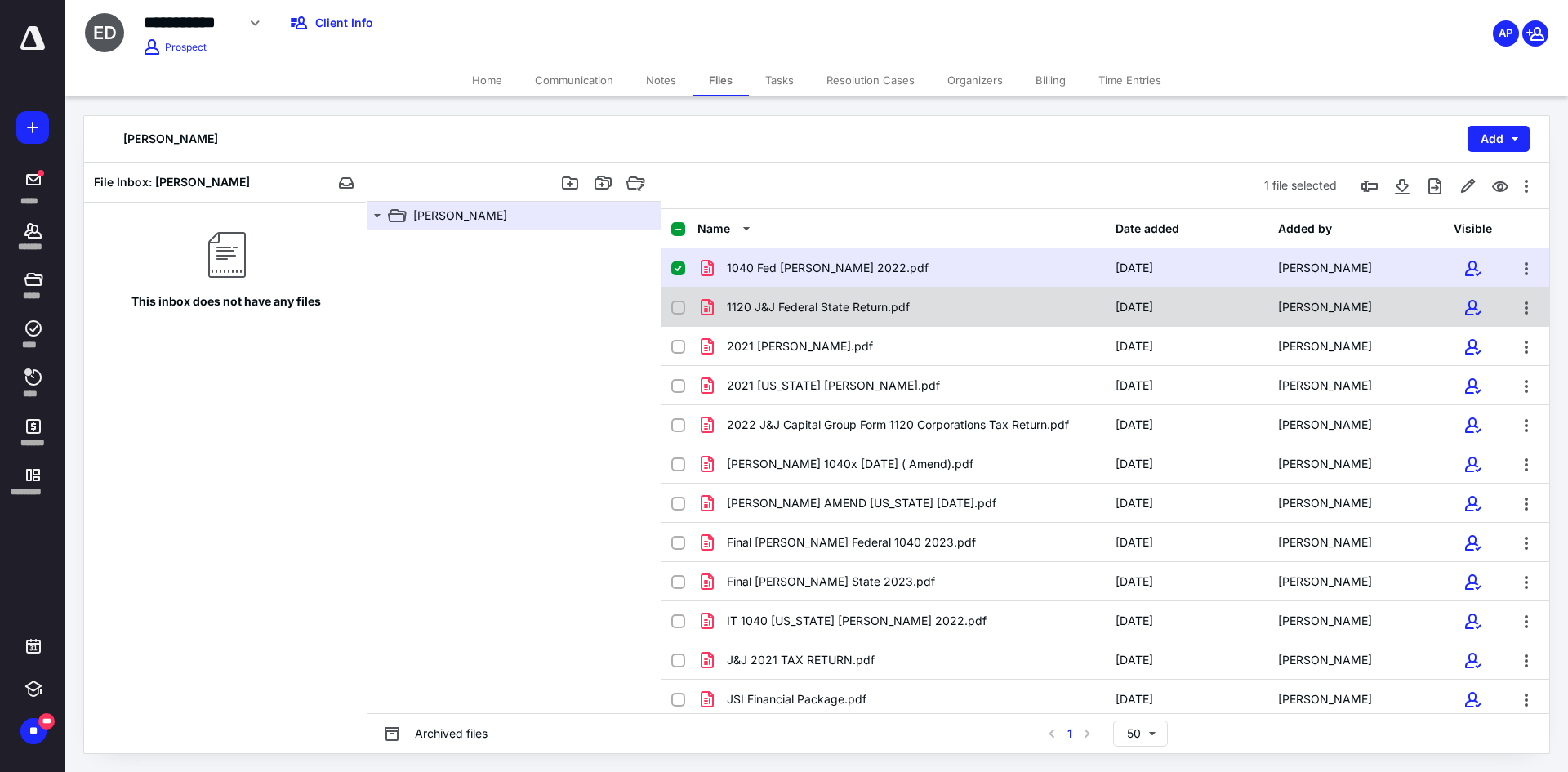 click on "1120 J&J Federal State Return.pdf" at bounding box center (902, 307) 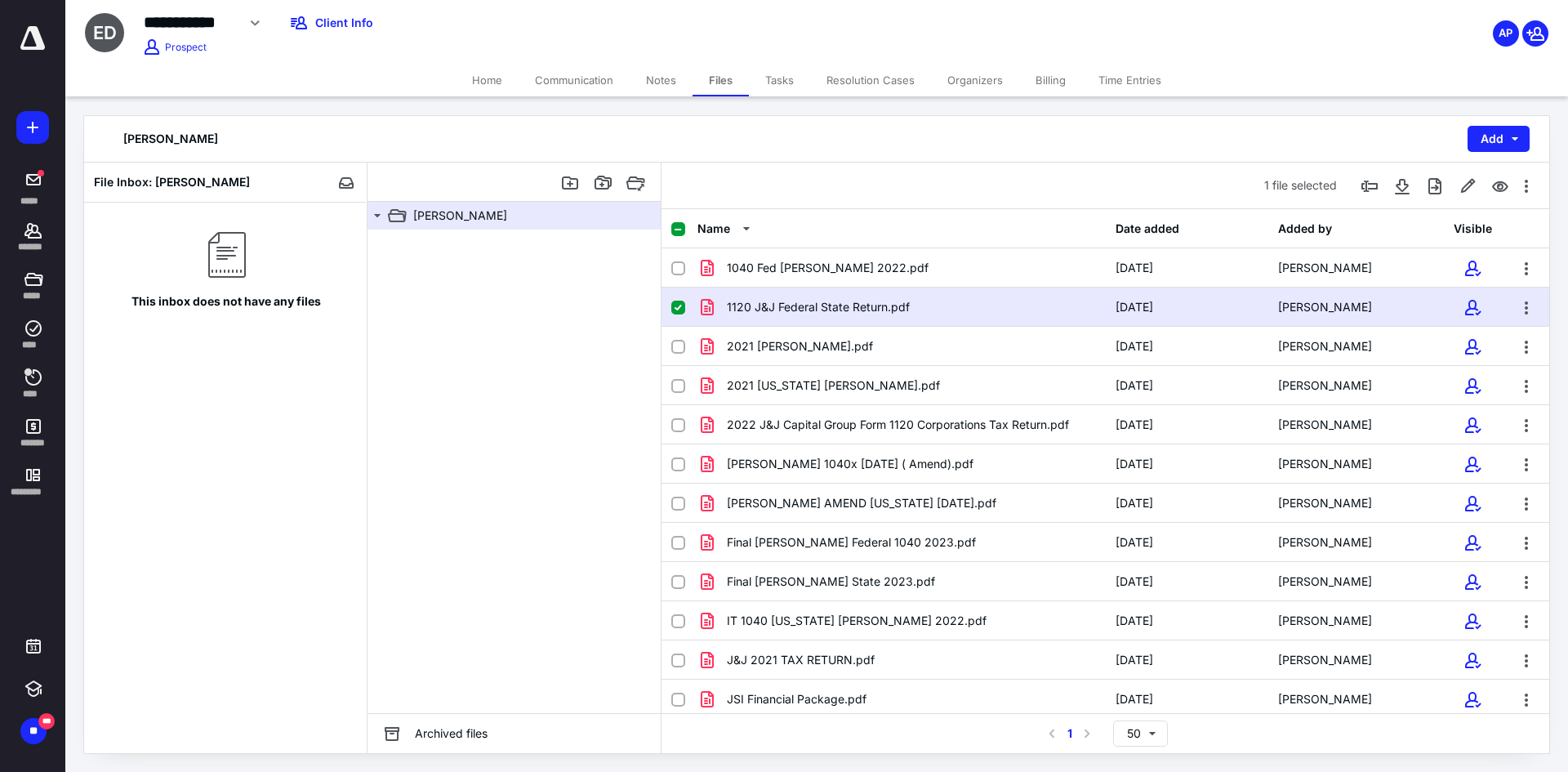 click on "1120 J&J Federal State Return.pdf" at bounding box center [902, 307] 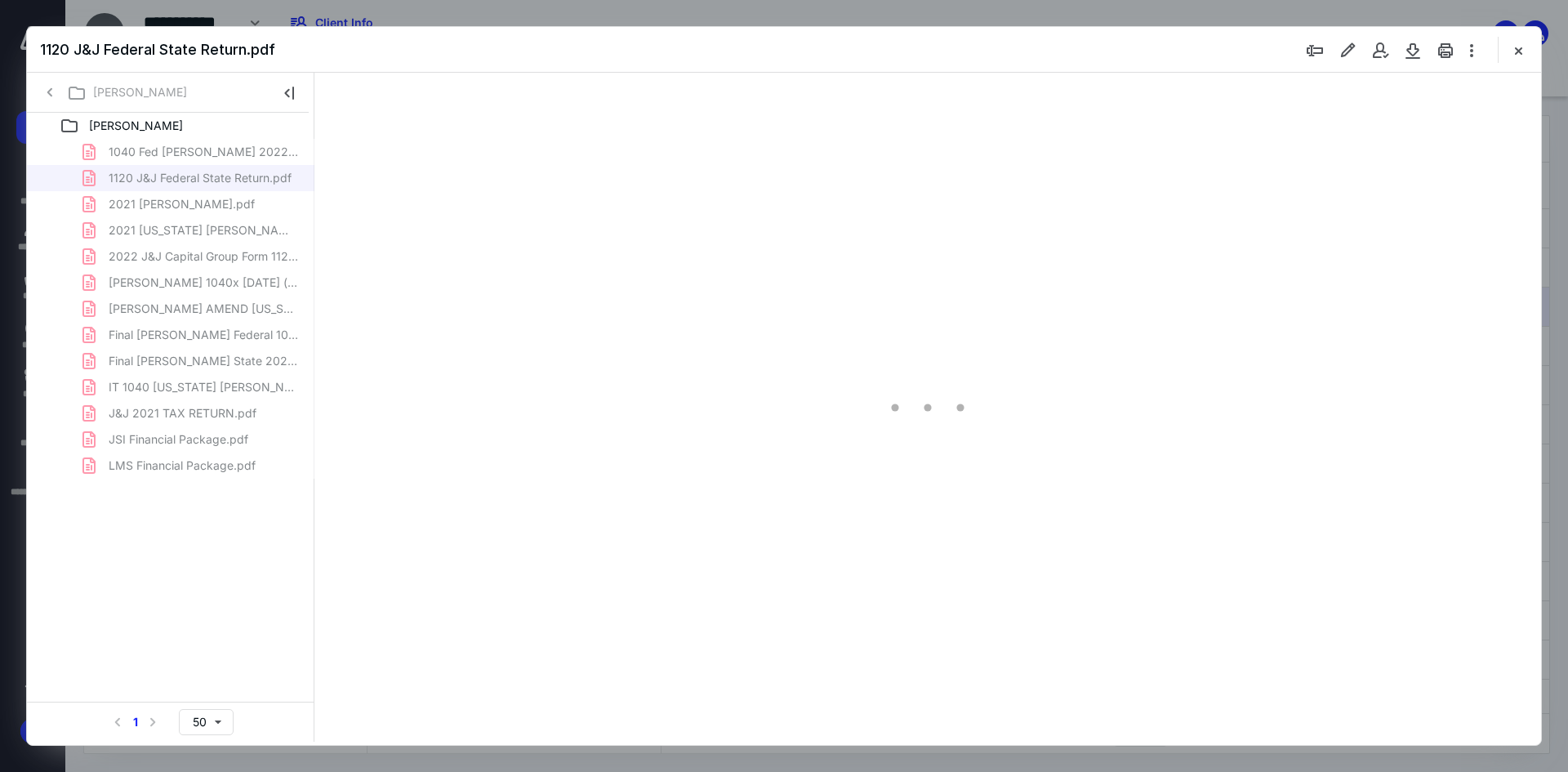 scroll, scrollTop: 0, scrollLeft: 0, axis: both 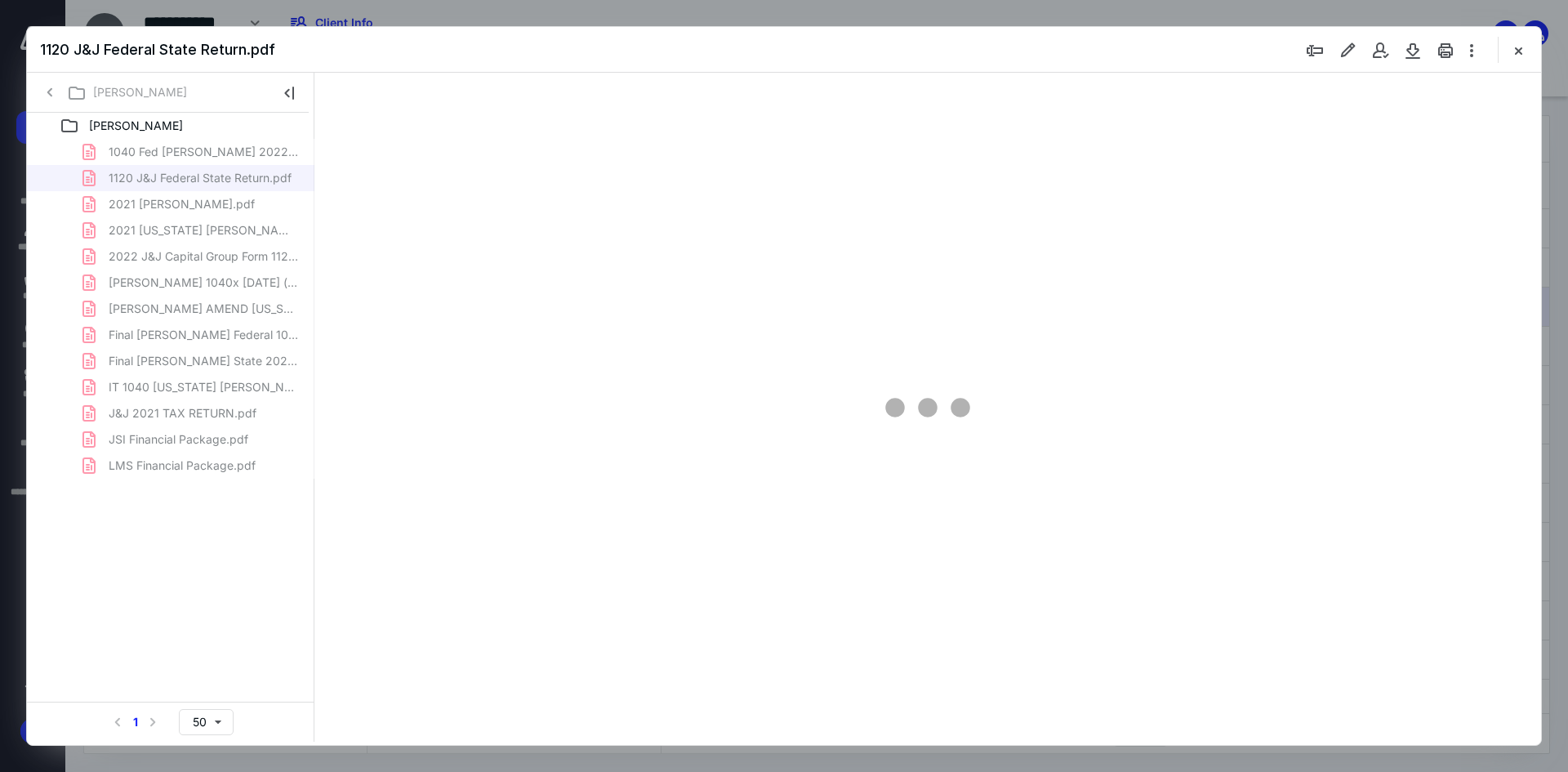 type on "241" 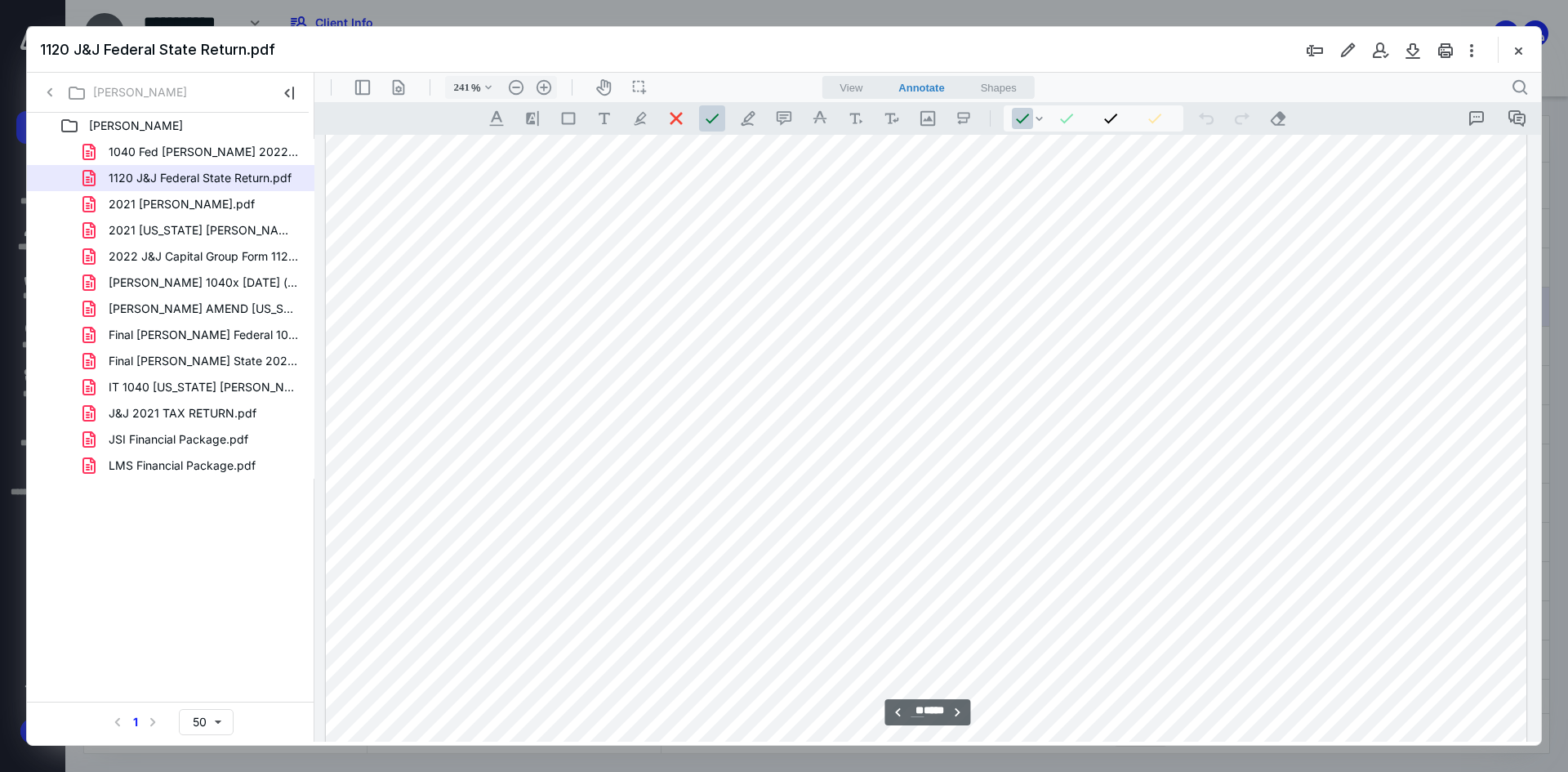 scroll, scrollTop: 26632, scrollLeft: 0, axis: vertical 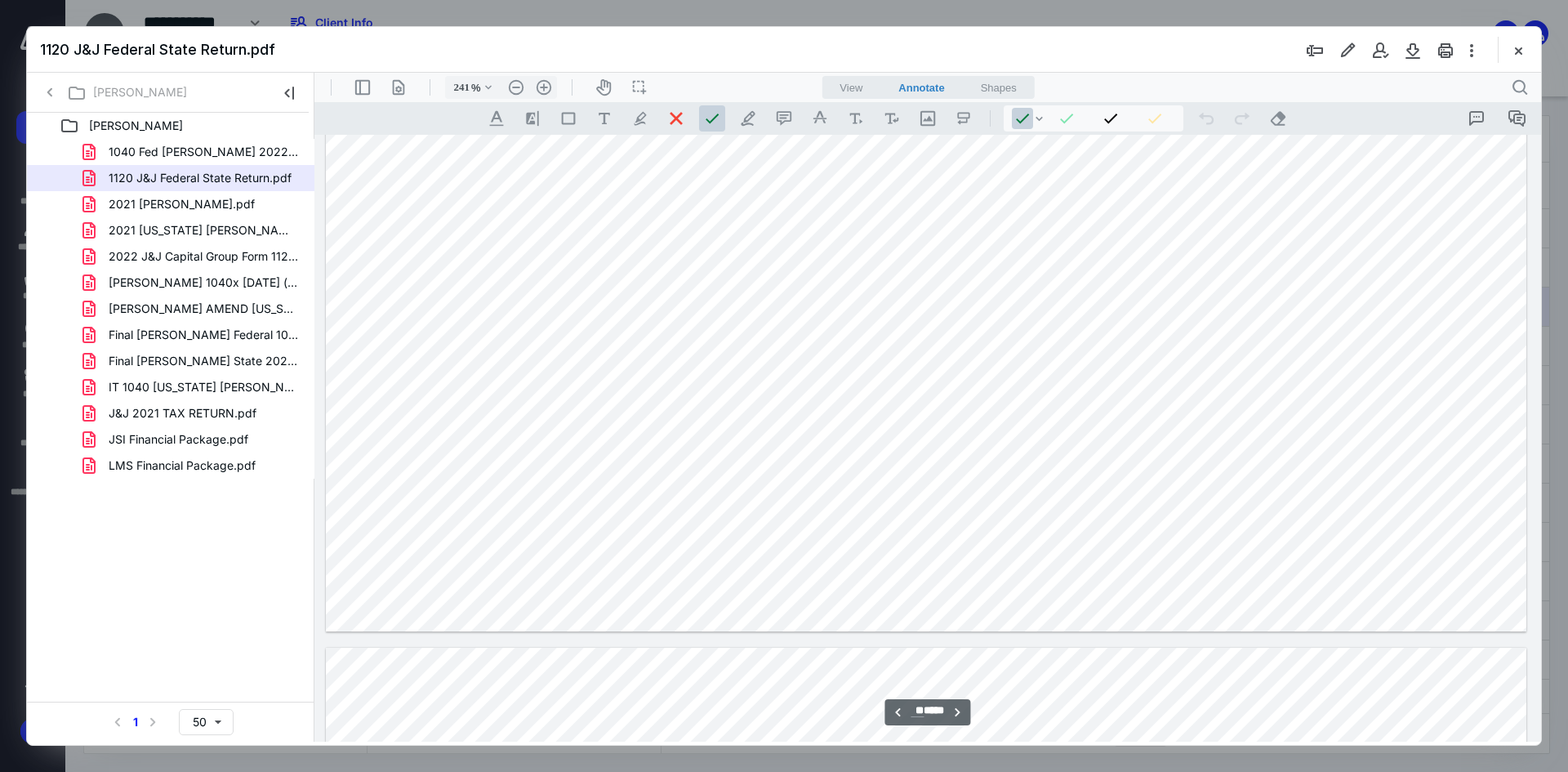 type on "**" 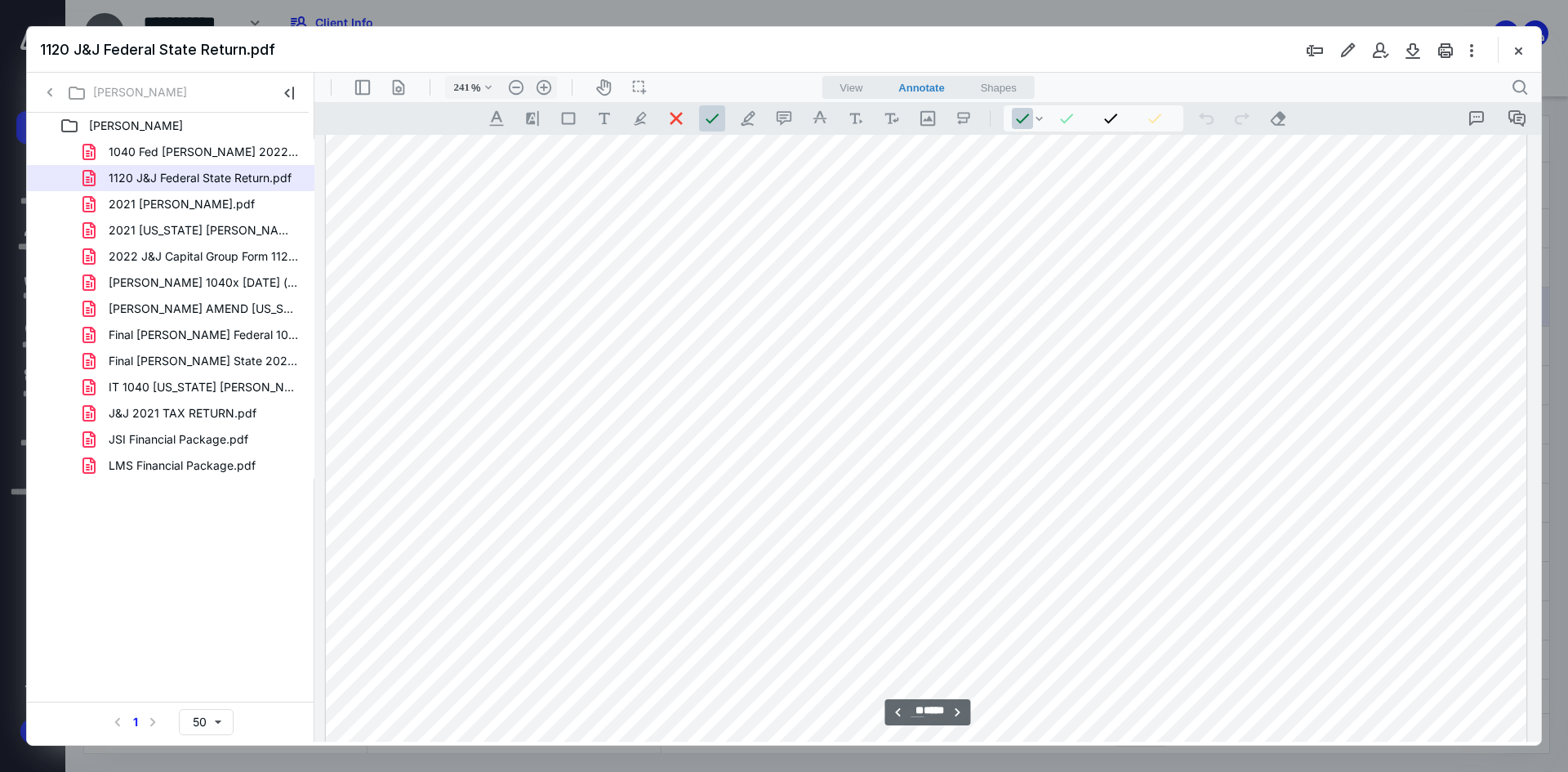 scroll, scrollTop: 29981, scrollLeft: 0, axis: vertical 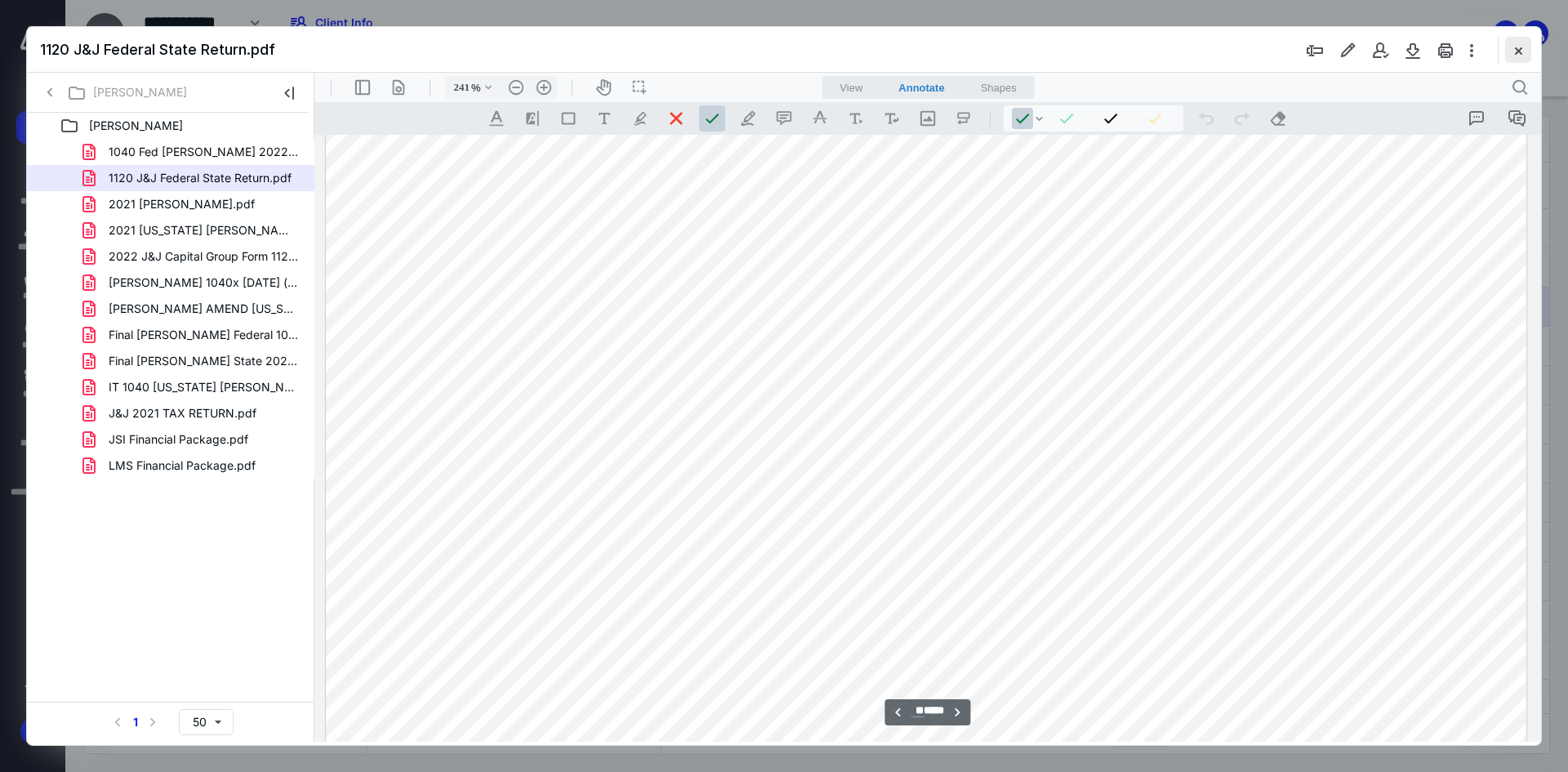 click at bounding box center (1518, 50) 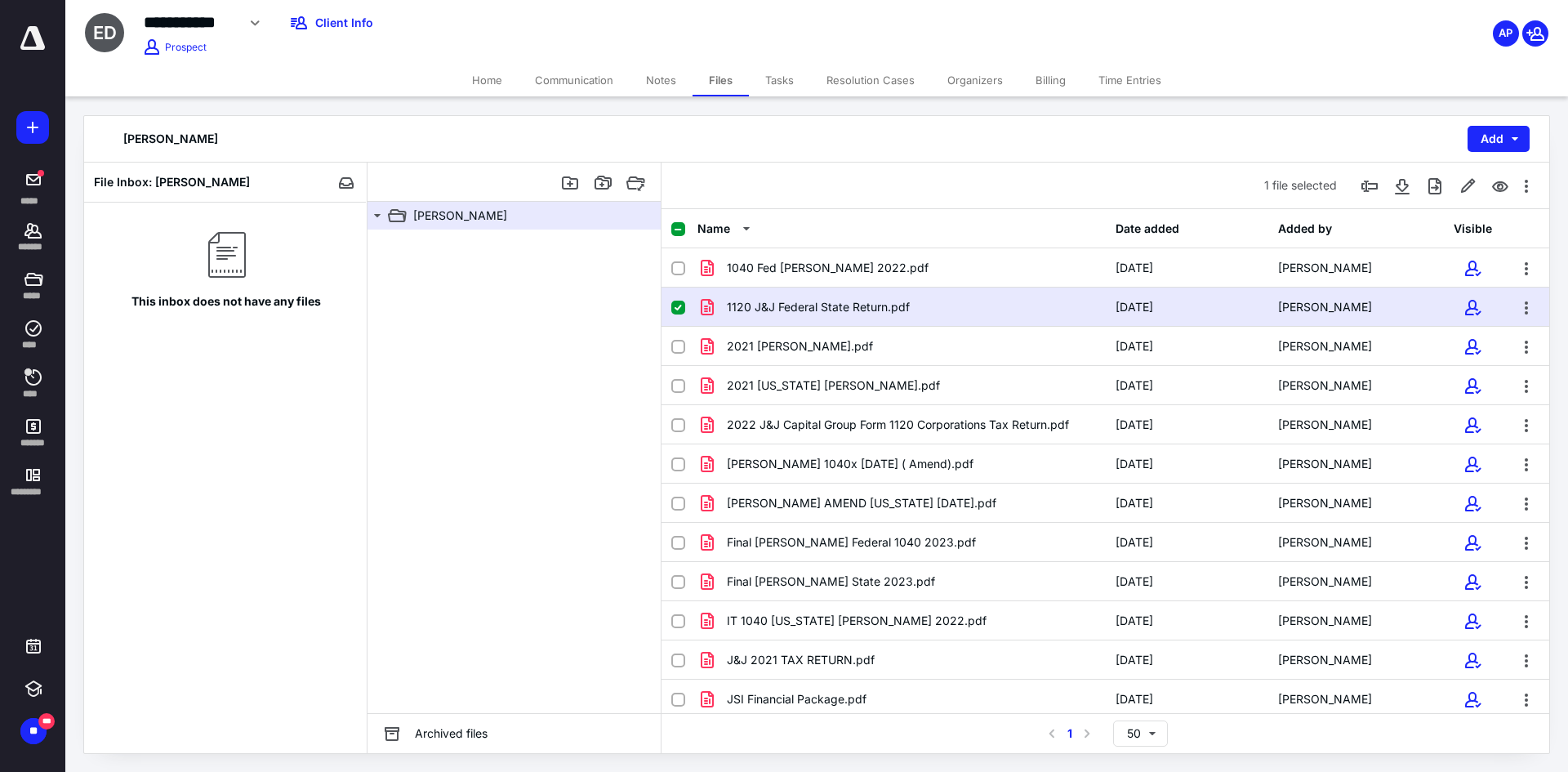 click 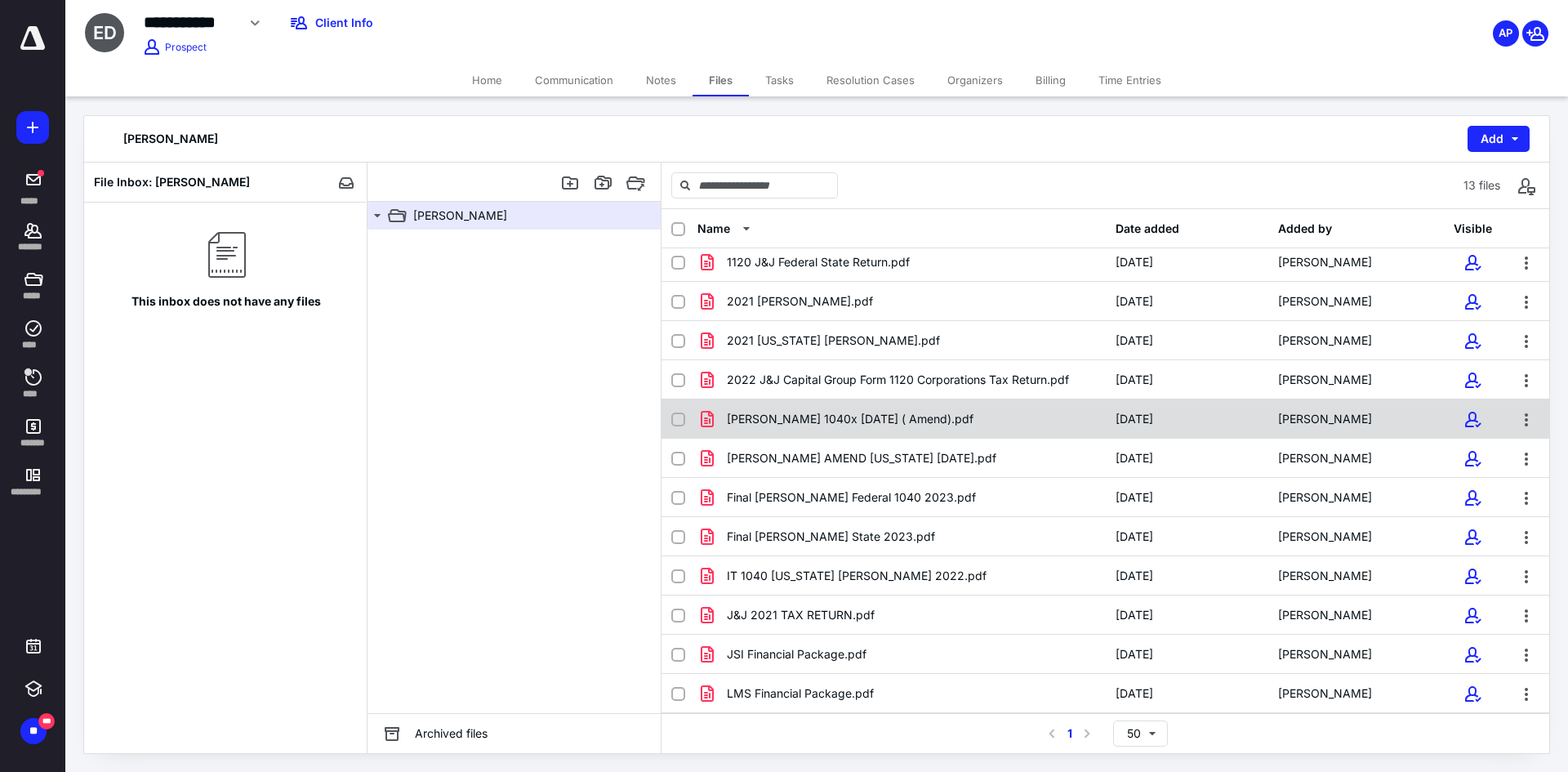 scroll, scrollTop: 0, scrollLeft: 0, axis: both 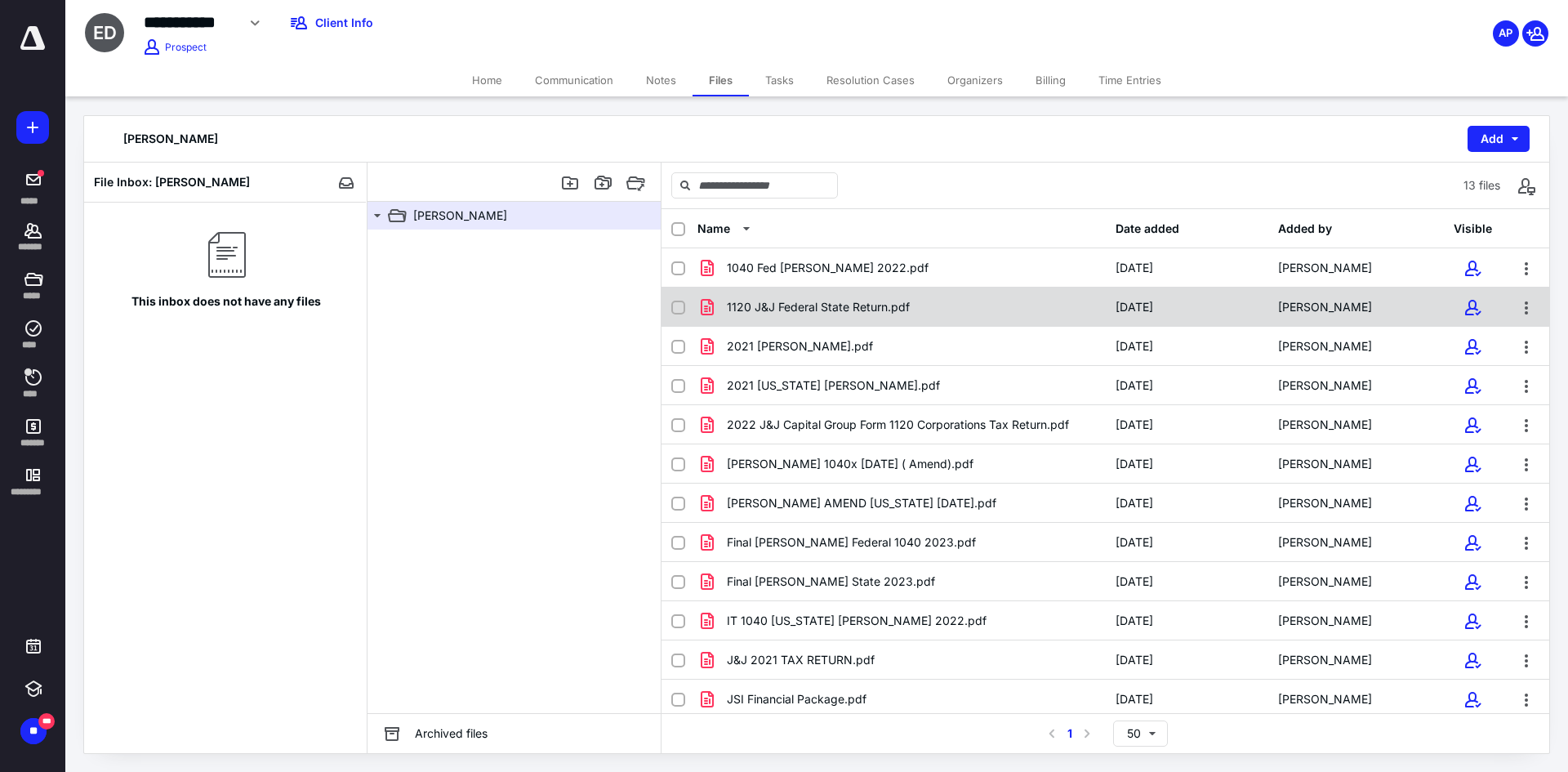 click on "1120 J&J Federal State Return.pdf" at bounding box center [818, 307] 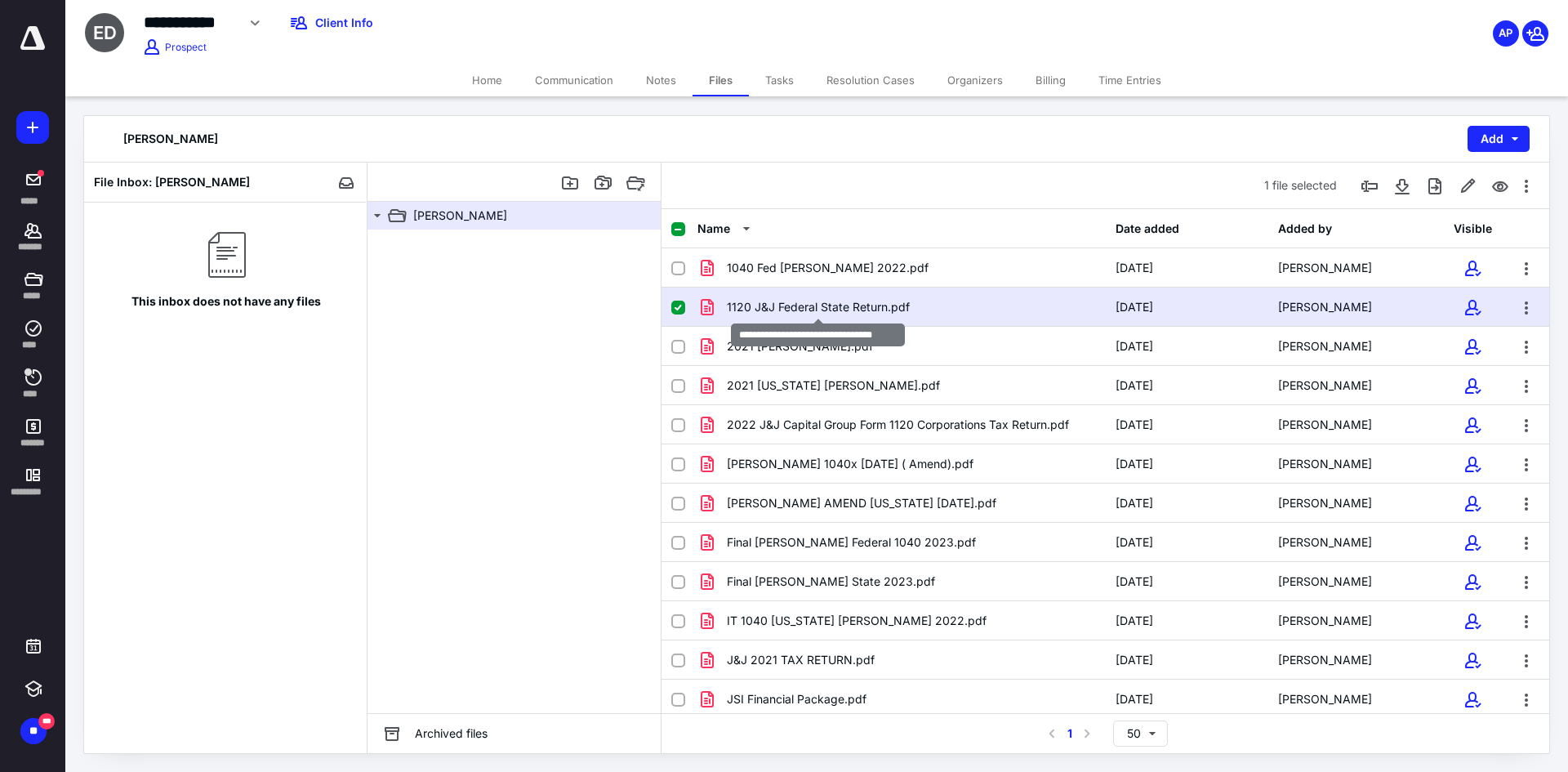 click on "1120 J&J Federal State Return.pdf" at bounding box center (818, 307) 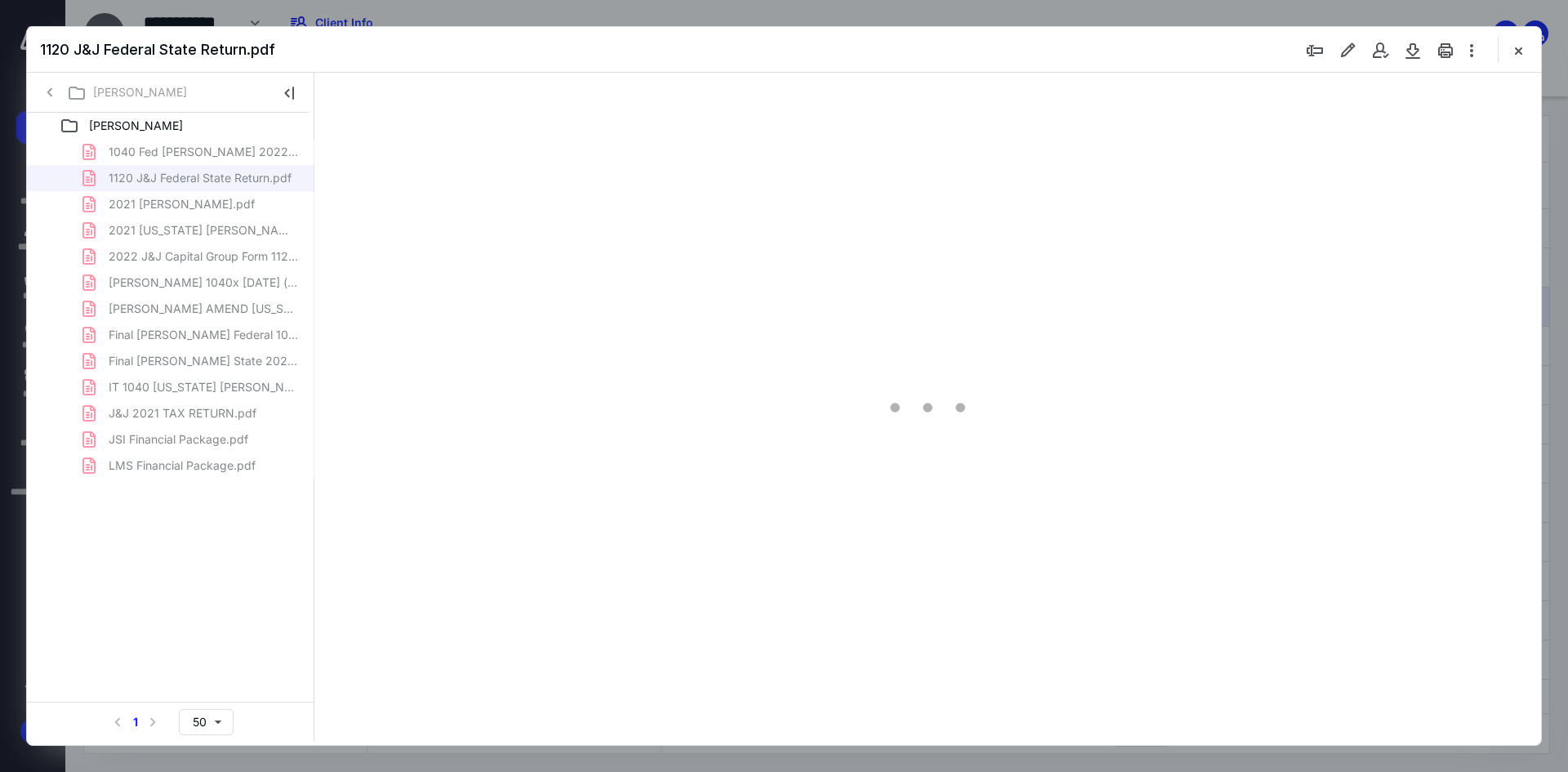 click at bounding box center (1518, 50) 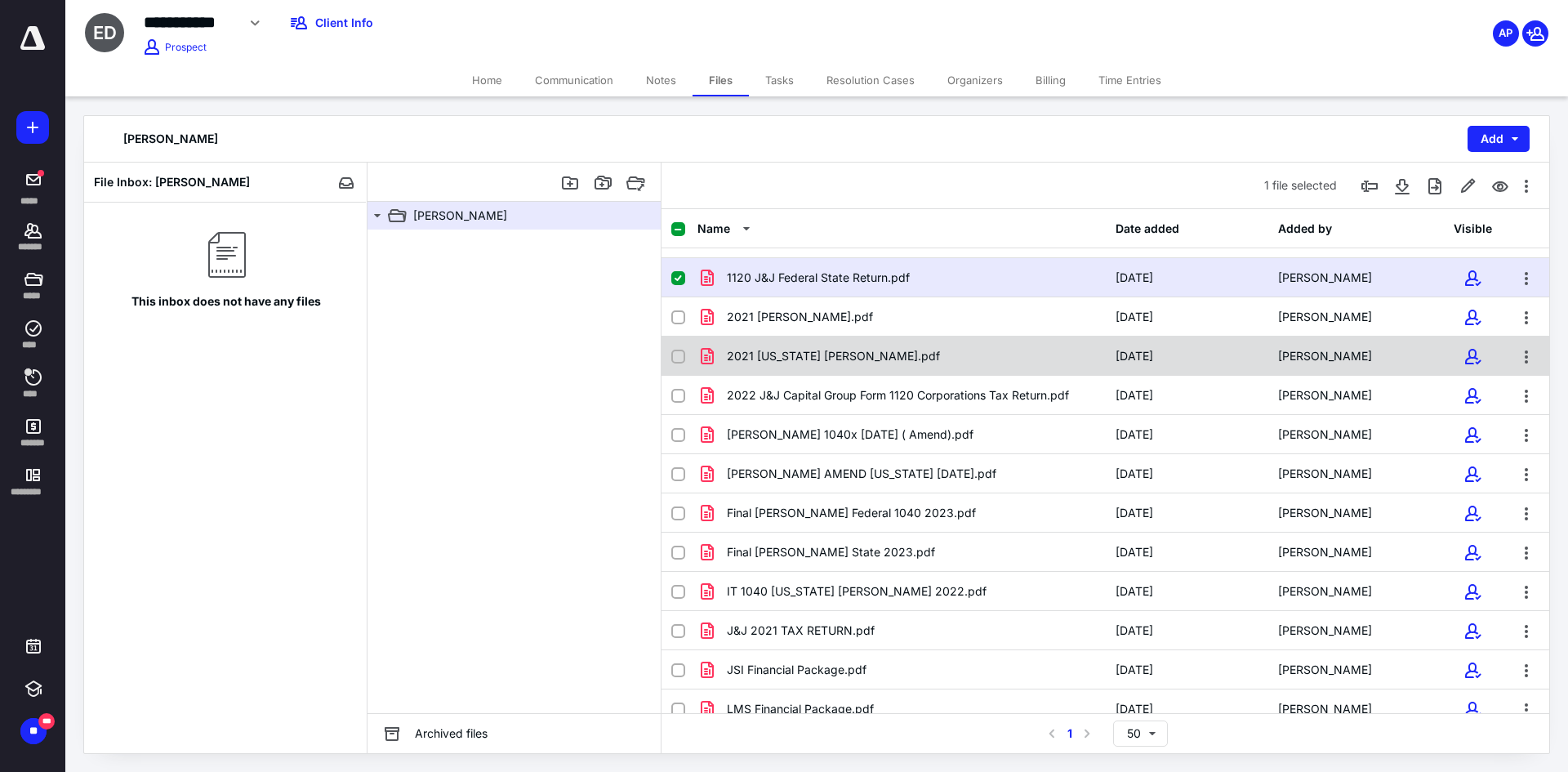 scroll, scrollTop: 45, scrollLeft: 0, axis: vertical 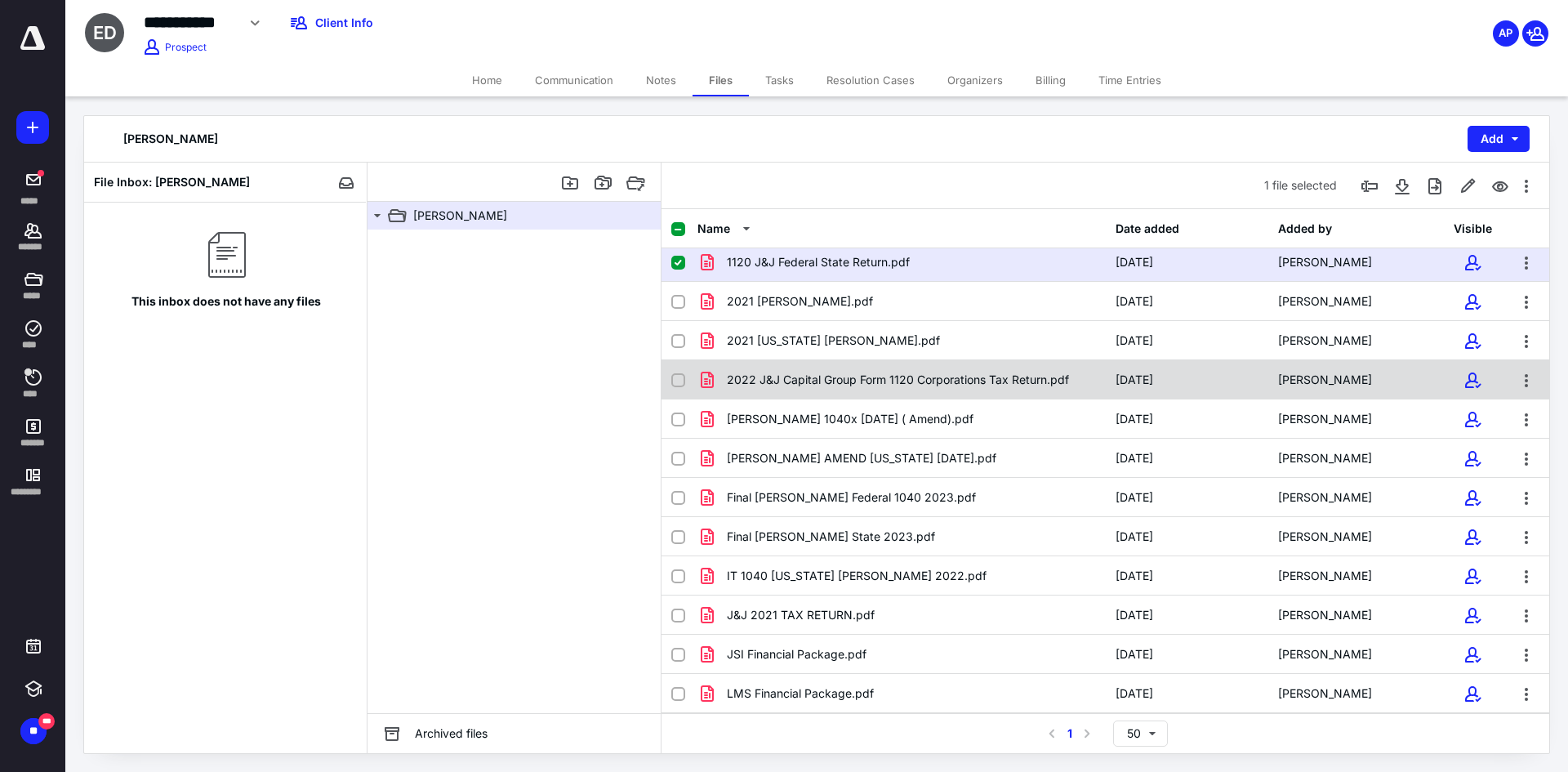 click on "2022 J&J Capital Group  Form 1120  Corporations Tax Return.pdf 6/24/2025 Eddie Davis" at bounding box center (1105, 380) 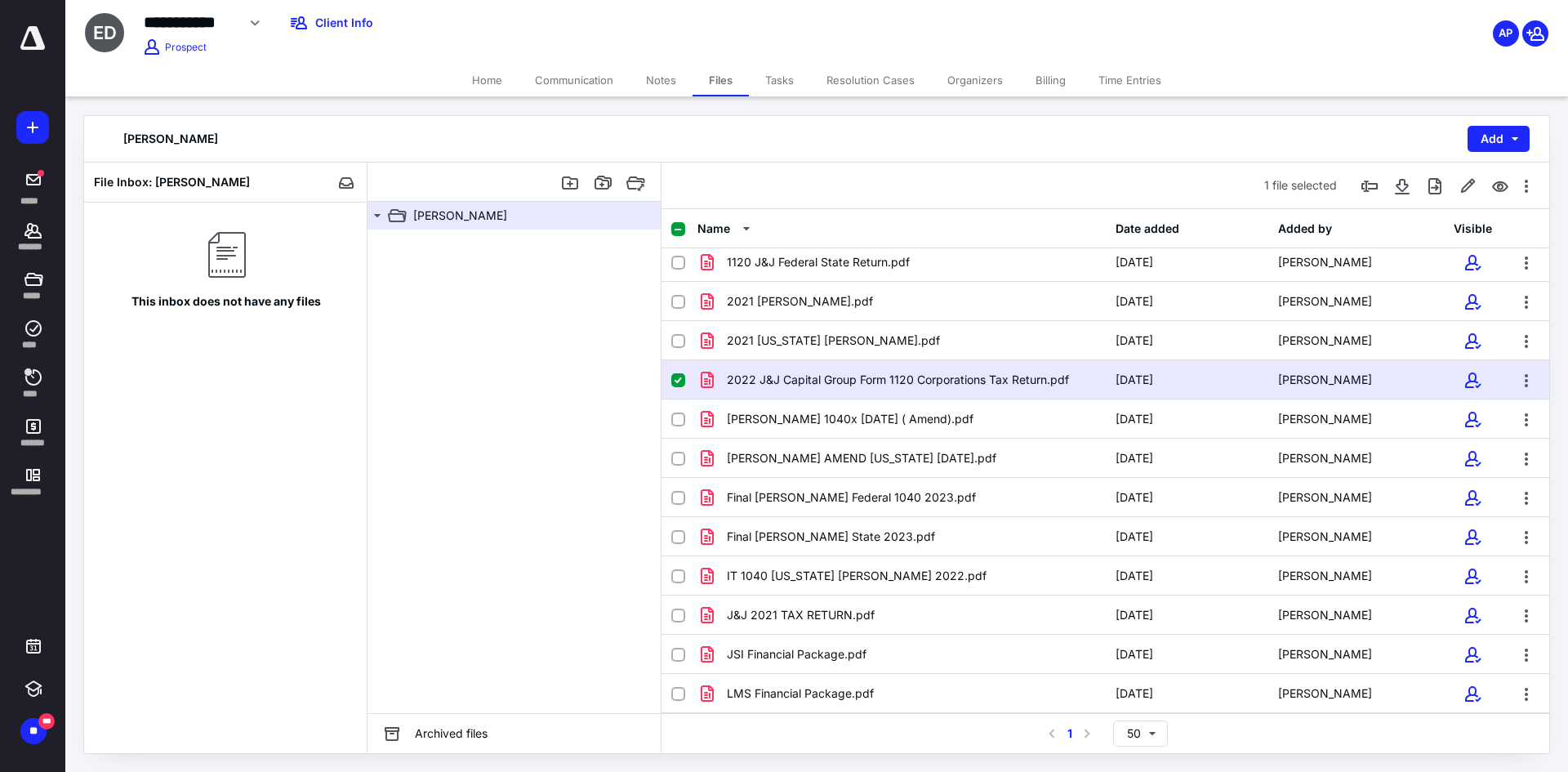 click on "2022 J&J Capital Group  Form 1120  Corporations Tax Return.pdf 6/24/2025 Eddie Davis" at bounding box center [1105, 380] 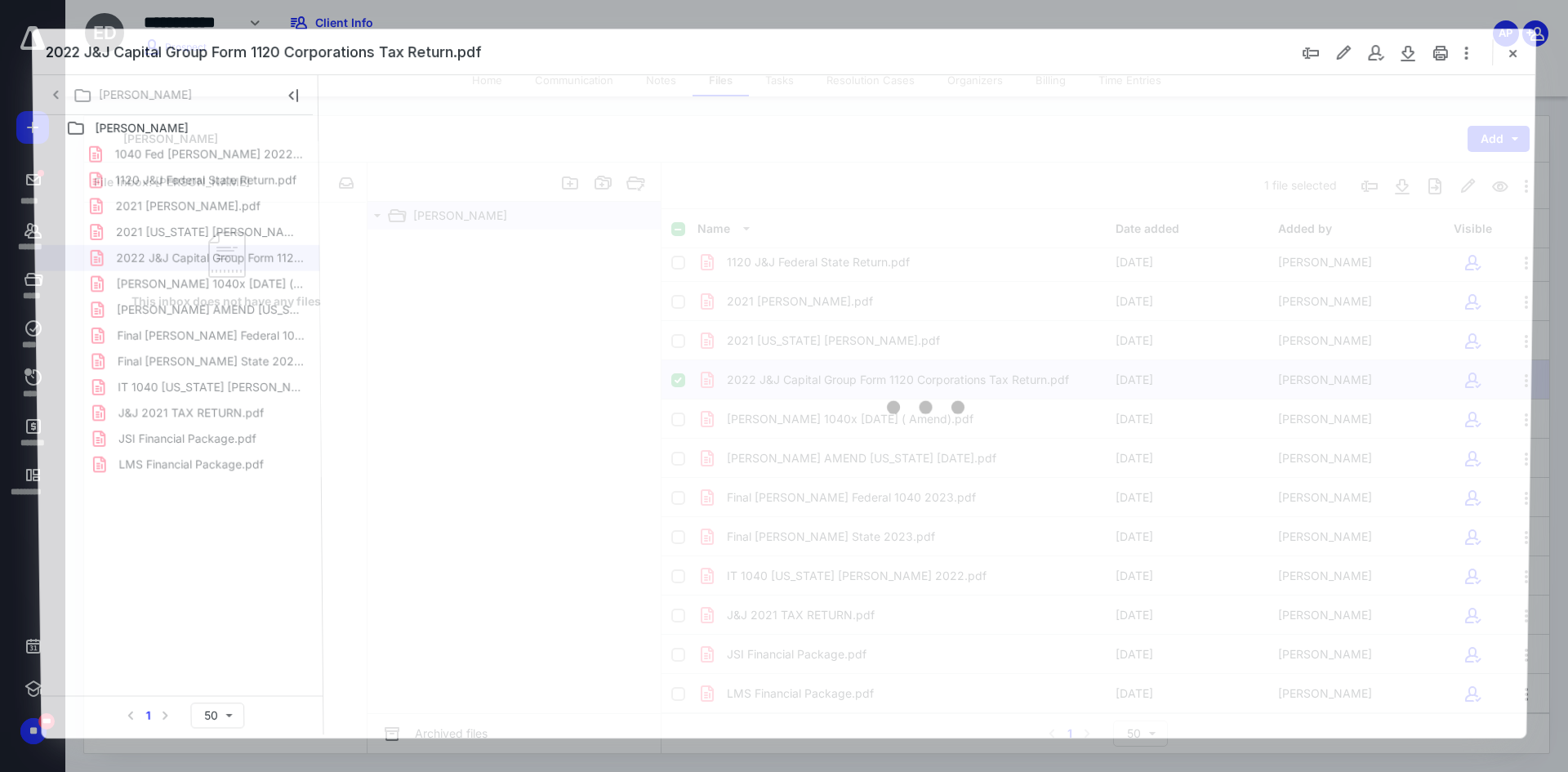 scroll, scrollTop: 0, scrollLeft: 0, axis: both 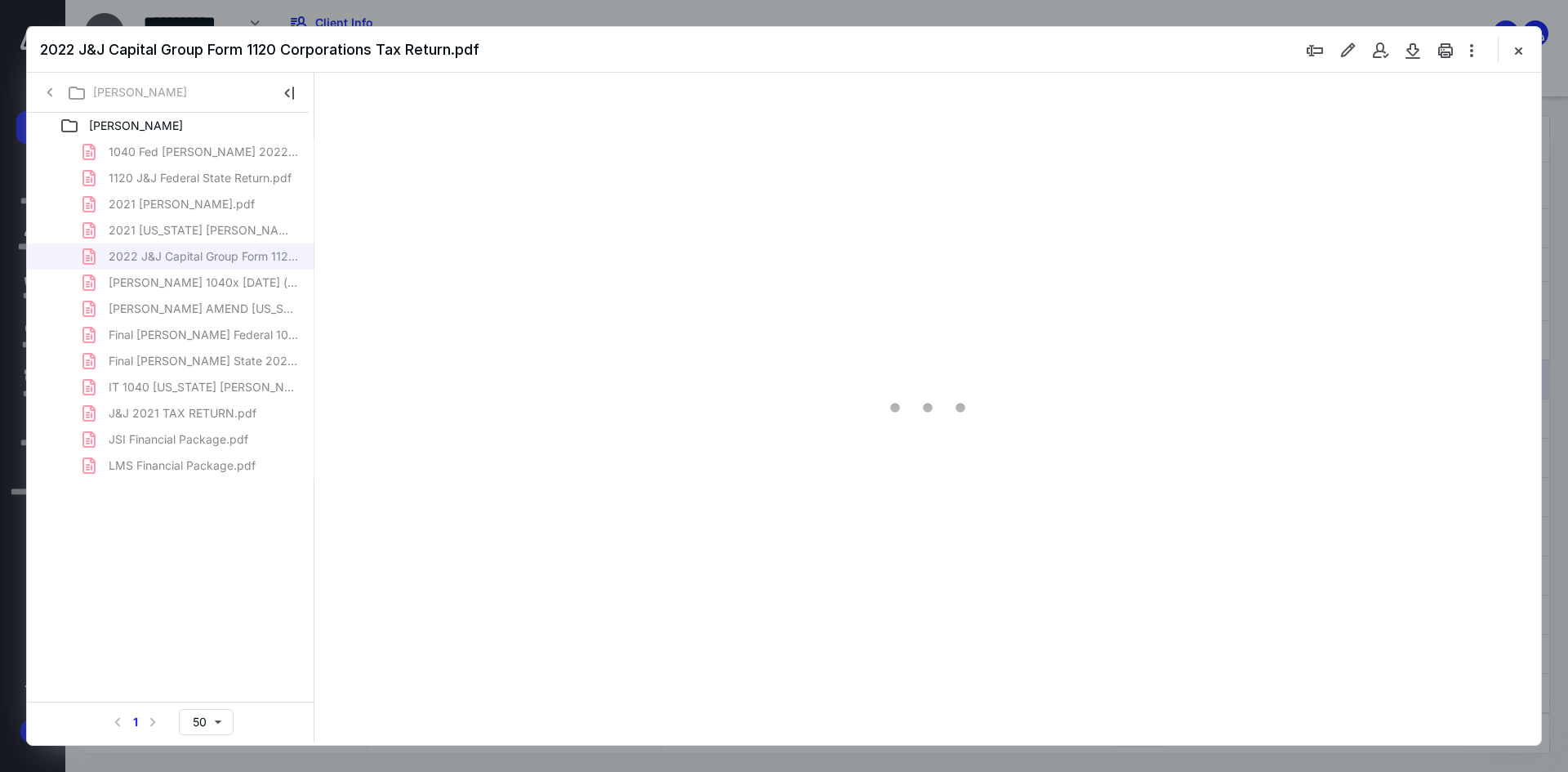 type on "241" 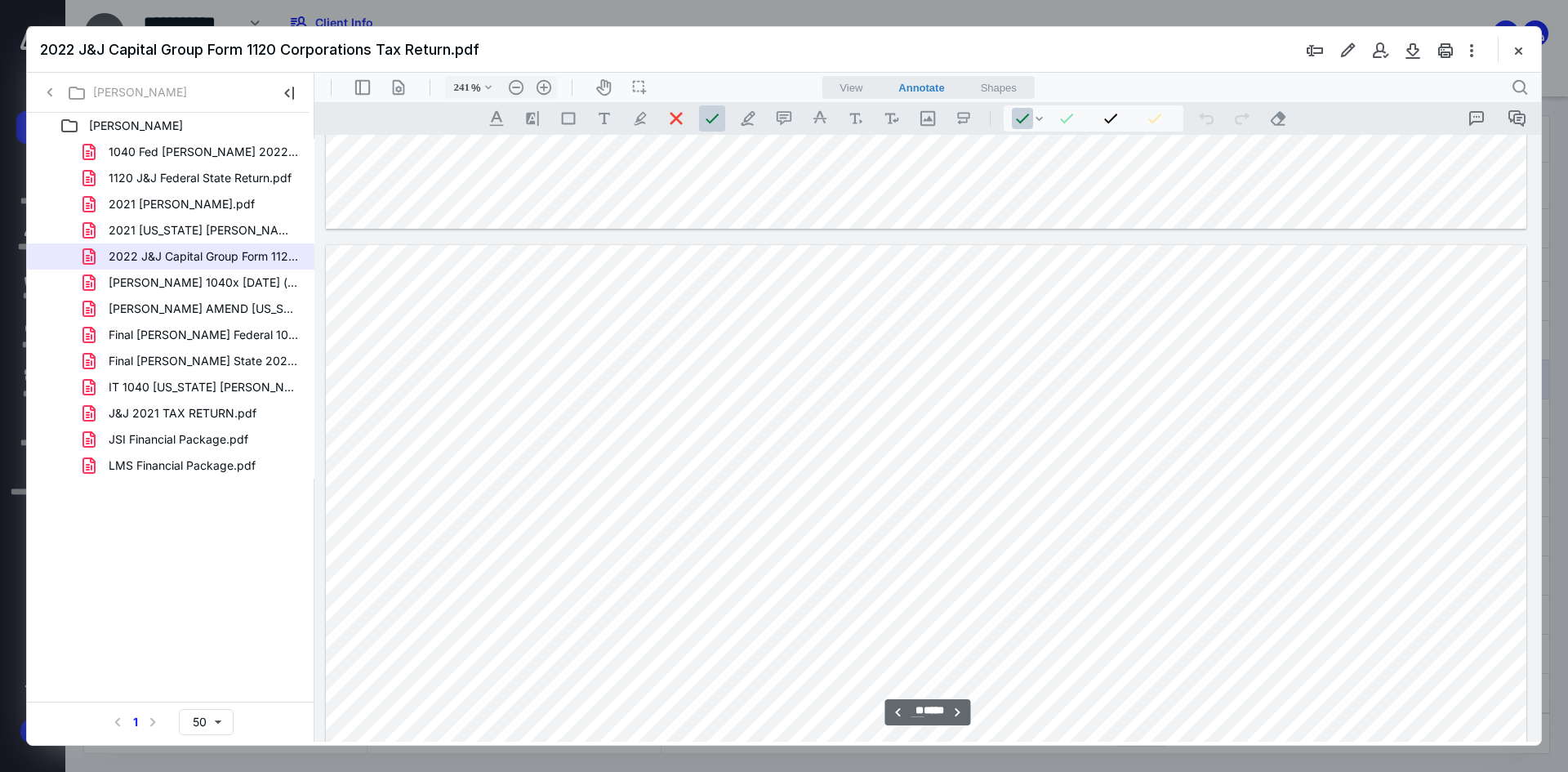 scroll, scrollTop: 48771, scrollLeft: 0, axis: vertical 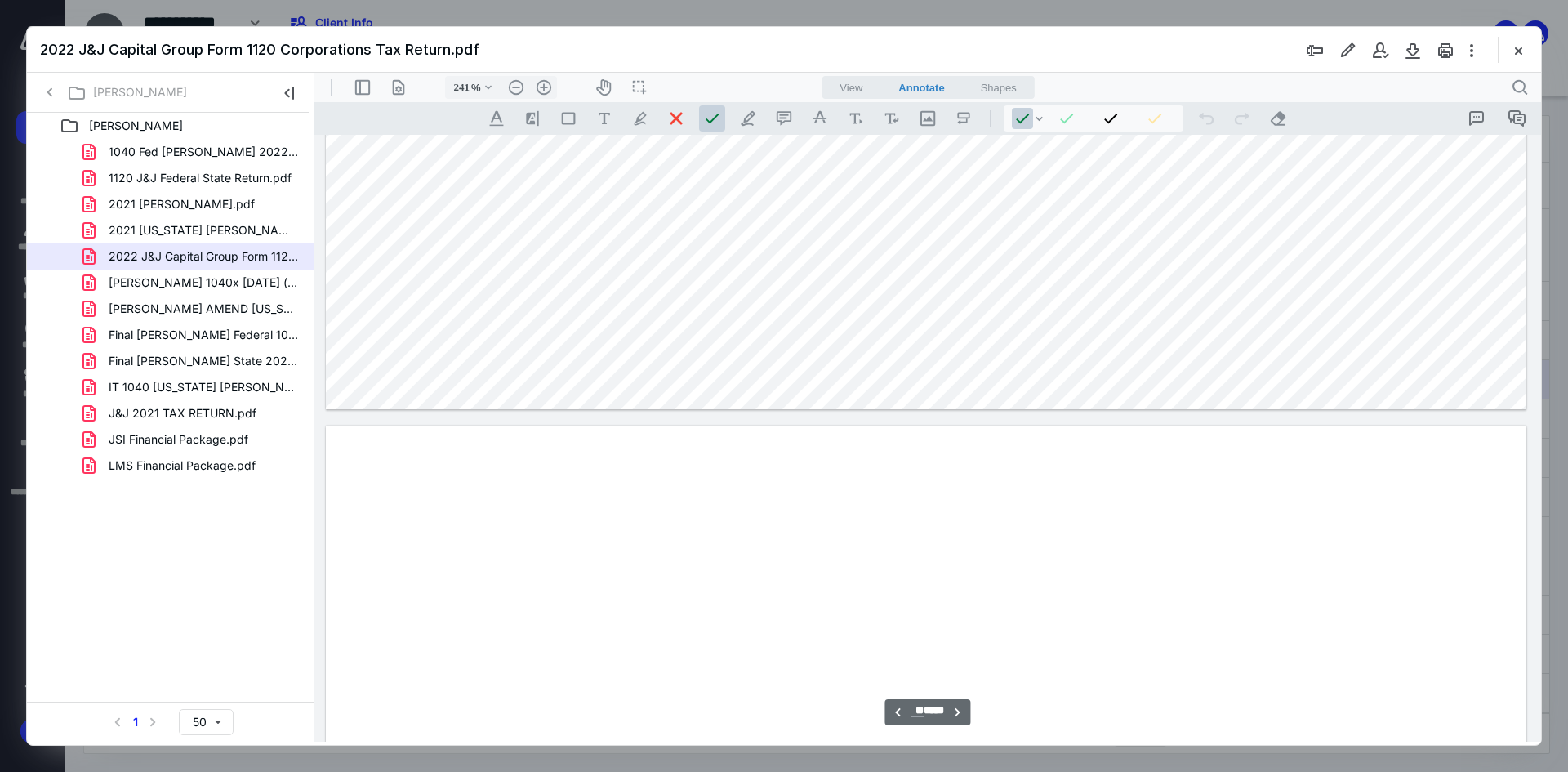 type on "**" 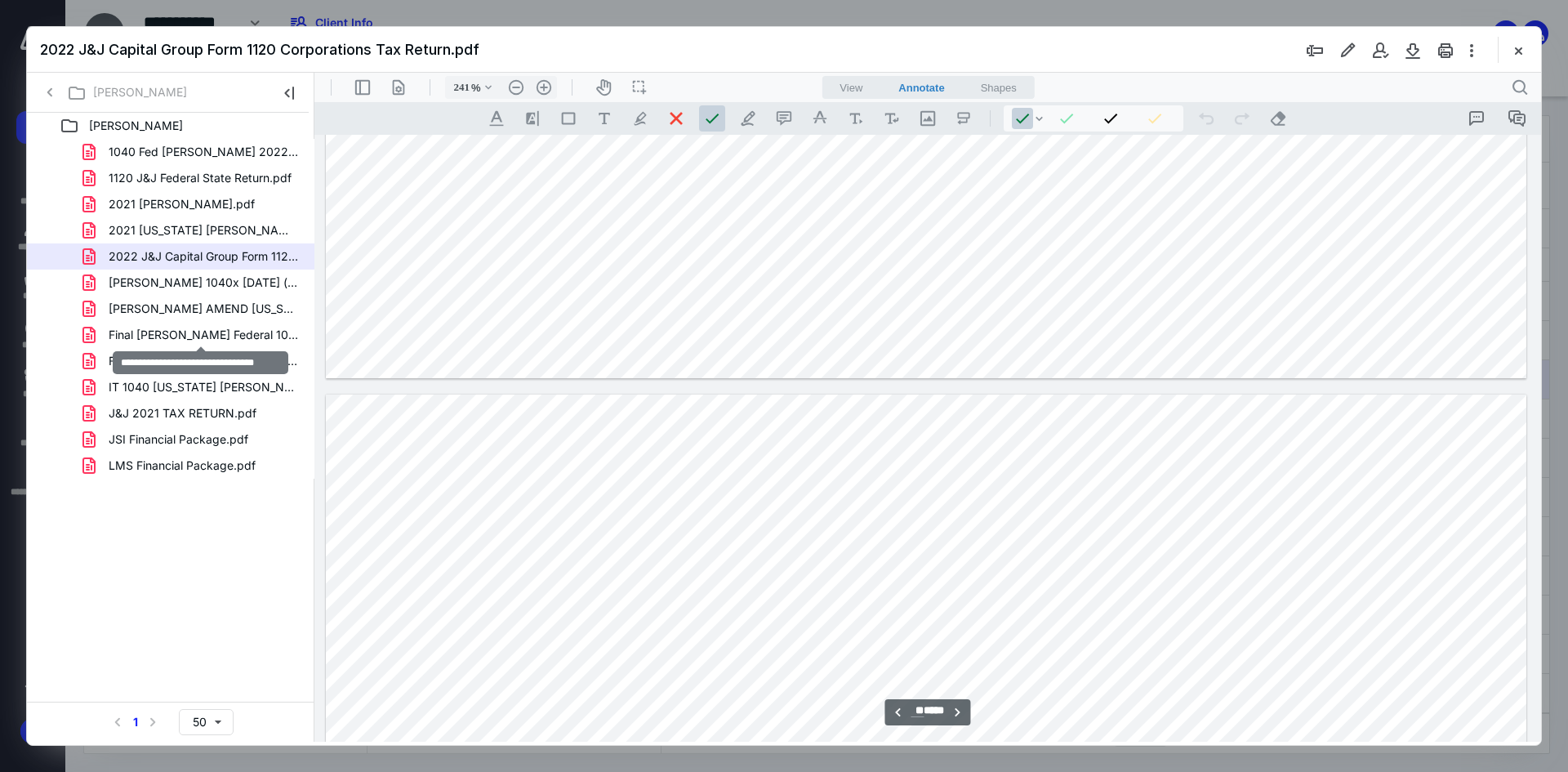drag, startPoint x: 156, startPoint y: 332, endPoint x: 160, endPoint y: 426, distance: 94.08507 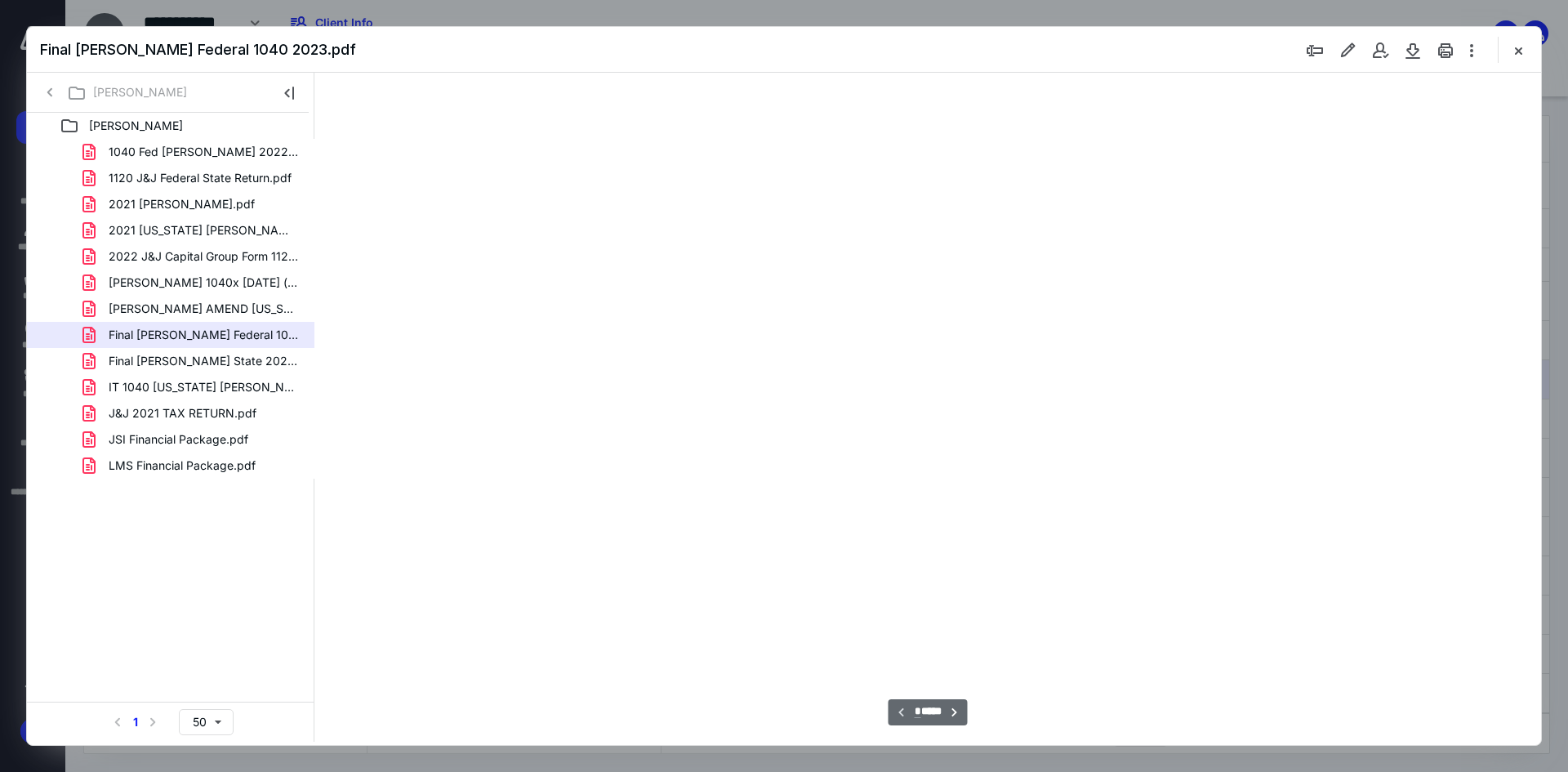 type on "241" 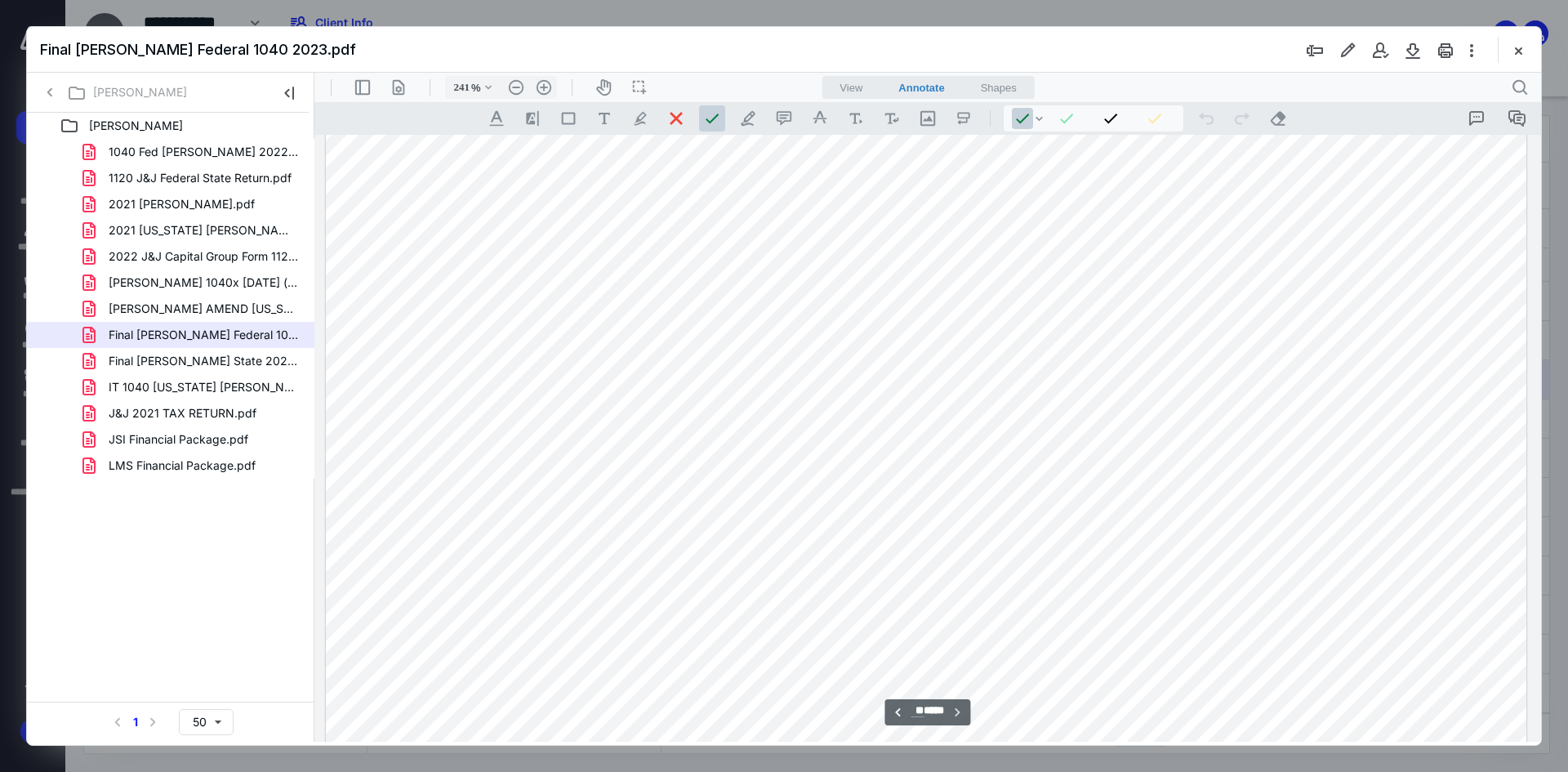 scroll, scrollTop: 39727, scrollLeft: 0, axis: vertical 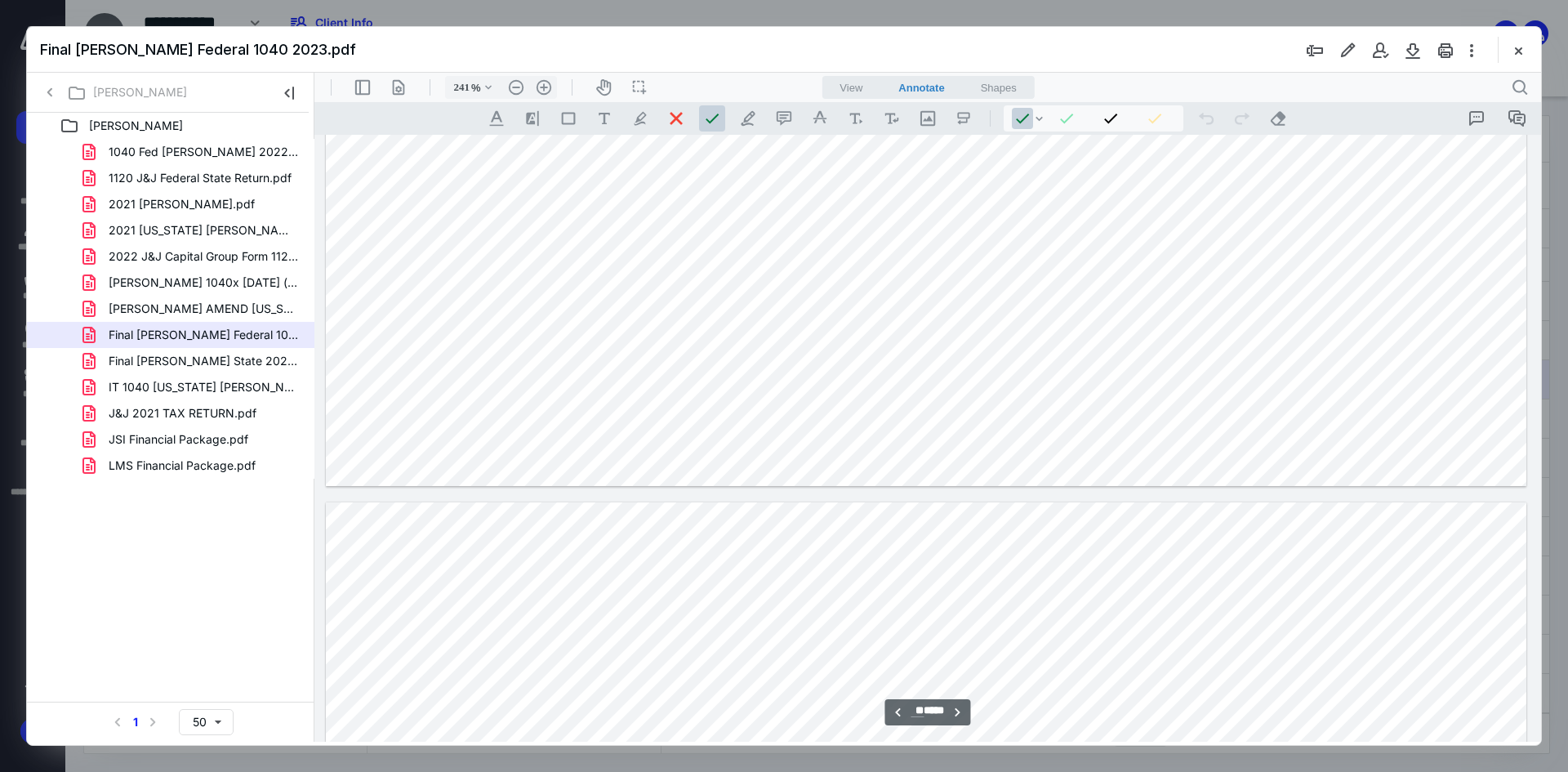 type on "**" 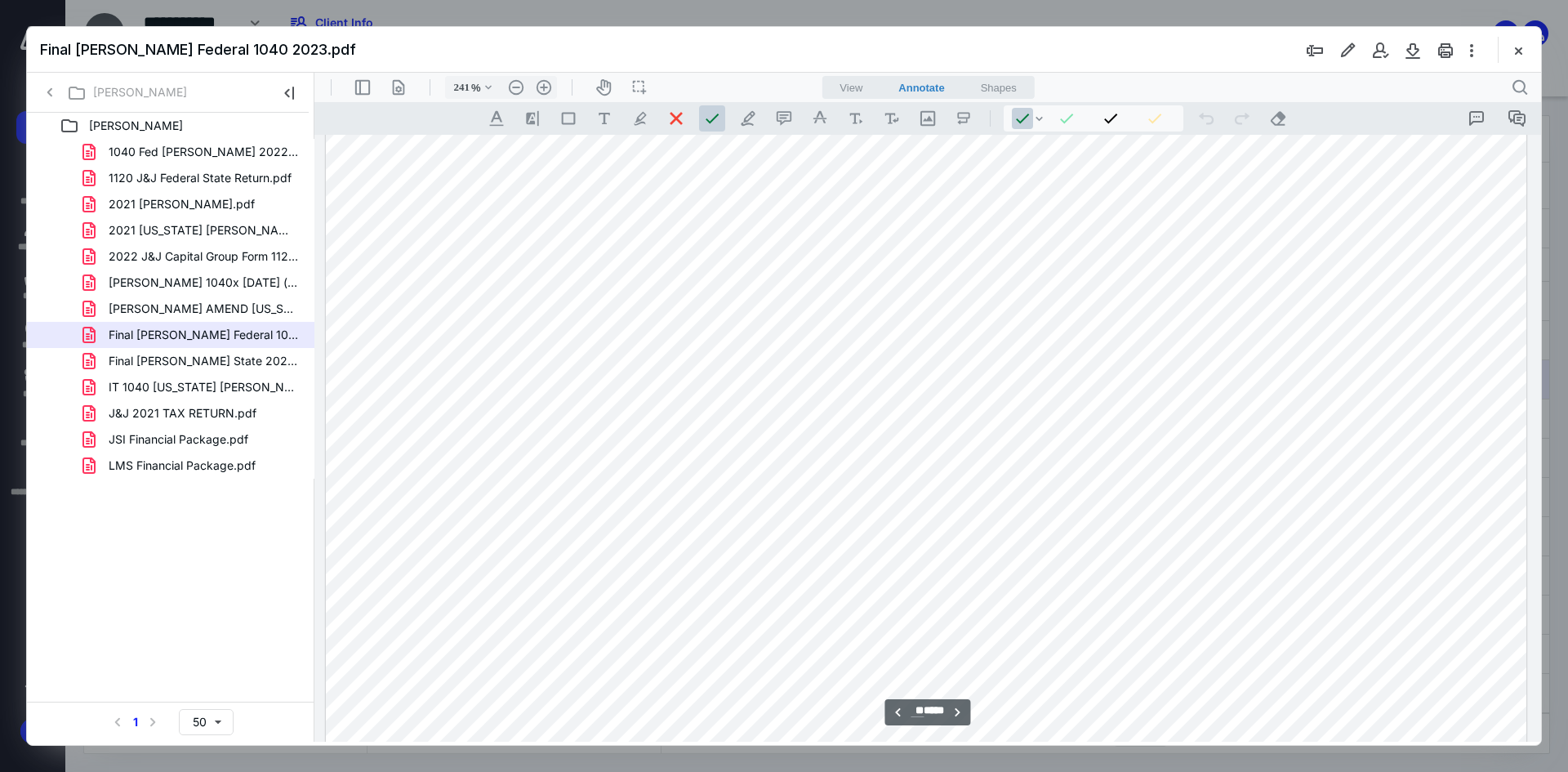 scroll, scrollTop: 31779, scrollLeft: 0, axis: vertical 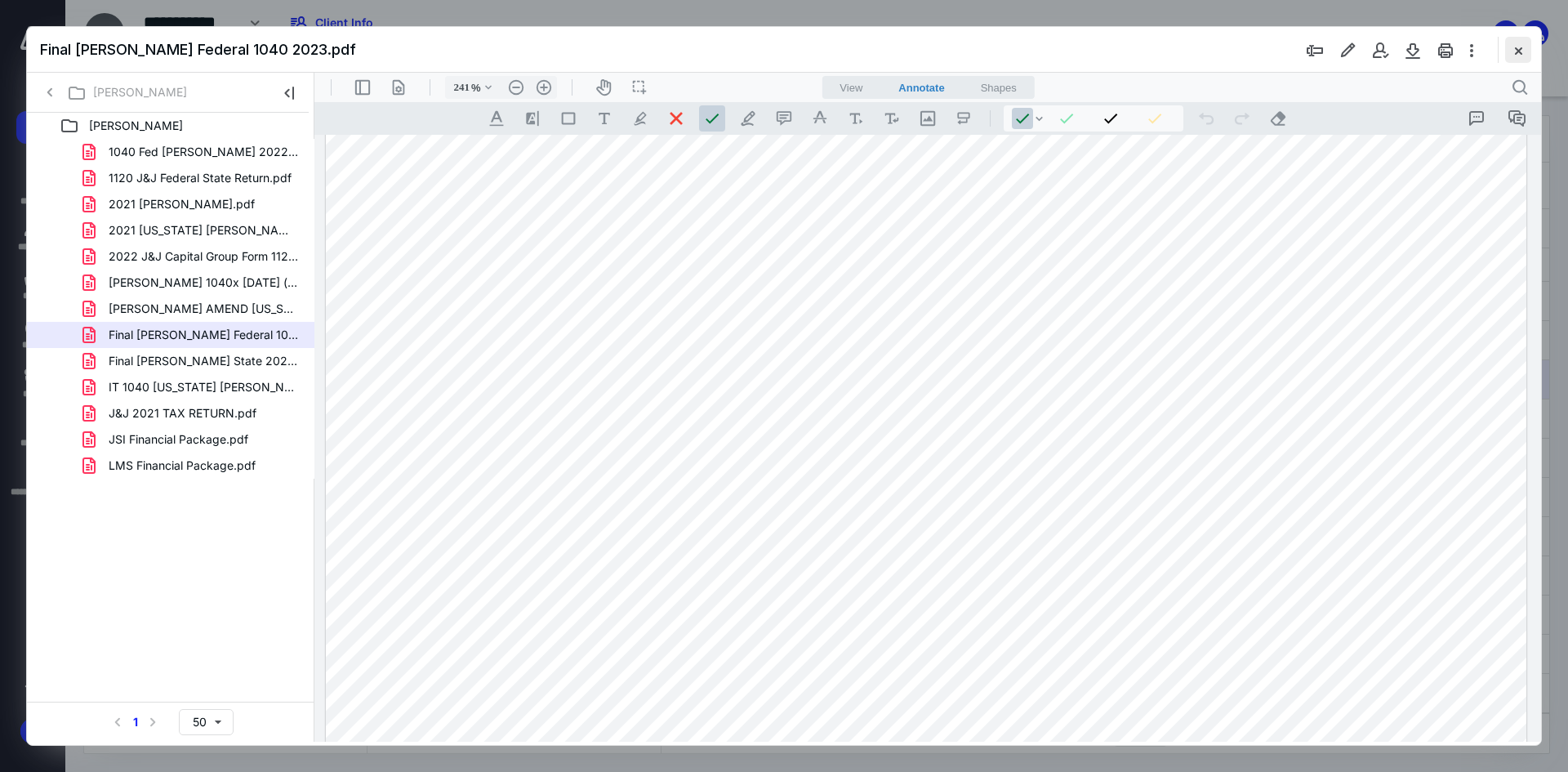 click at bounding box center [1518, 50] 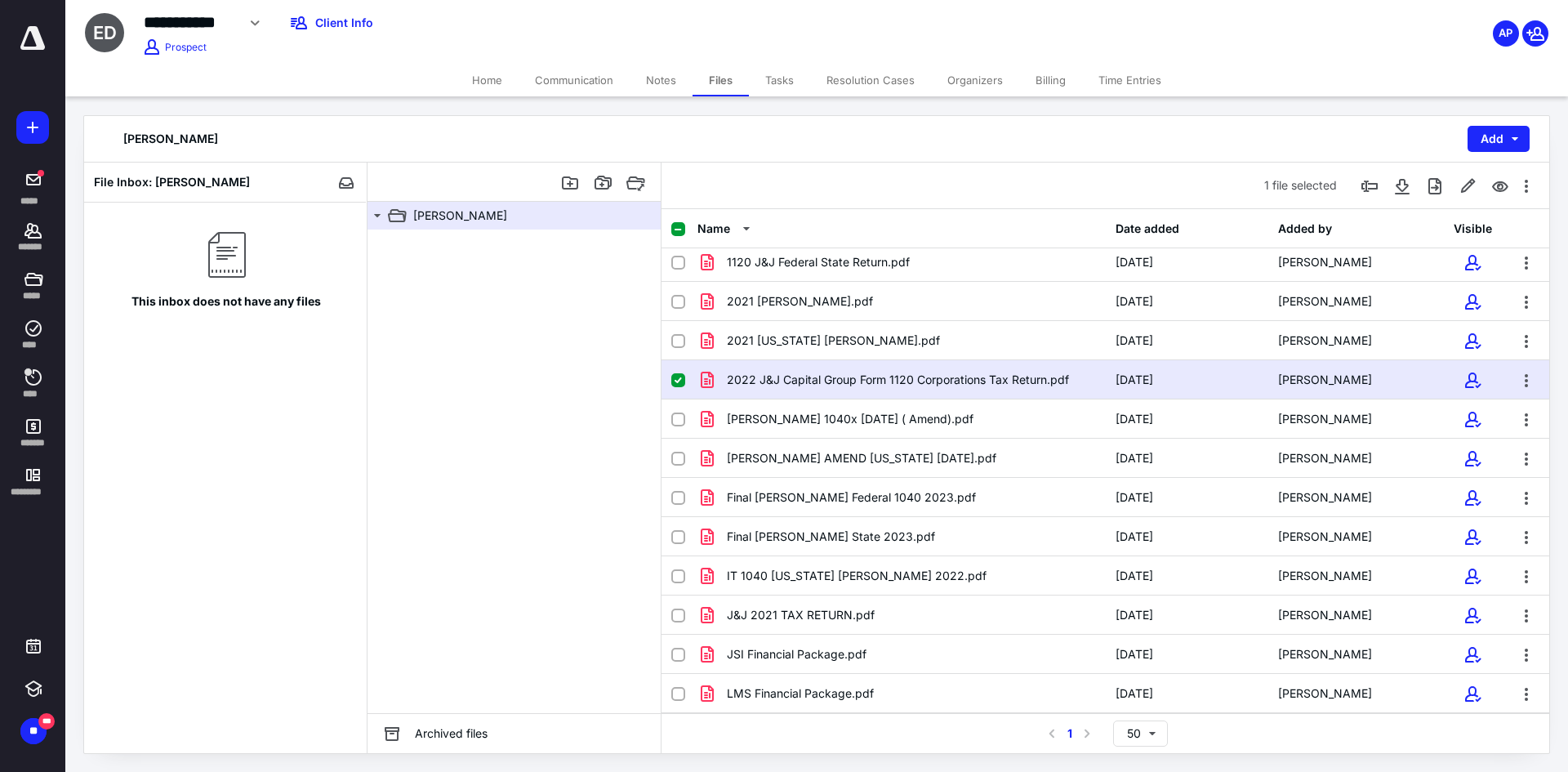 click at bounding box center [678, 381] 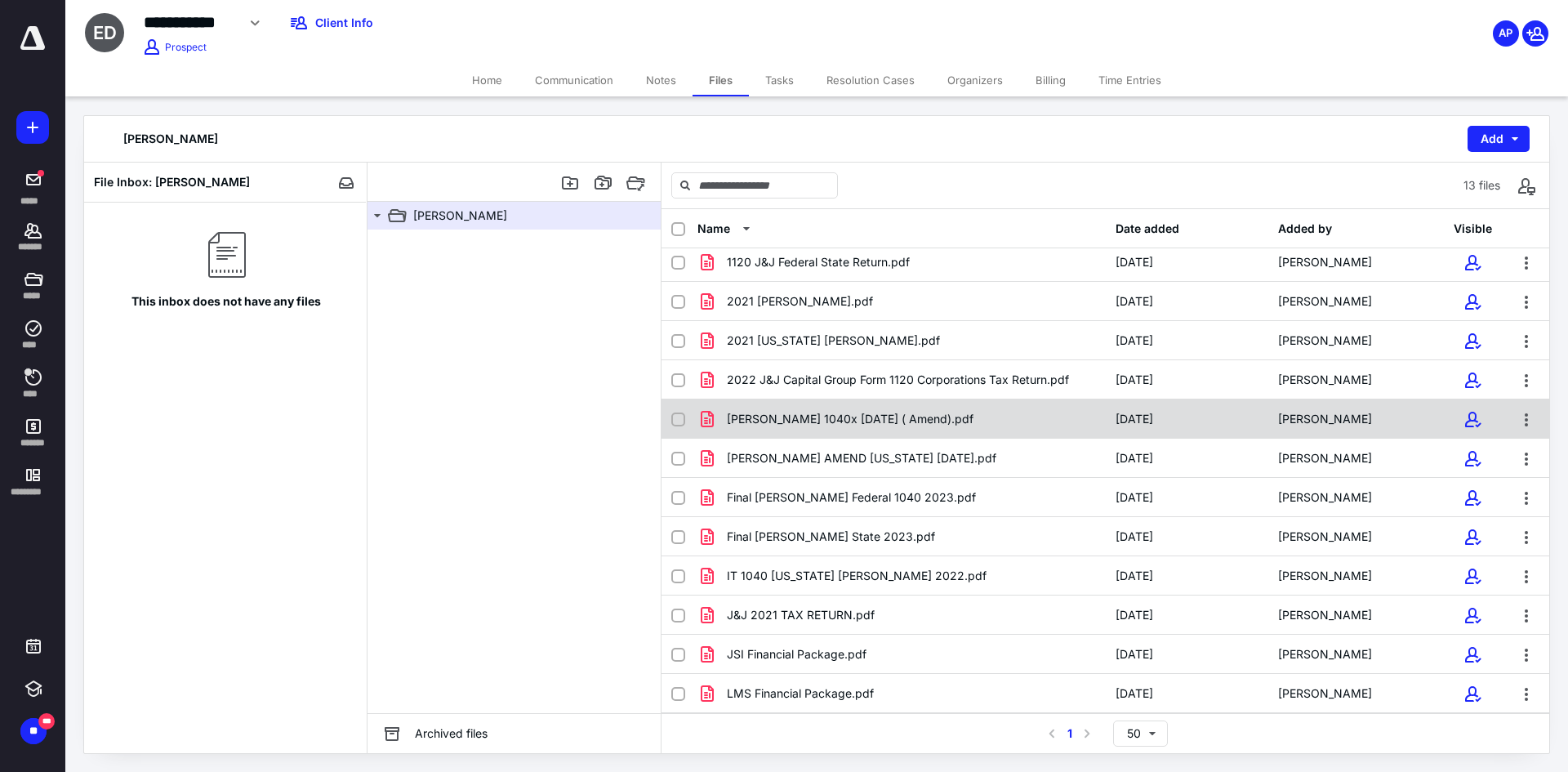 click on "DAVIS 1040x Nov 15 ( Amend).pdf 6/24/2025 Eddie Davis" at bounding box center (1105, 419) 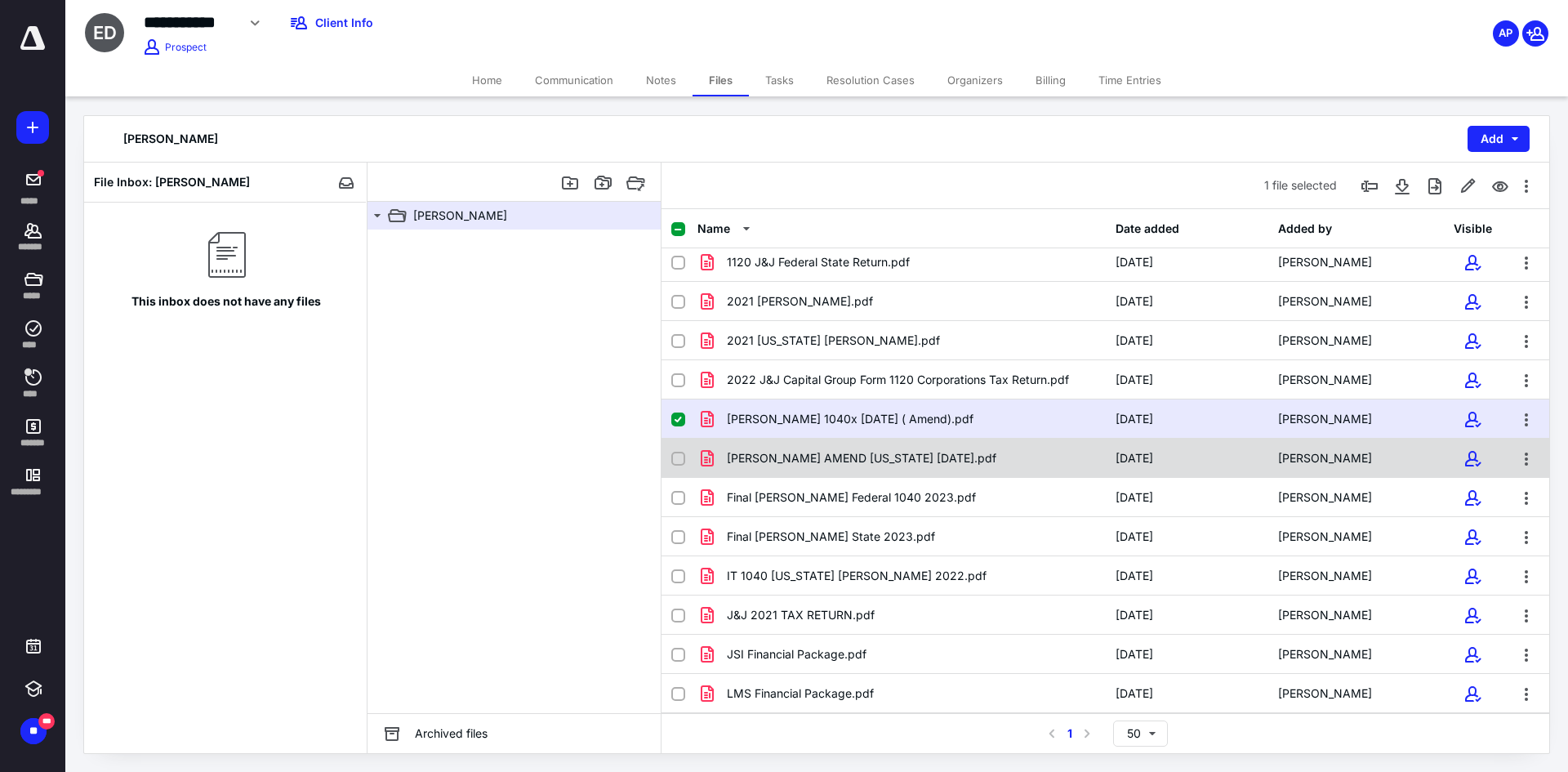 click on "DAVIS AMEND OHIO Nov 15.pdf 6/24/2025 Eddie Davis" at bounding box center [1105, 458] 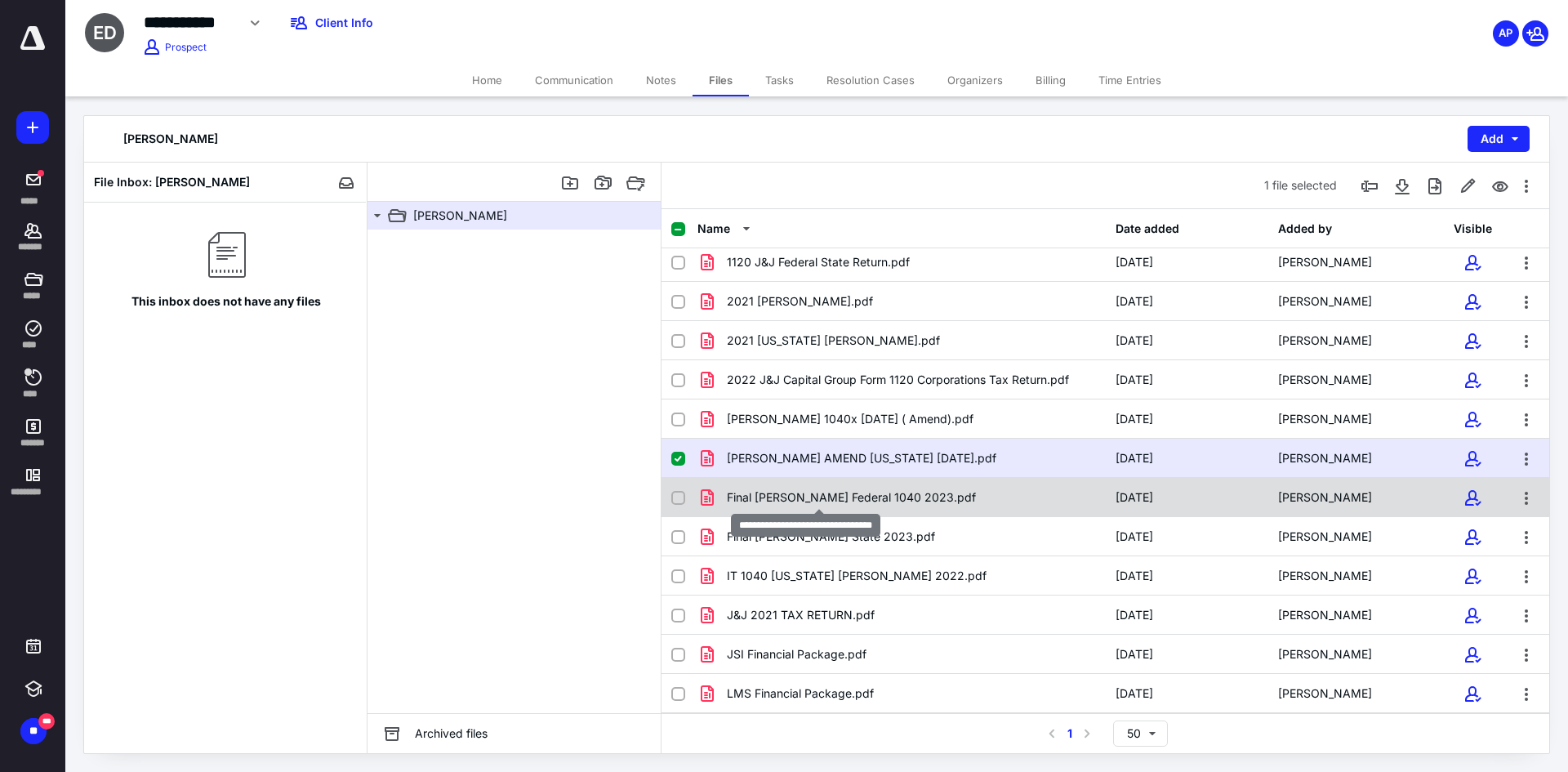 click on "Final Davis Federal 1040 2023.pdf" at bounding box center (851, 498) 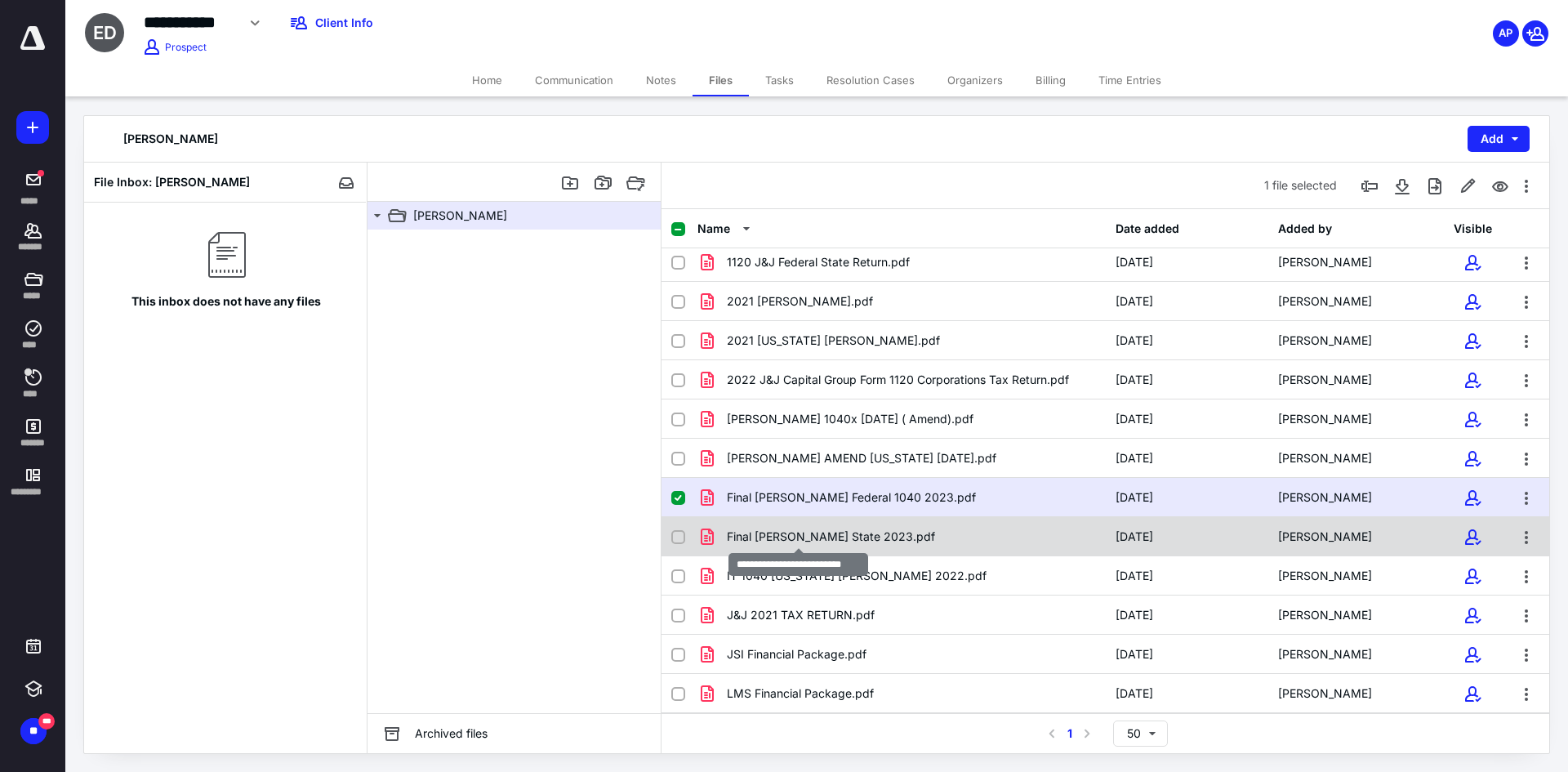 click on "Final Davis State 2023.pdf" at bounding box center (831, 537) 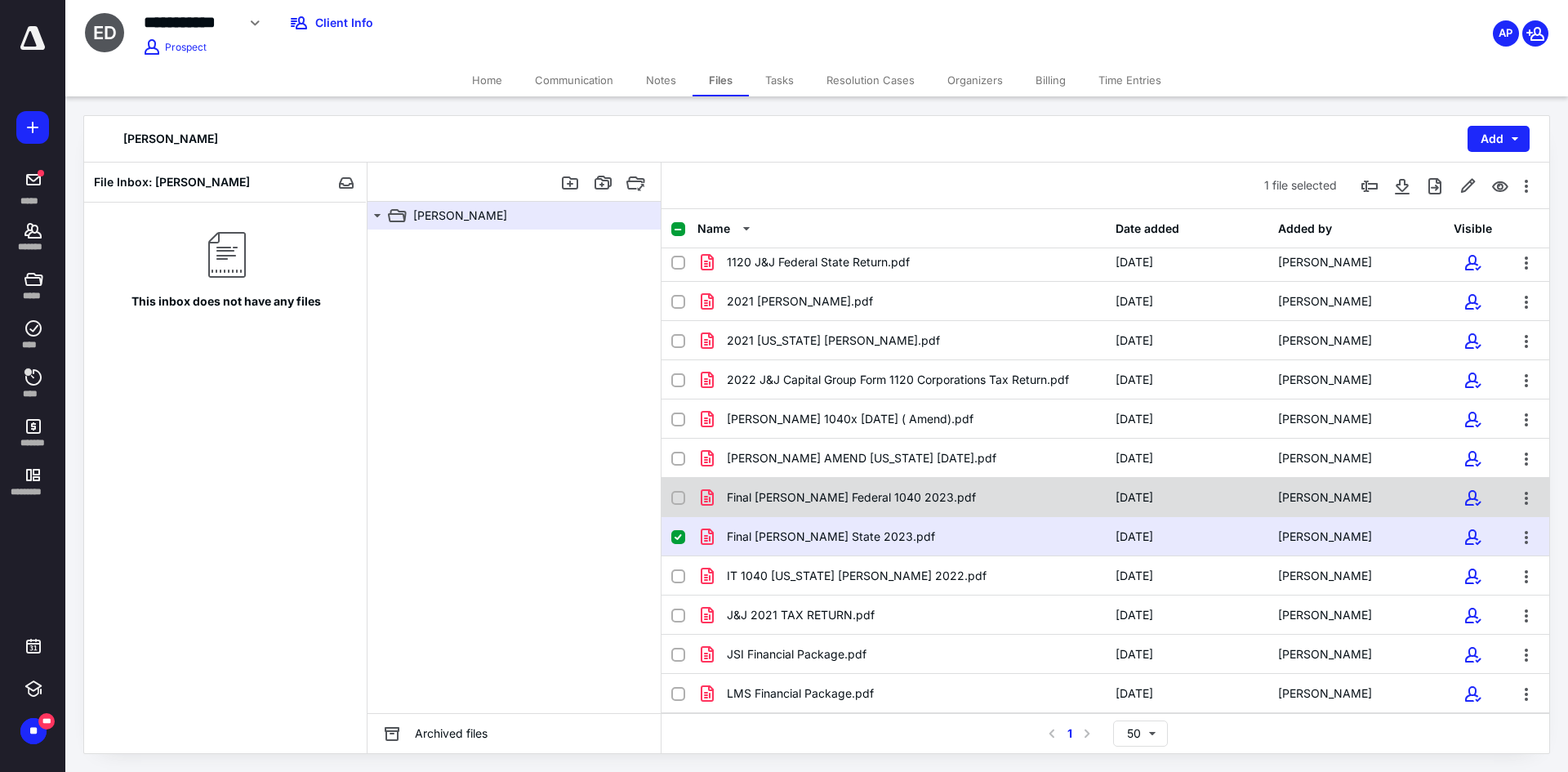 click on "Final Davis Federal 1040 2023.pdf" at bounding box center [851, 498] 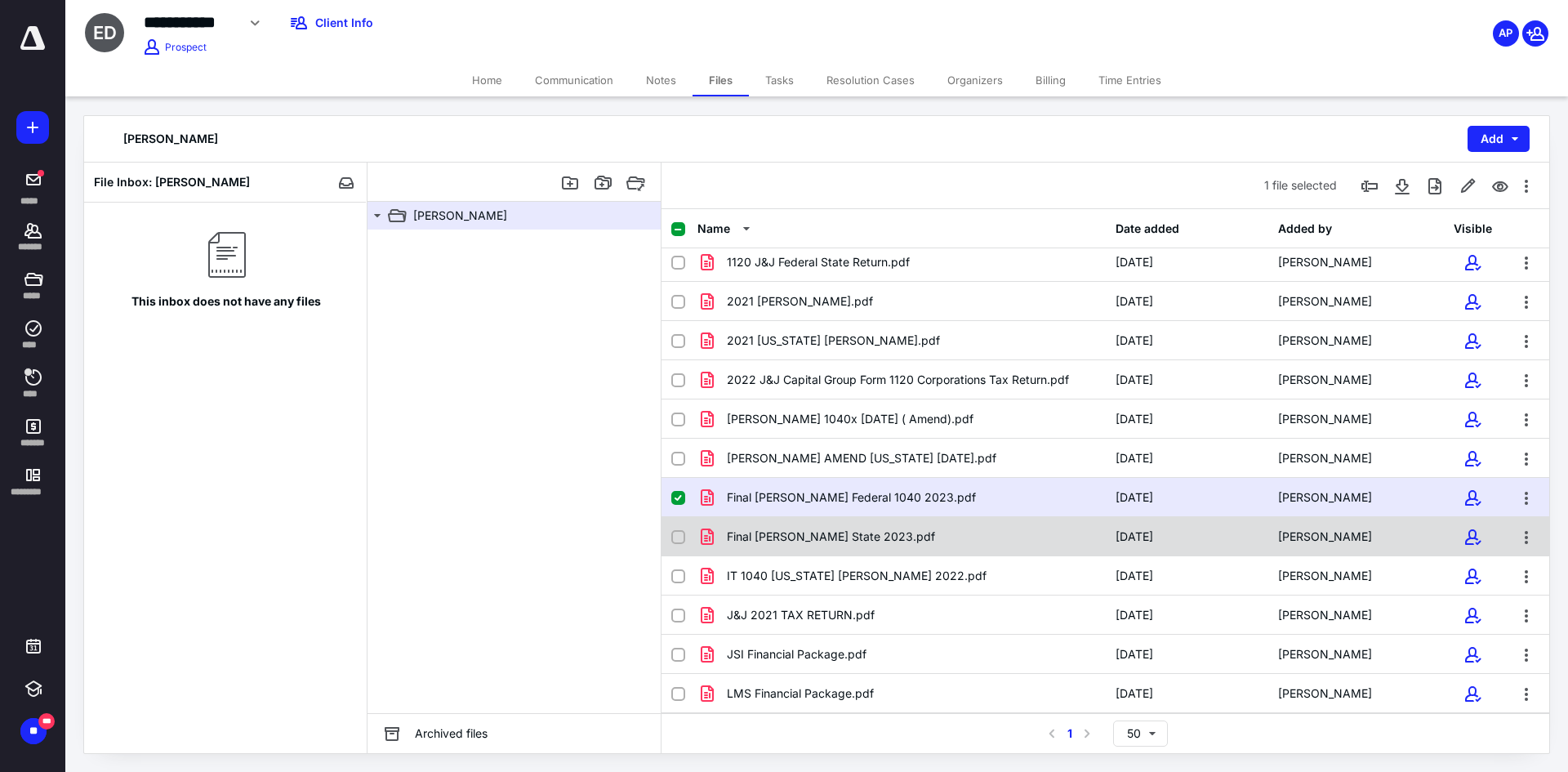 click on "Final Davis State 2023.pdf" at bounding box center [831, 537] 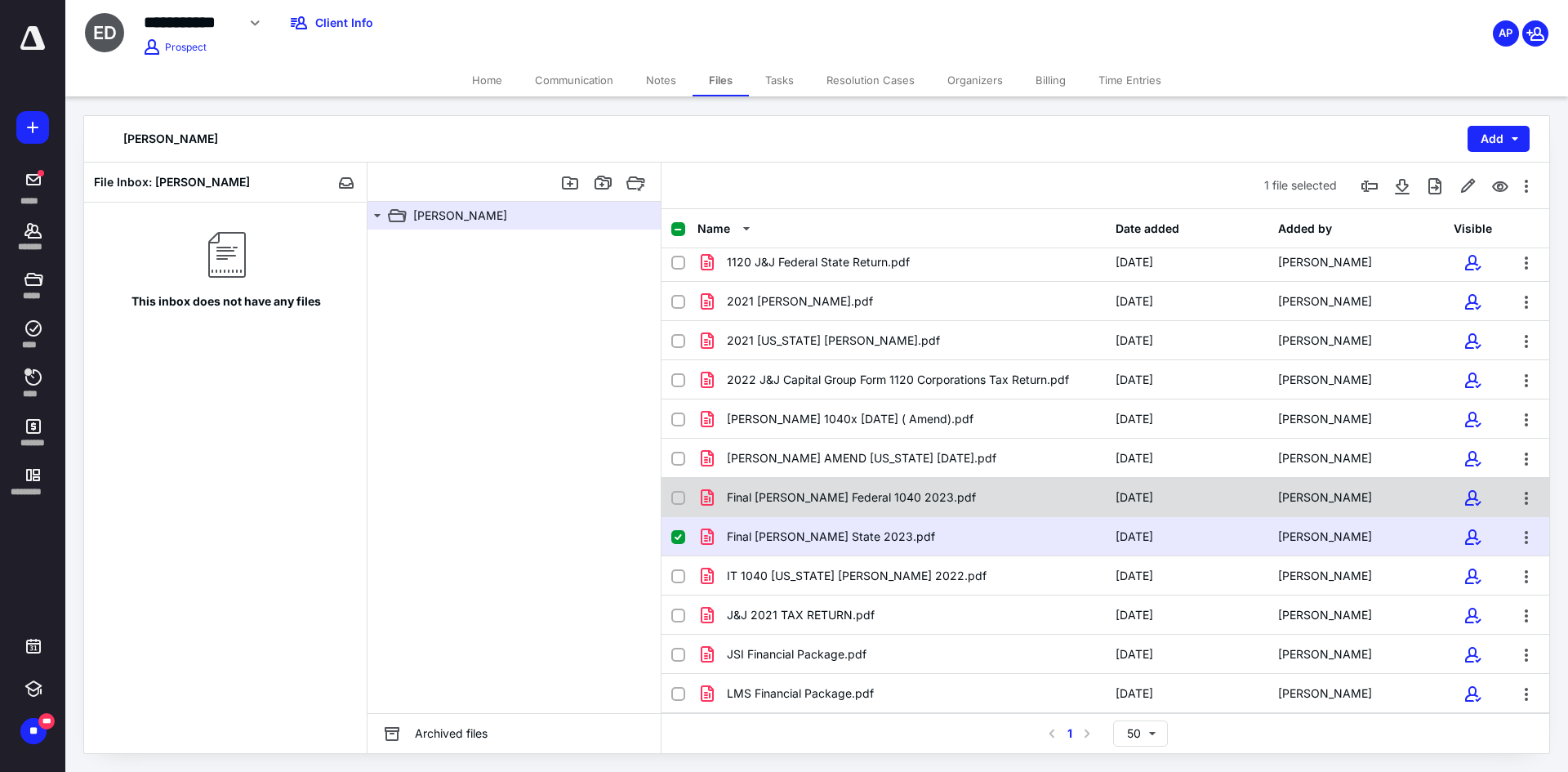 click on "Final Davis Federal 1040 2023.pdf" at bounding box center [851, 498] 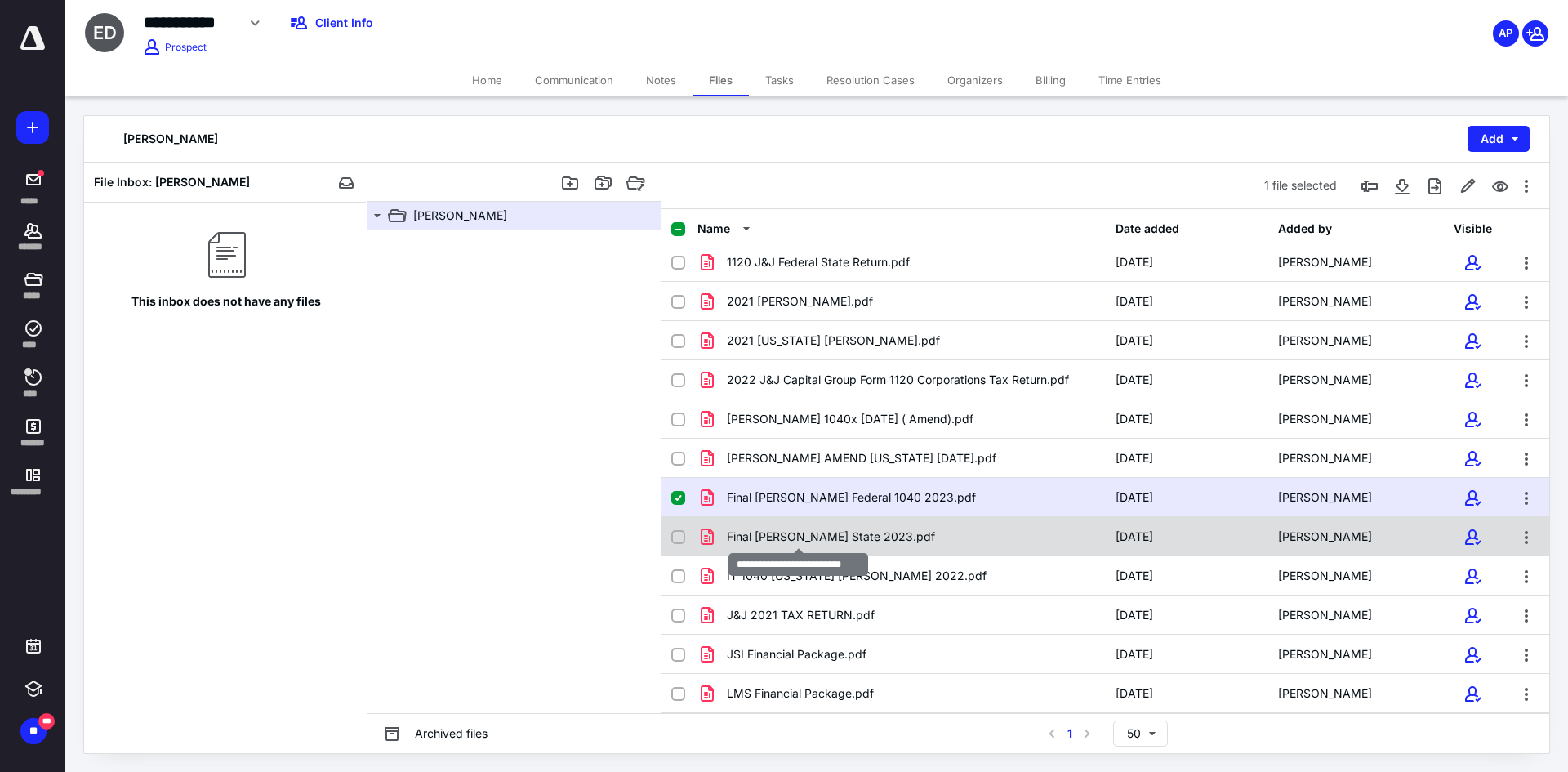 click on "Final Davis State 2023.pdf" at bounding box center [831, 537] 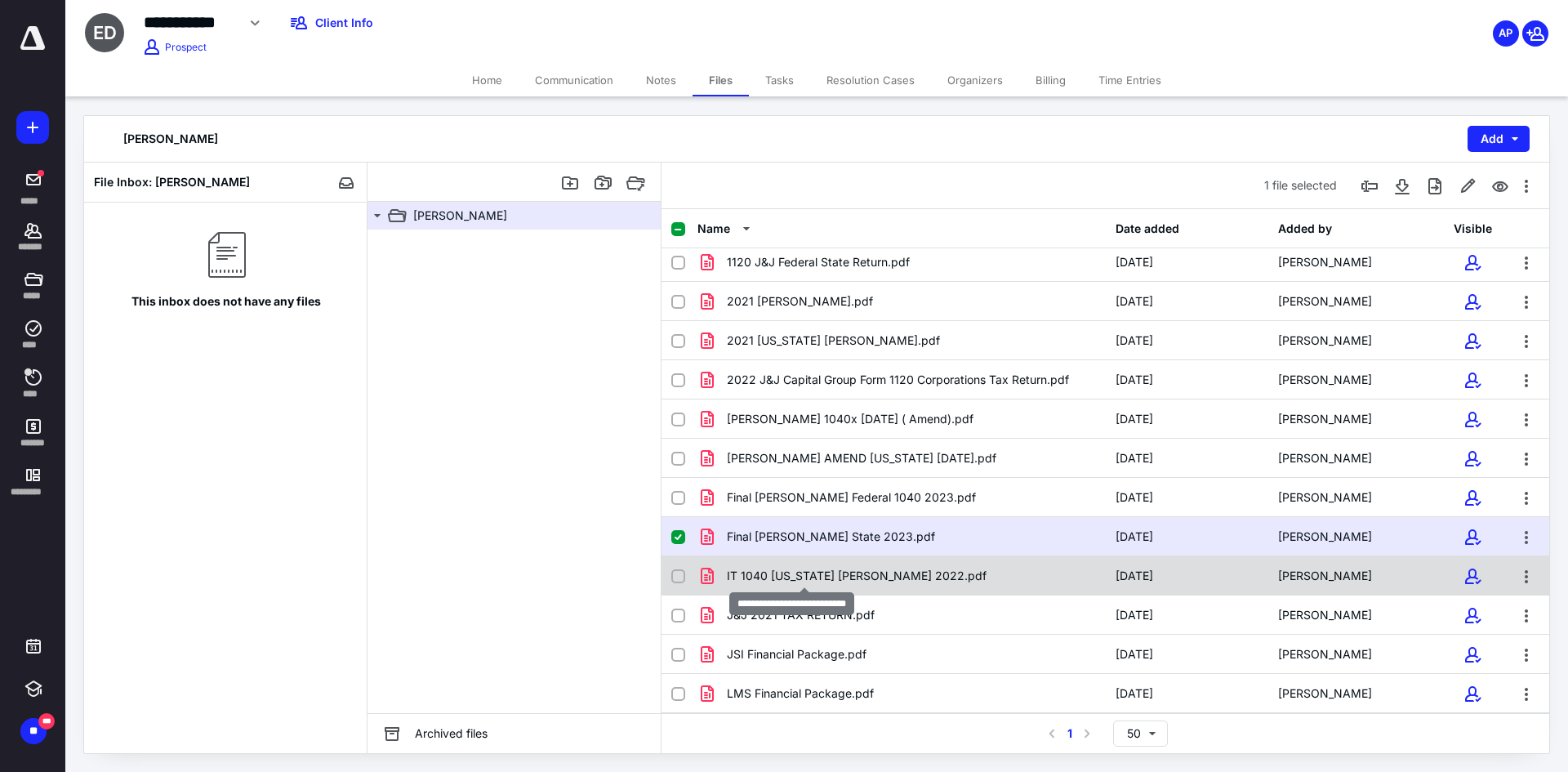 click on "IT 1040 Ohio Davis 2022.pdf" at bounding box center (857, 576) 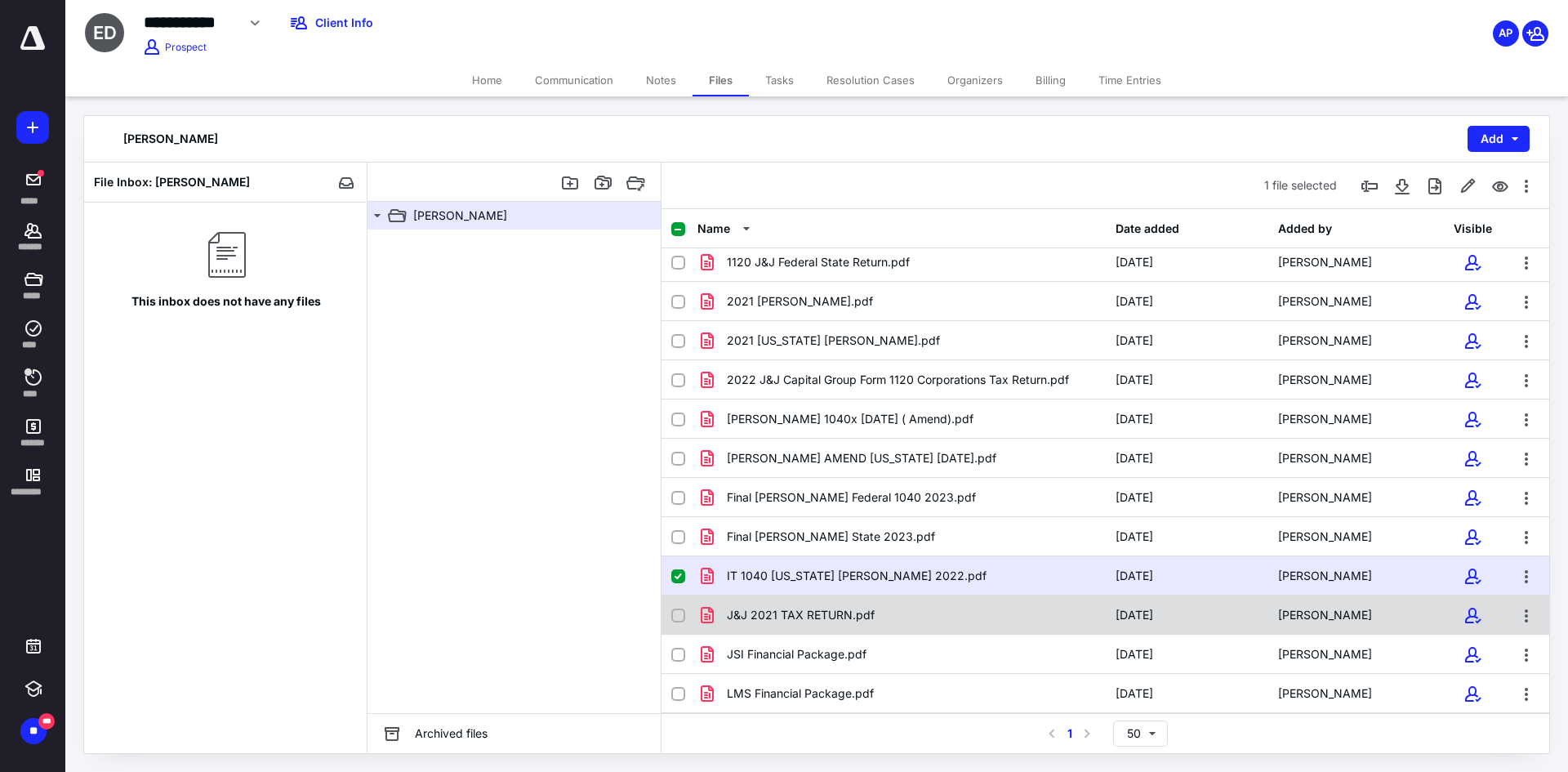 click on "J&J 2021 TAX RETURN.pdf 6/24/2025 Eddie Davis" at bounding box center (1105, 615) 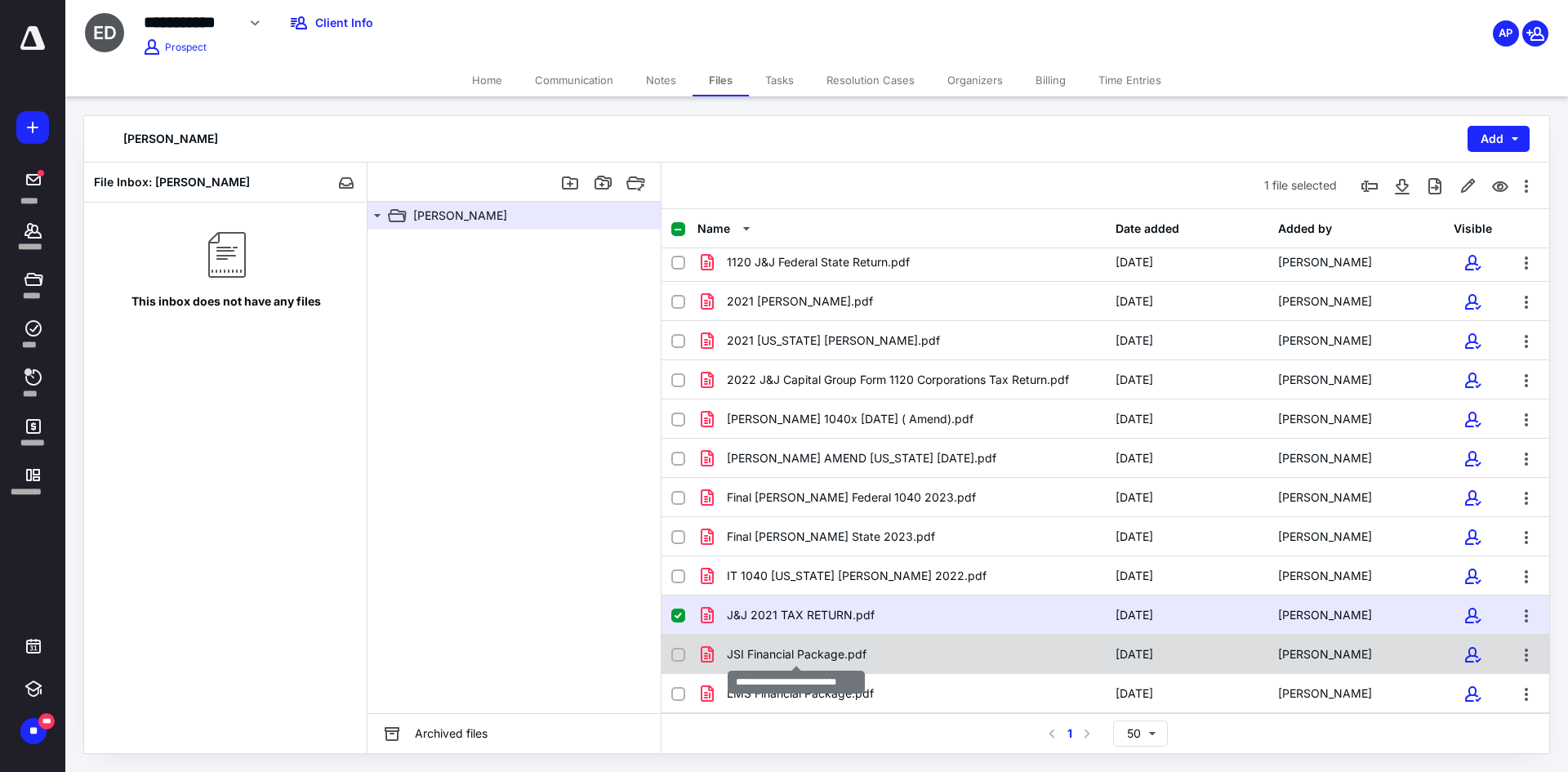 click on "JSI Financial Package.pdf" at bounding box center [796, 654] 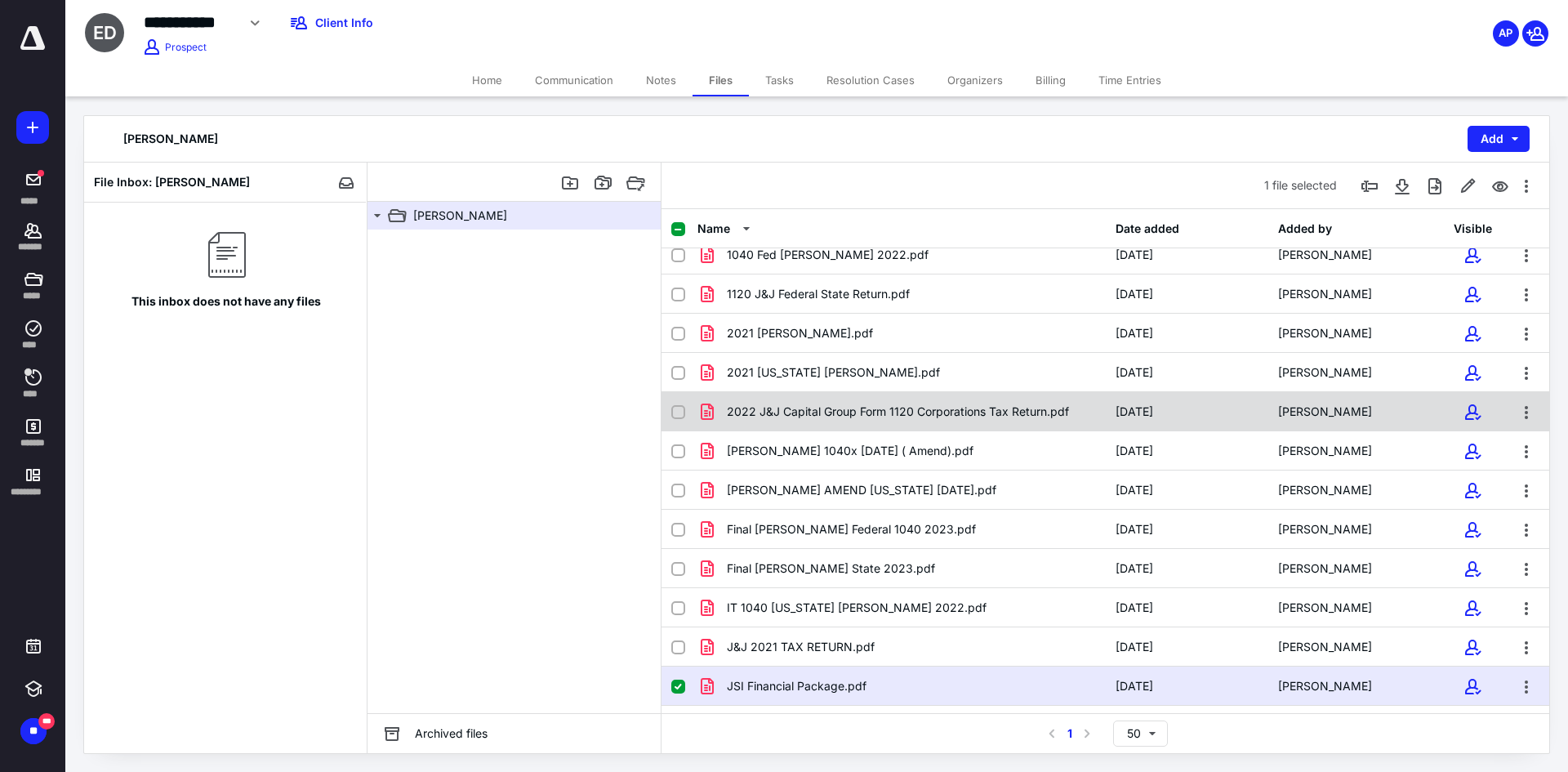 scroll, scrollTop: 0, scrollLeft: 0, axis: both 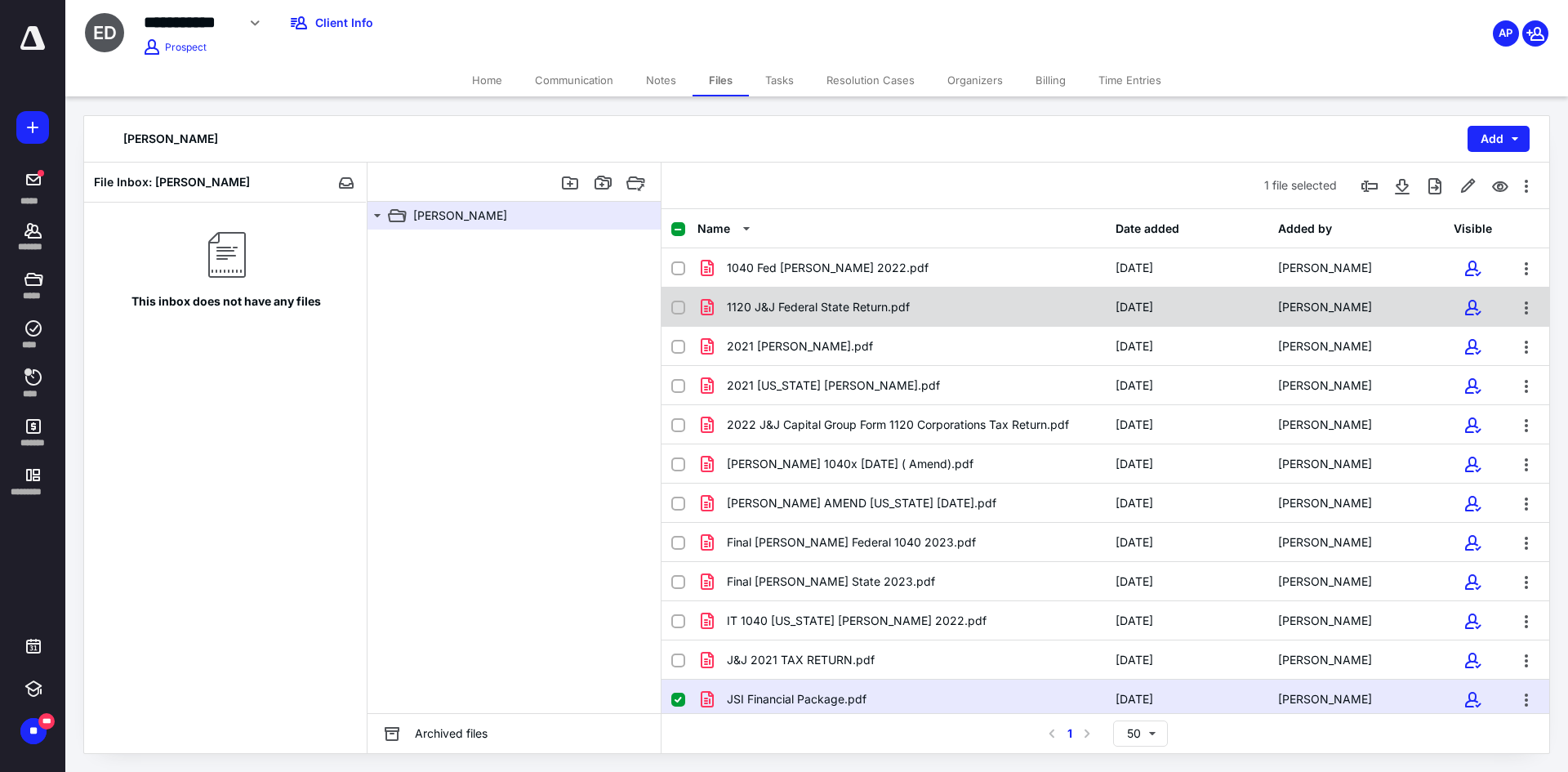 click on "1120 J&J Federal State Return.pdf 6/24/2025 Eddie Davis" at bounding box center (1105, 307) 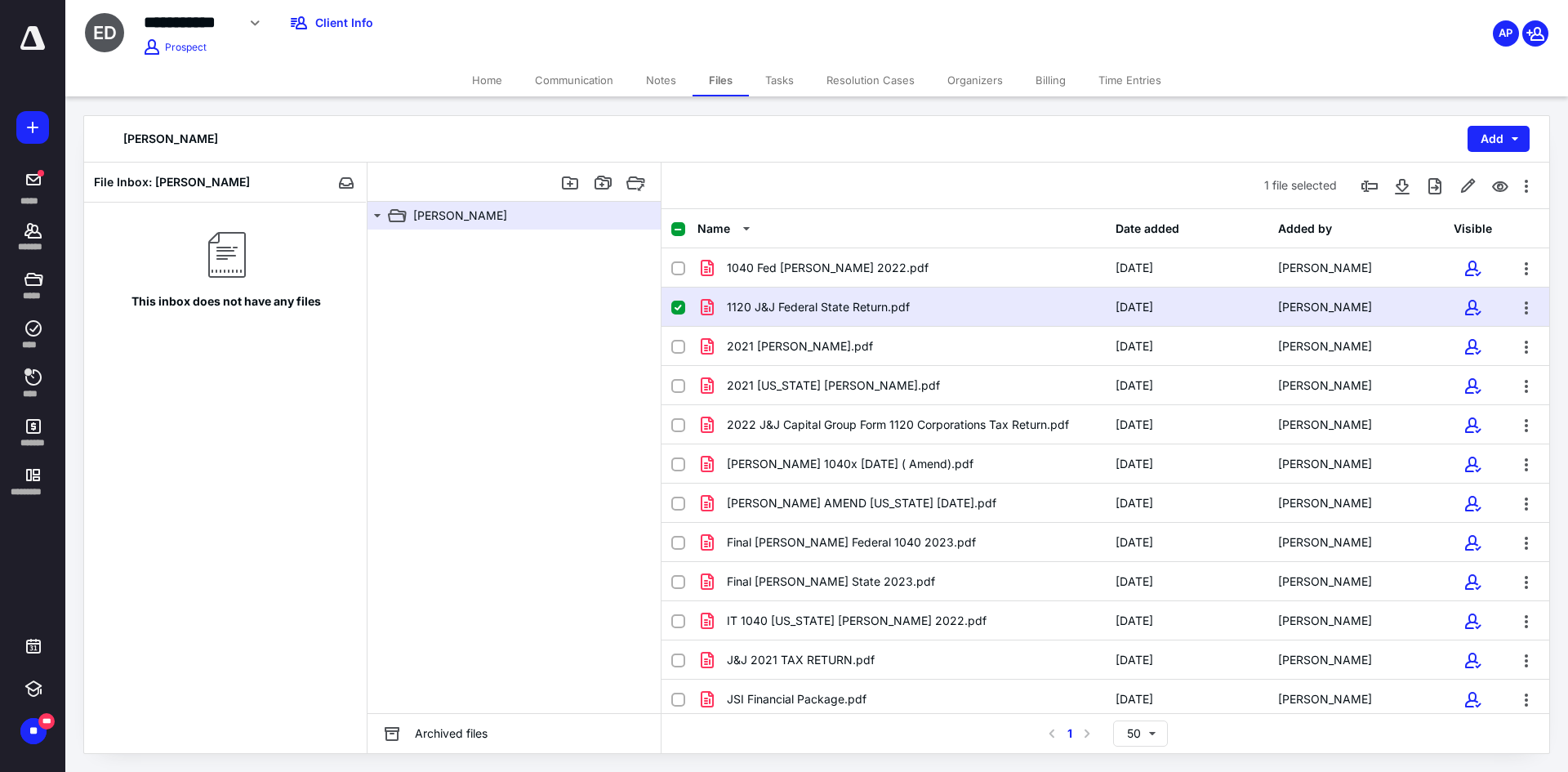click on "1120 J&J Federal State Return.pdf 6/24/2025 Eddie Davis" at bounding box center [1105, 307] 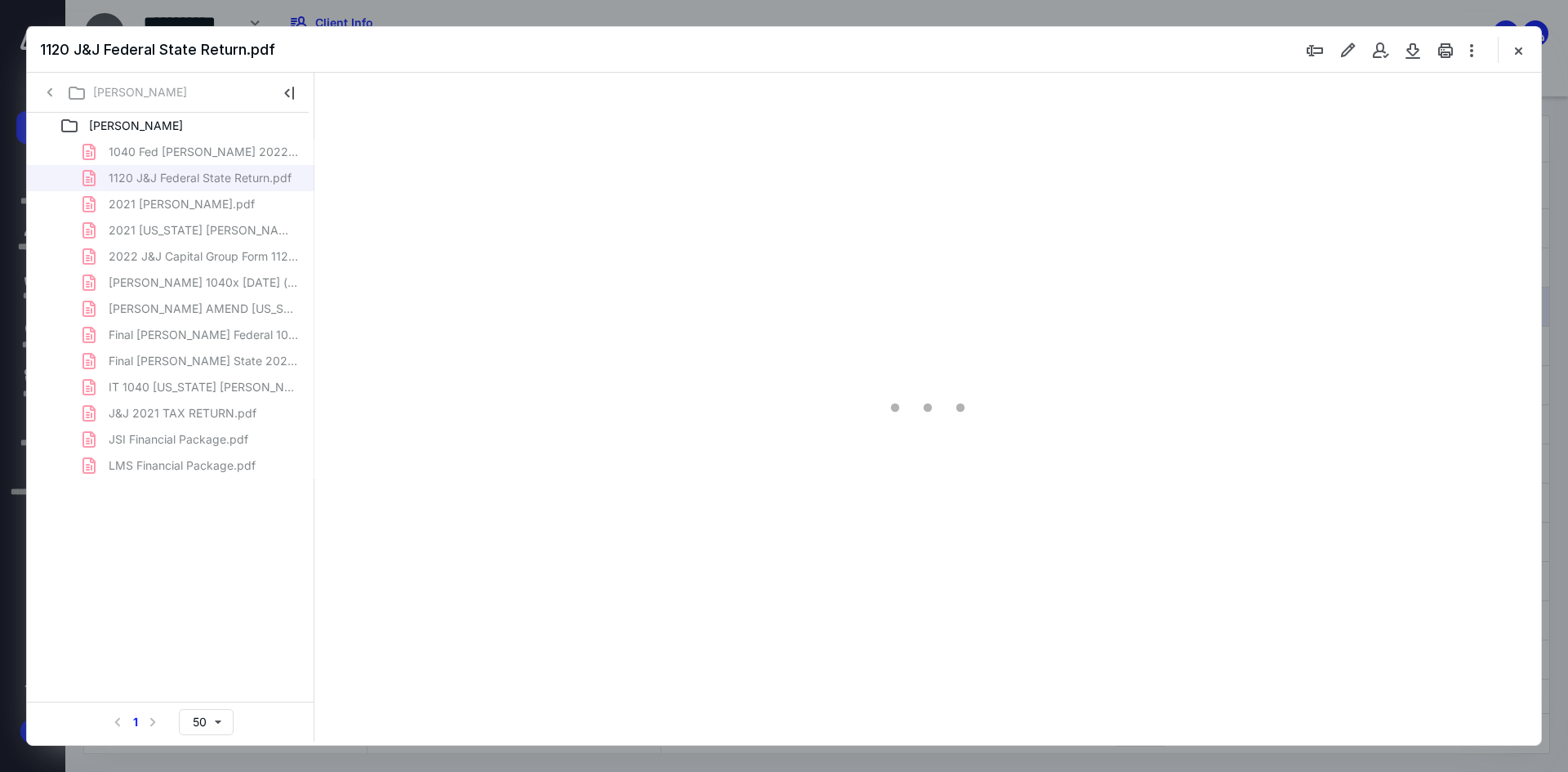 scroll, scrollTop: 0, scrollLeft: 0, axis: both 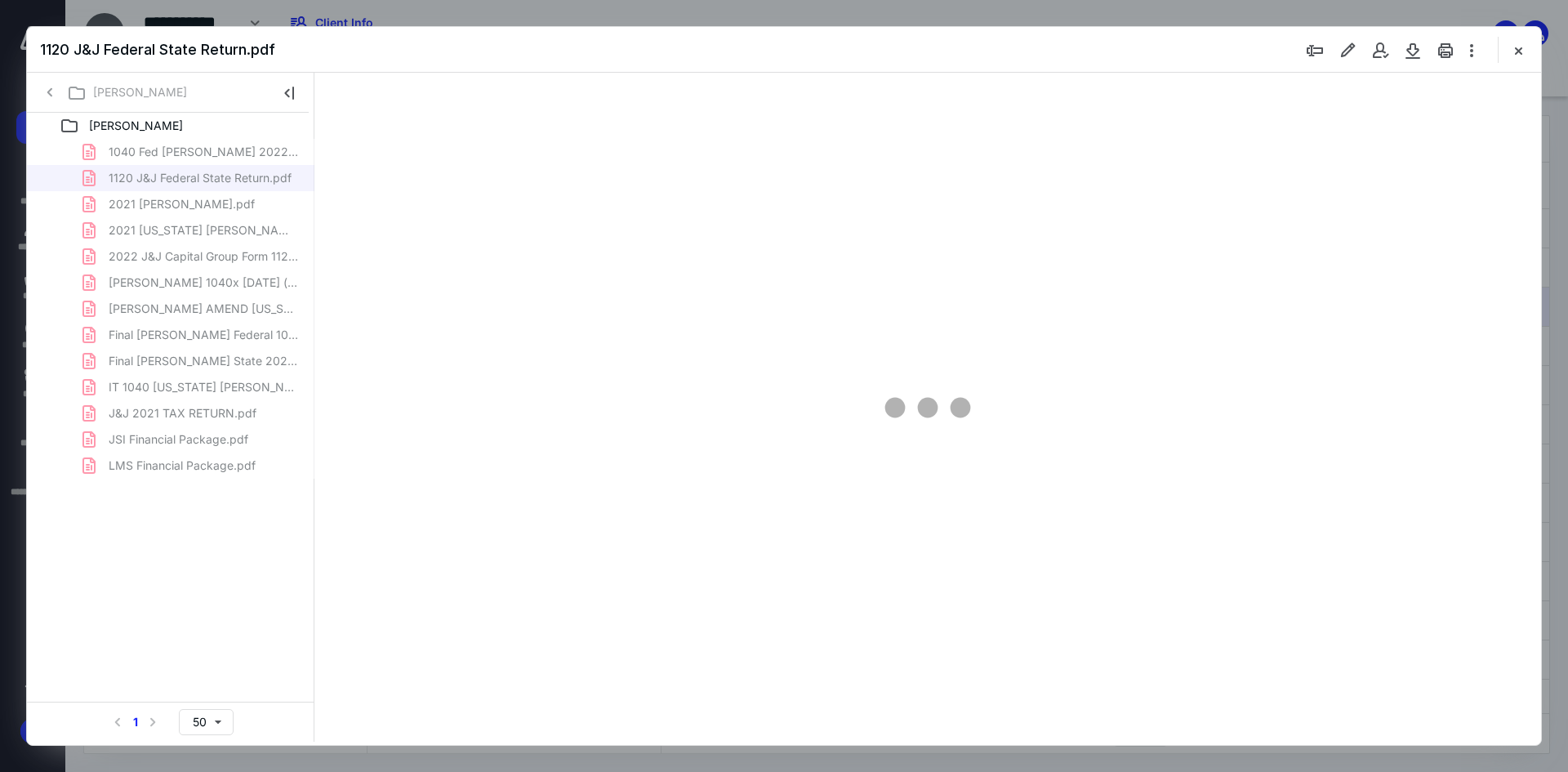 type on "241" 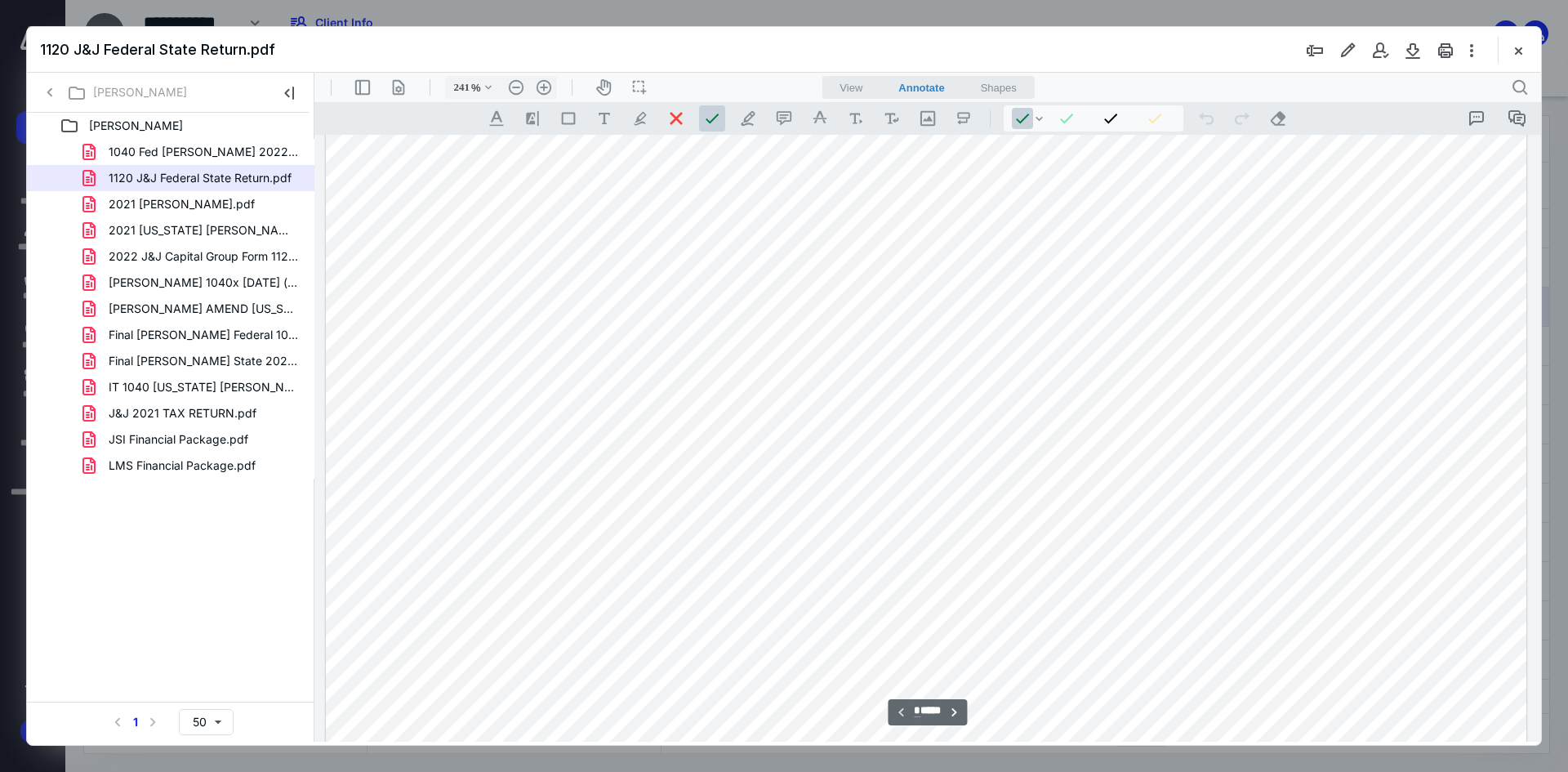 scroll, scrollTop: 817, scrollLeft: 0, axis: vertical 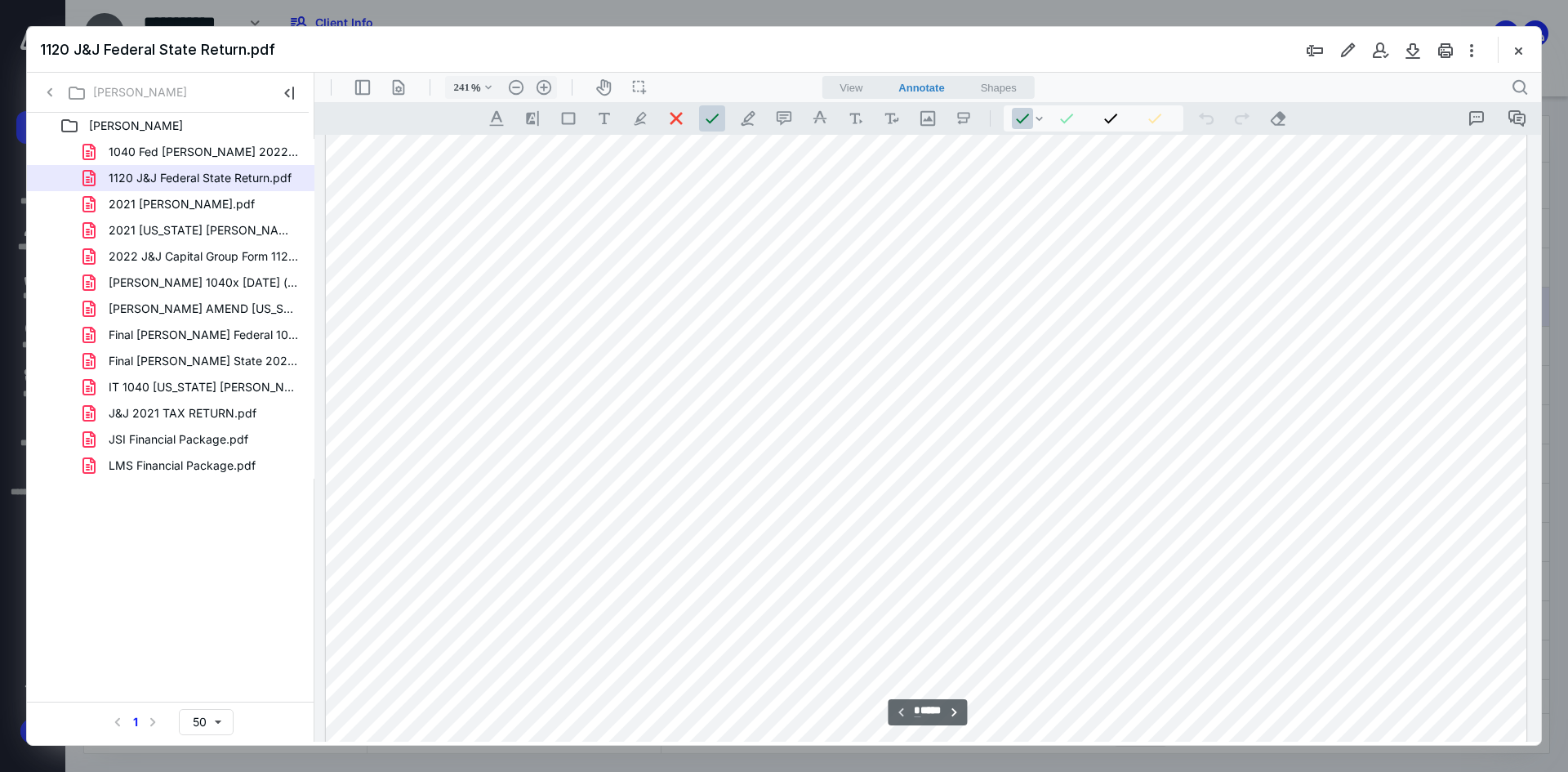 click at bounding box center (926, 103) 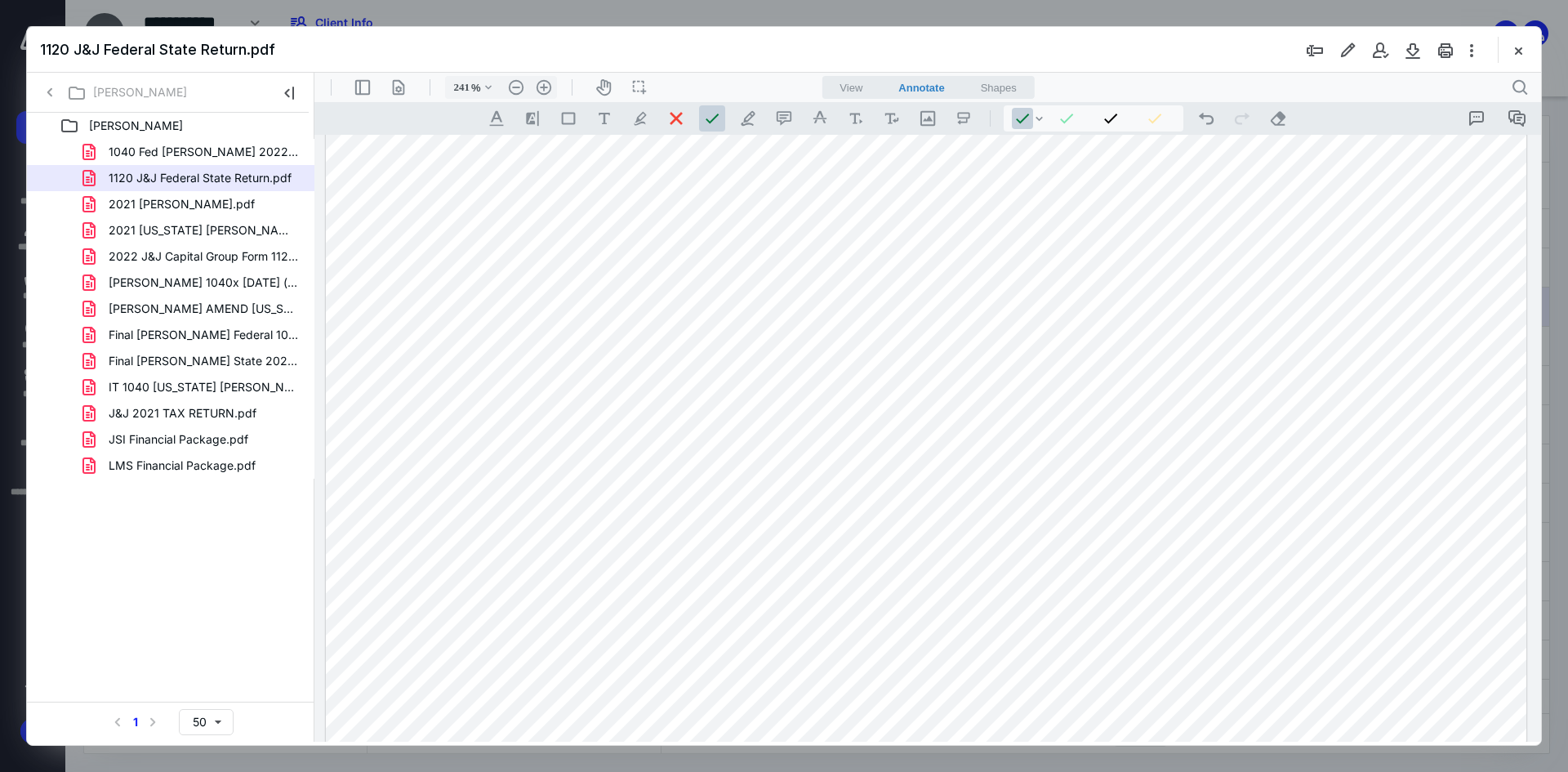click at bounding box center [926, 103] 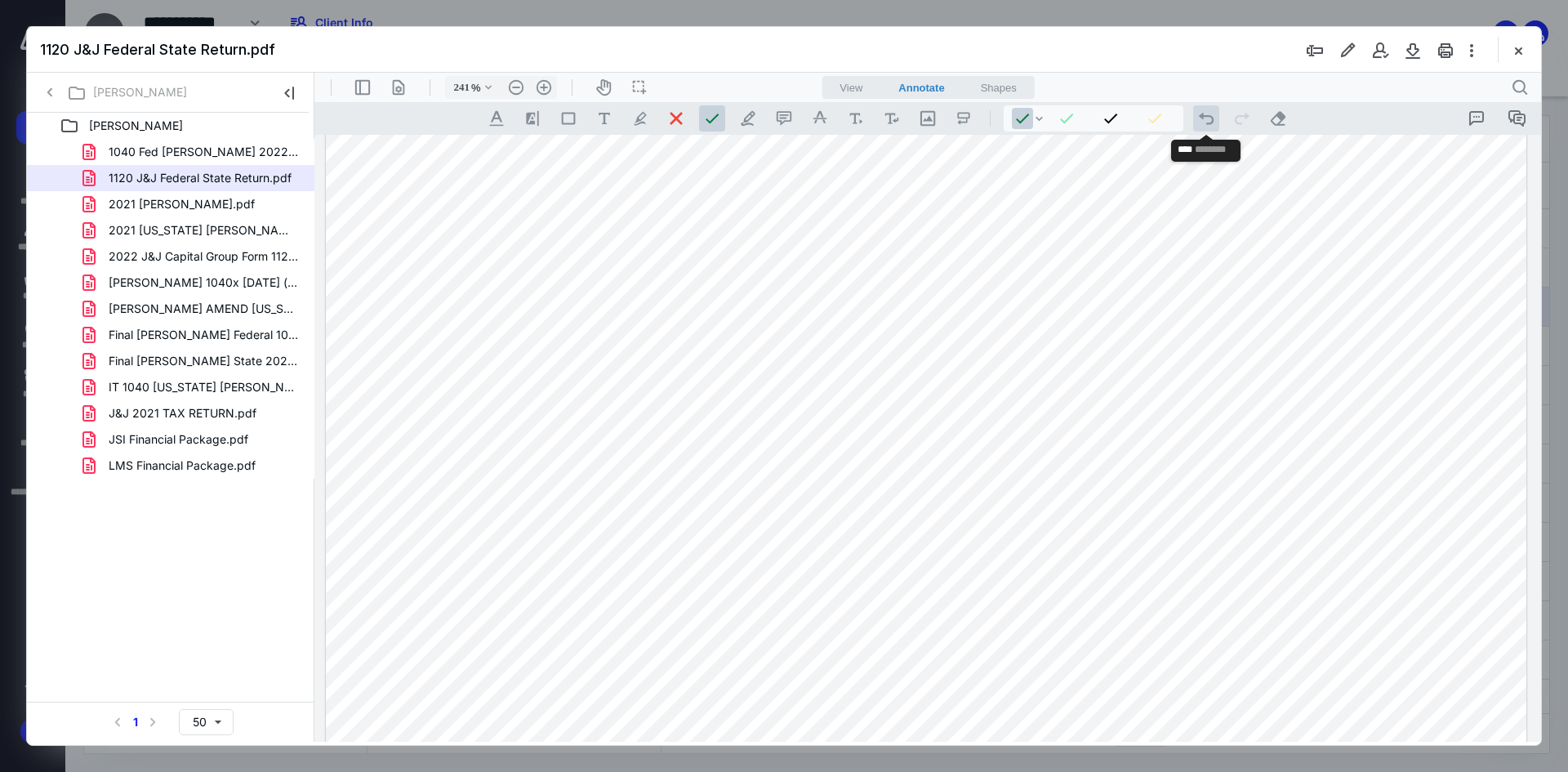 click on ".cls-1{fill:#abb0c4;} icon - operation - undo" at bounding box center [1206, 118] 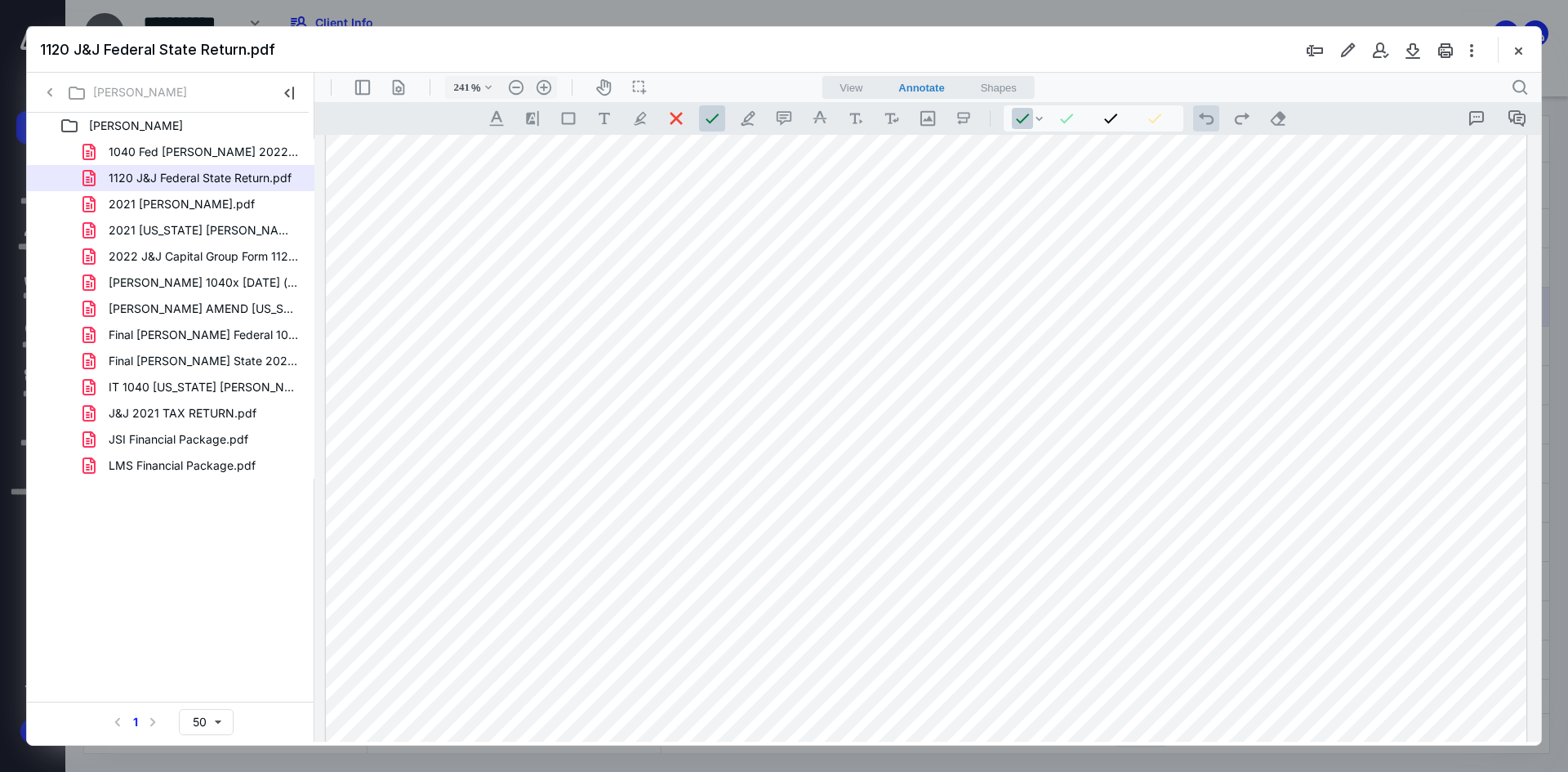 click on ".cls-1{fill:#abb0c4;} icon - operation - undo" at bounding box center (1206, 118) 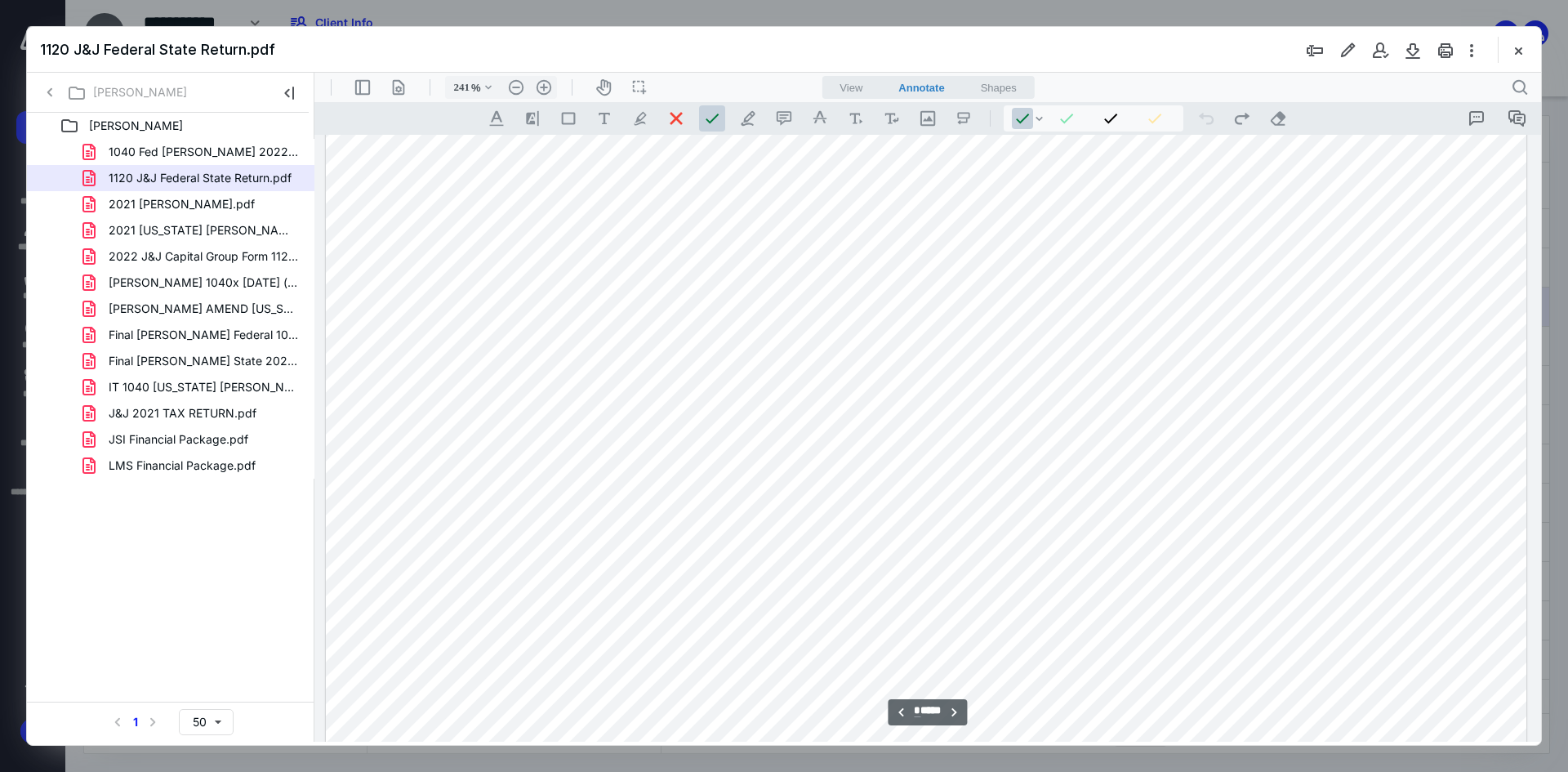 scroll, scrollTop: 3676, scrollLeft: 0, axis: vertical 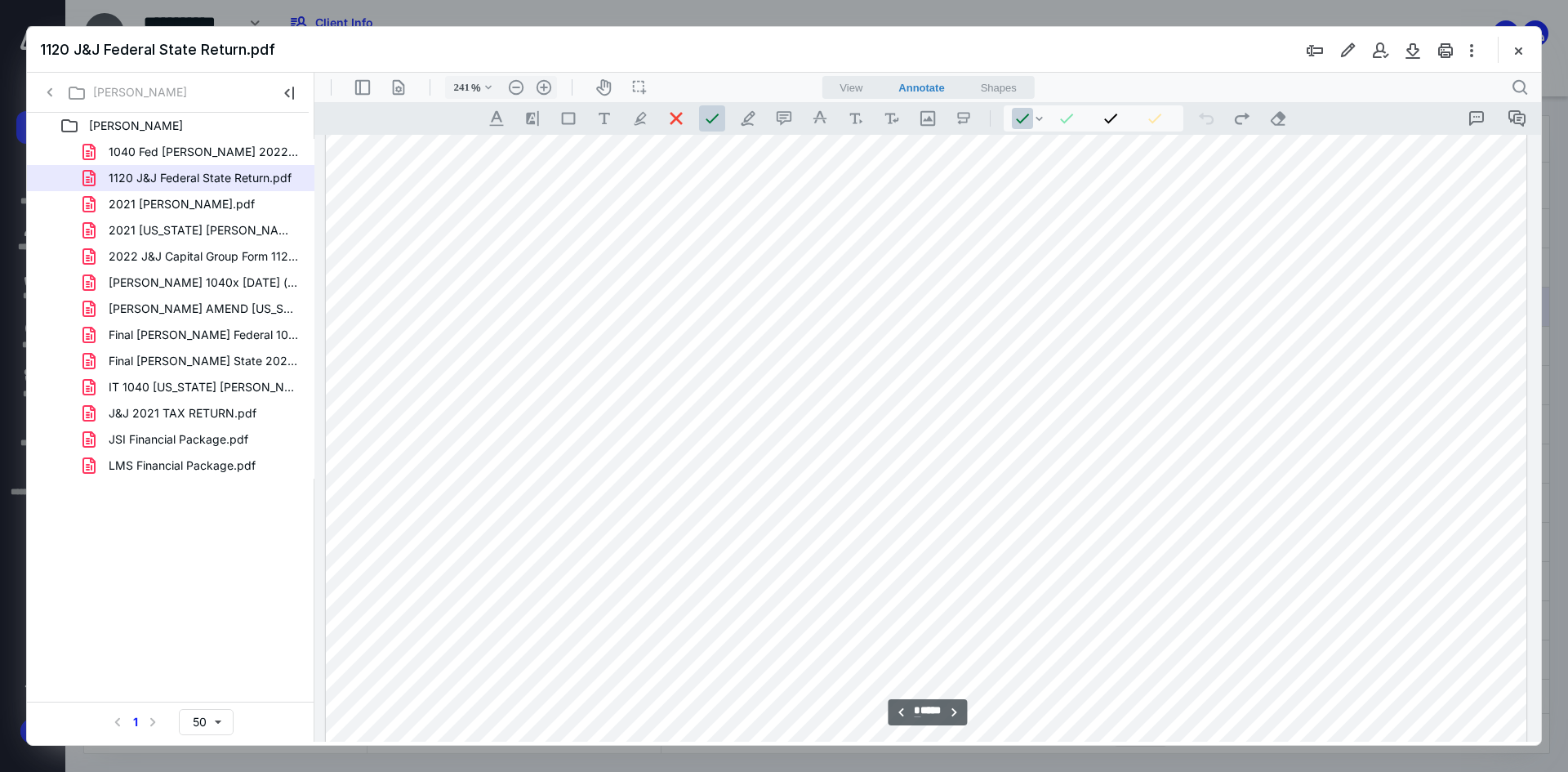 type on "*" 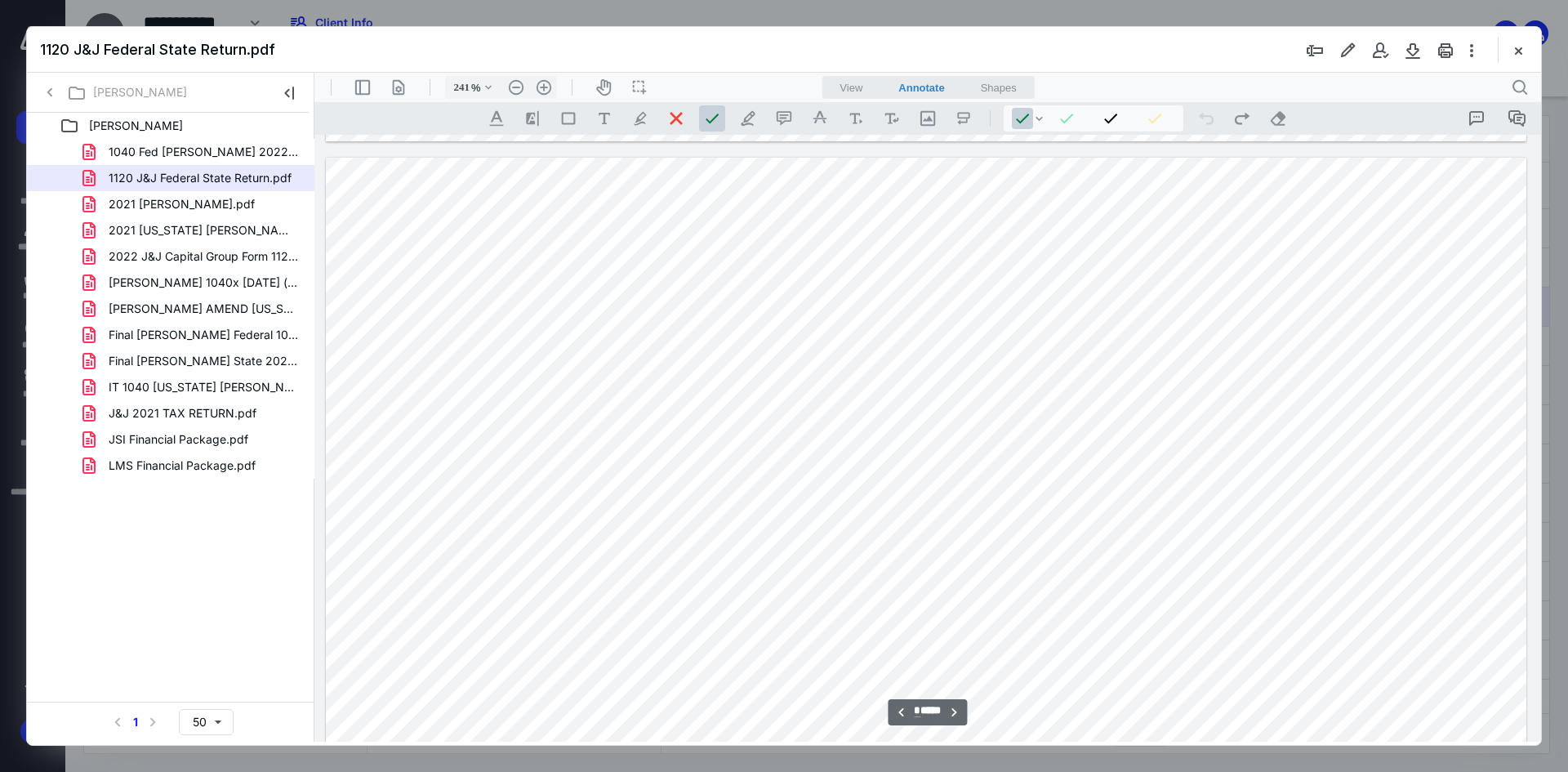 scroll, scrollTop: 7924, scrollLeft: 0, axis: vertical 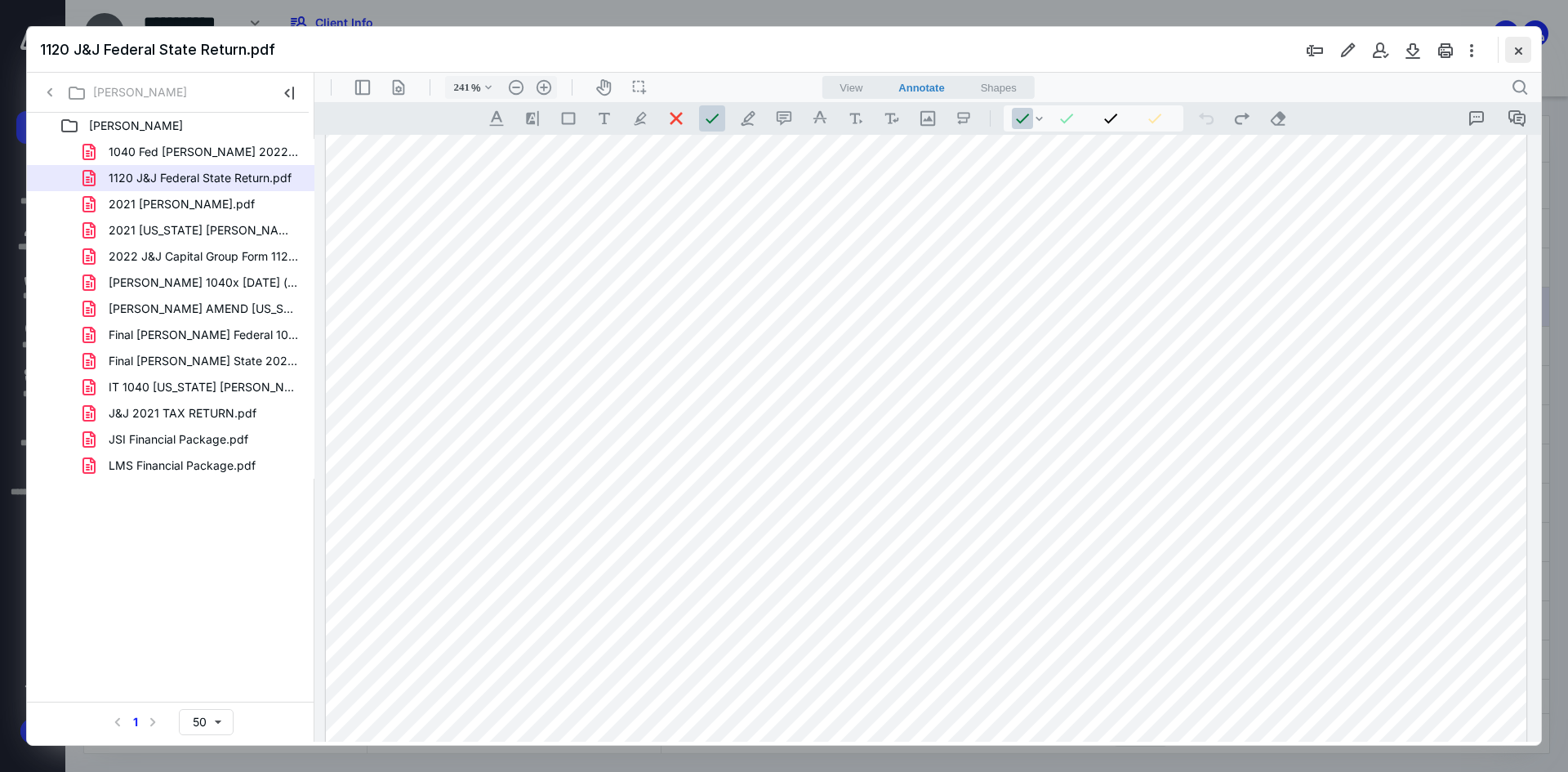 click at bounding box center (1518, 50) 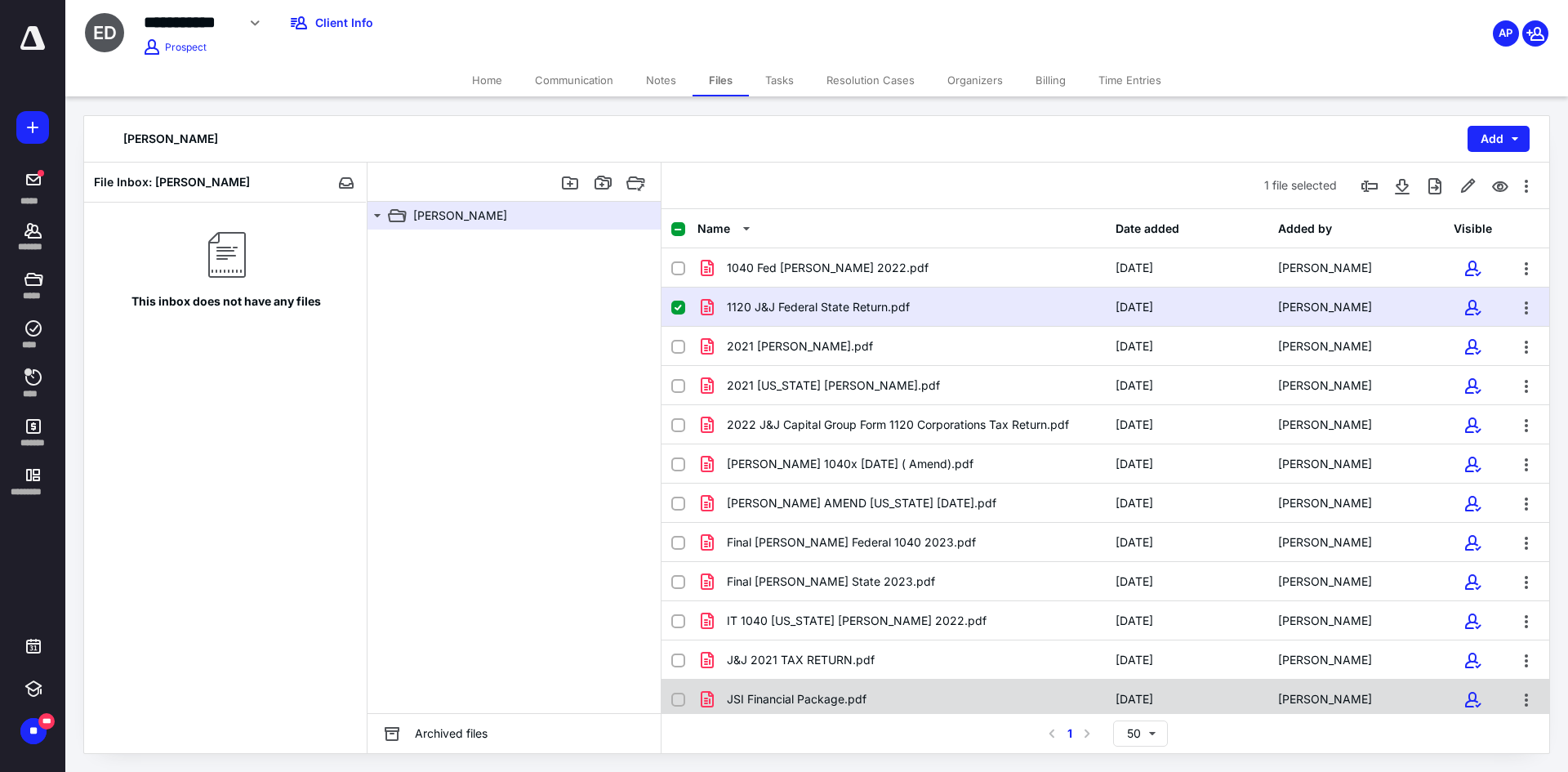 scroll, scrollTop: 45, scrollLeft: 0, axis: vertical 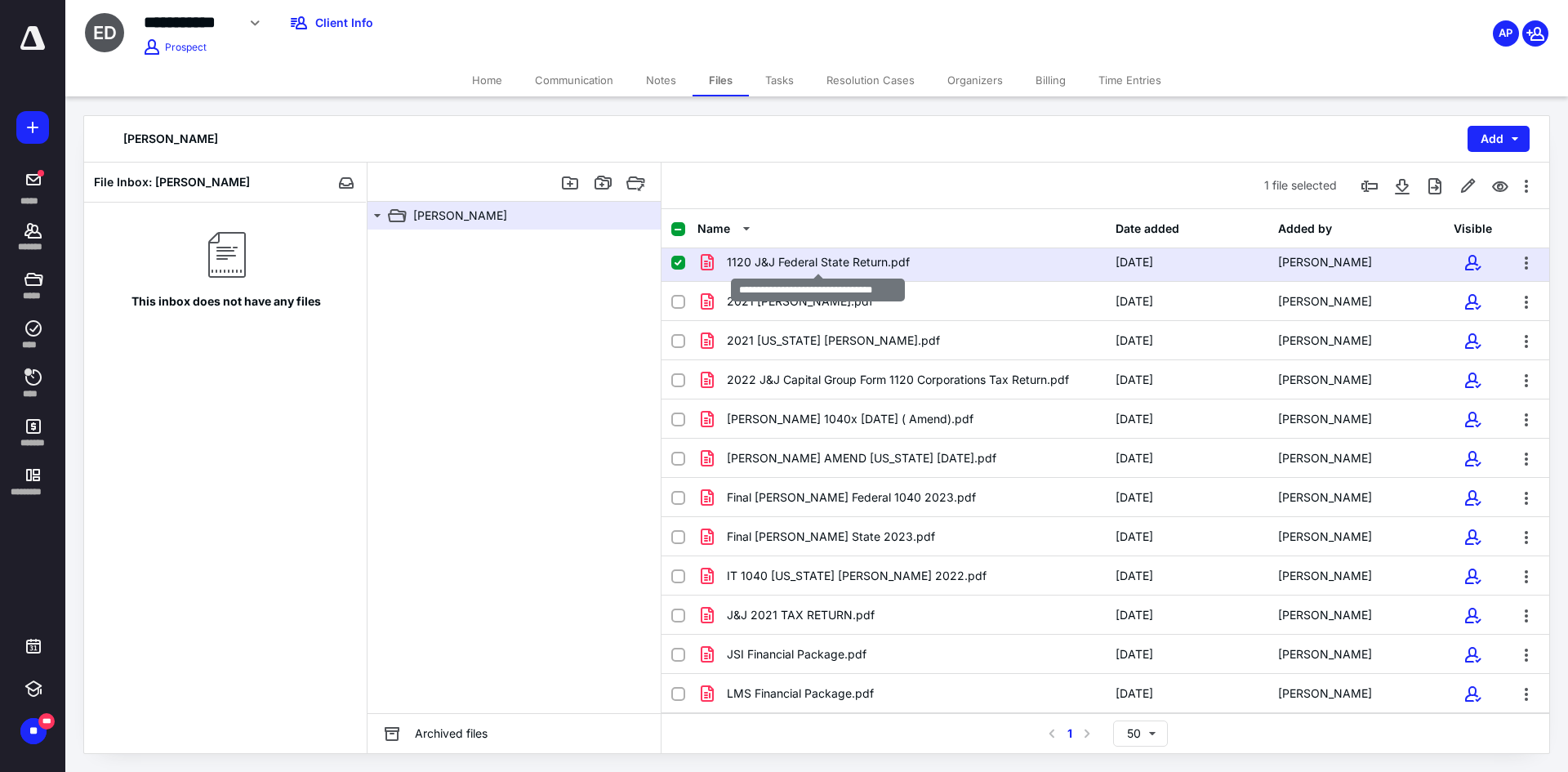 click on "1120 J&J Federal State Return.pdf" at bounding box center (818, 262) 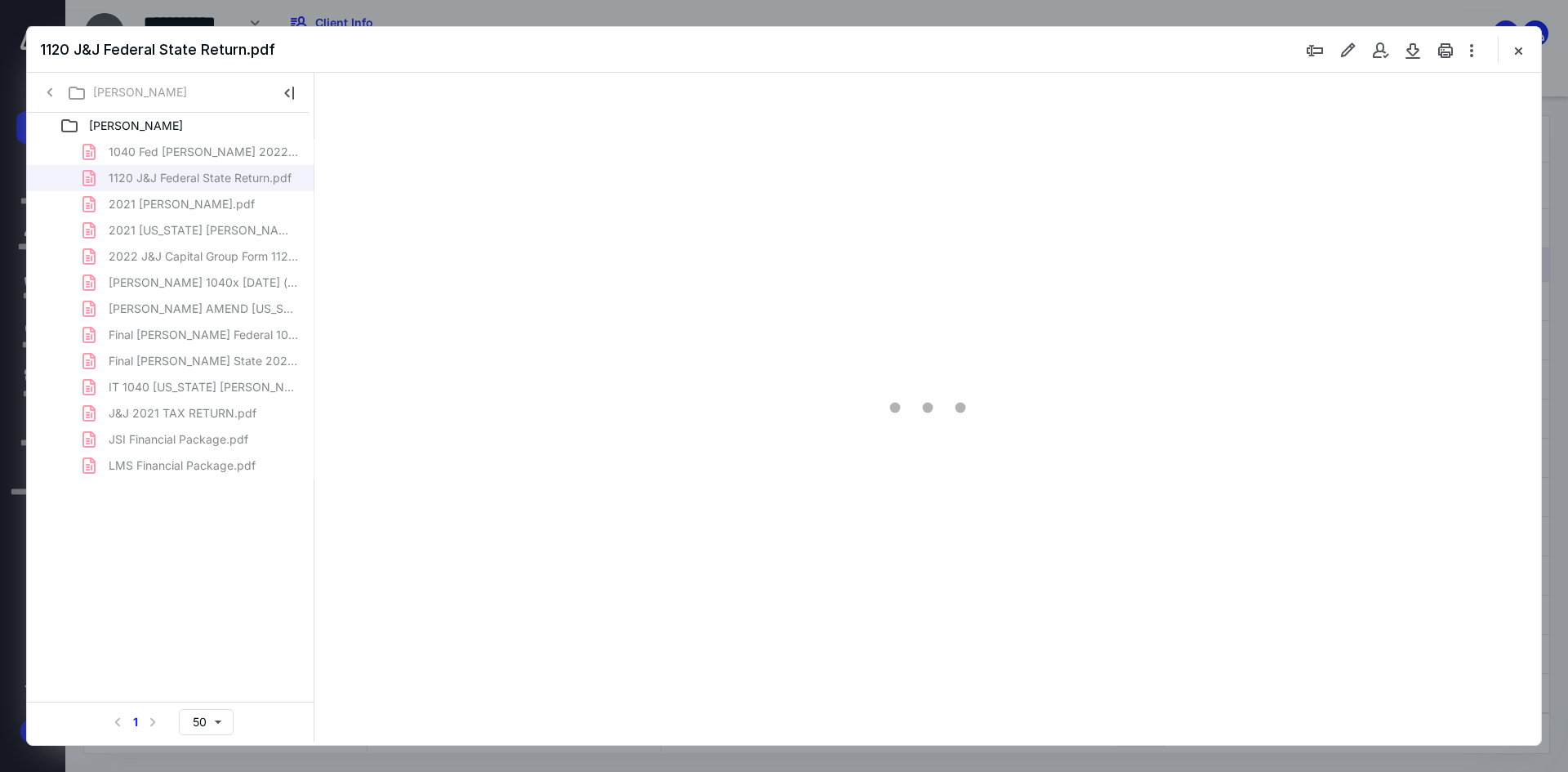 scroll, scrollTop: 0, scrollLeft: 0, axis: both 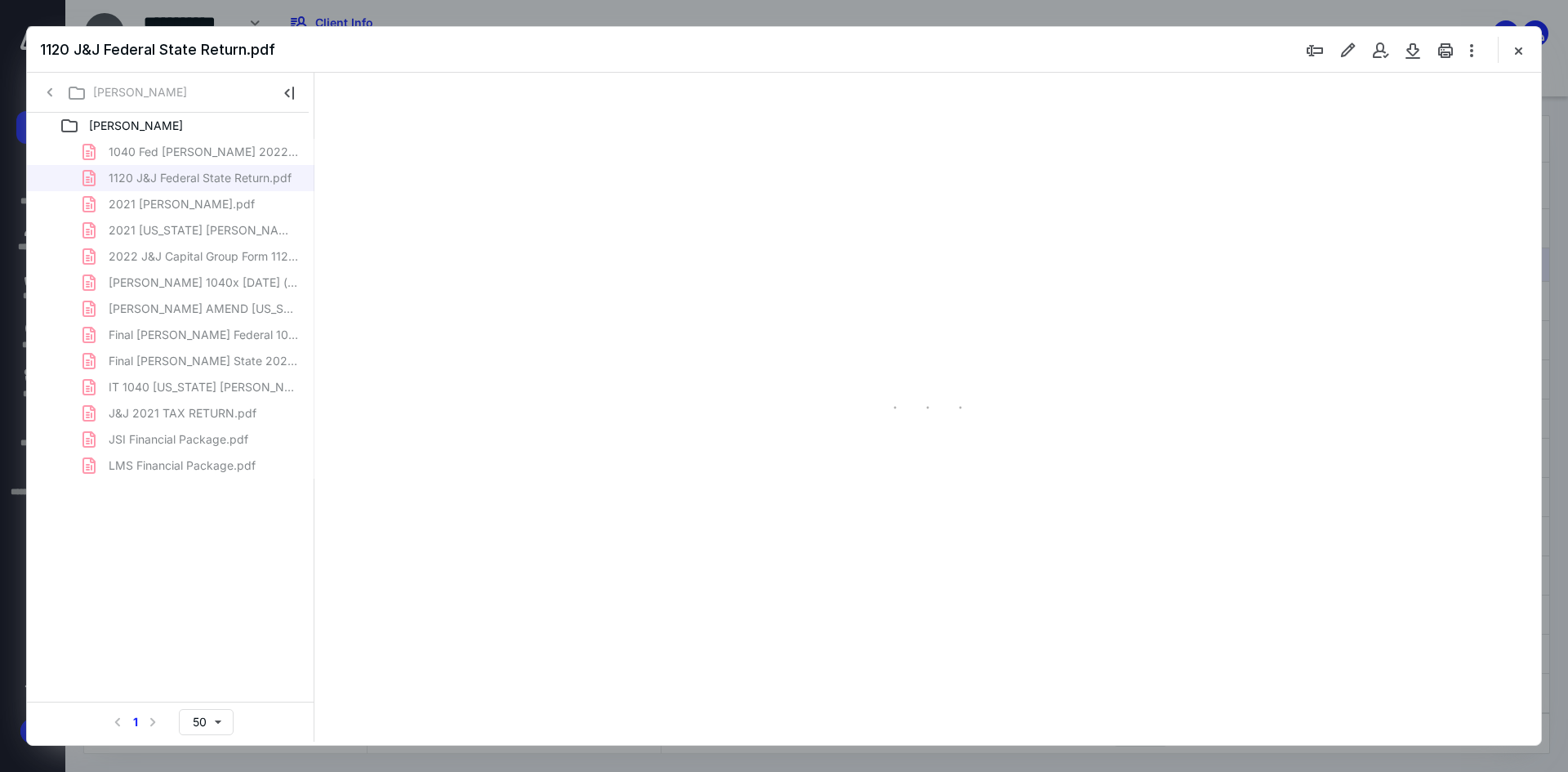 type on "241" 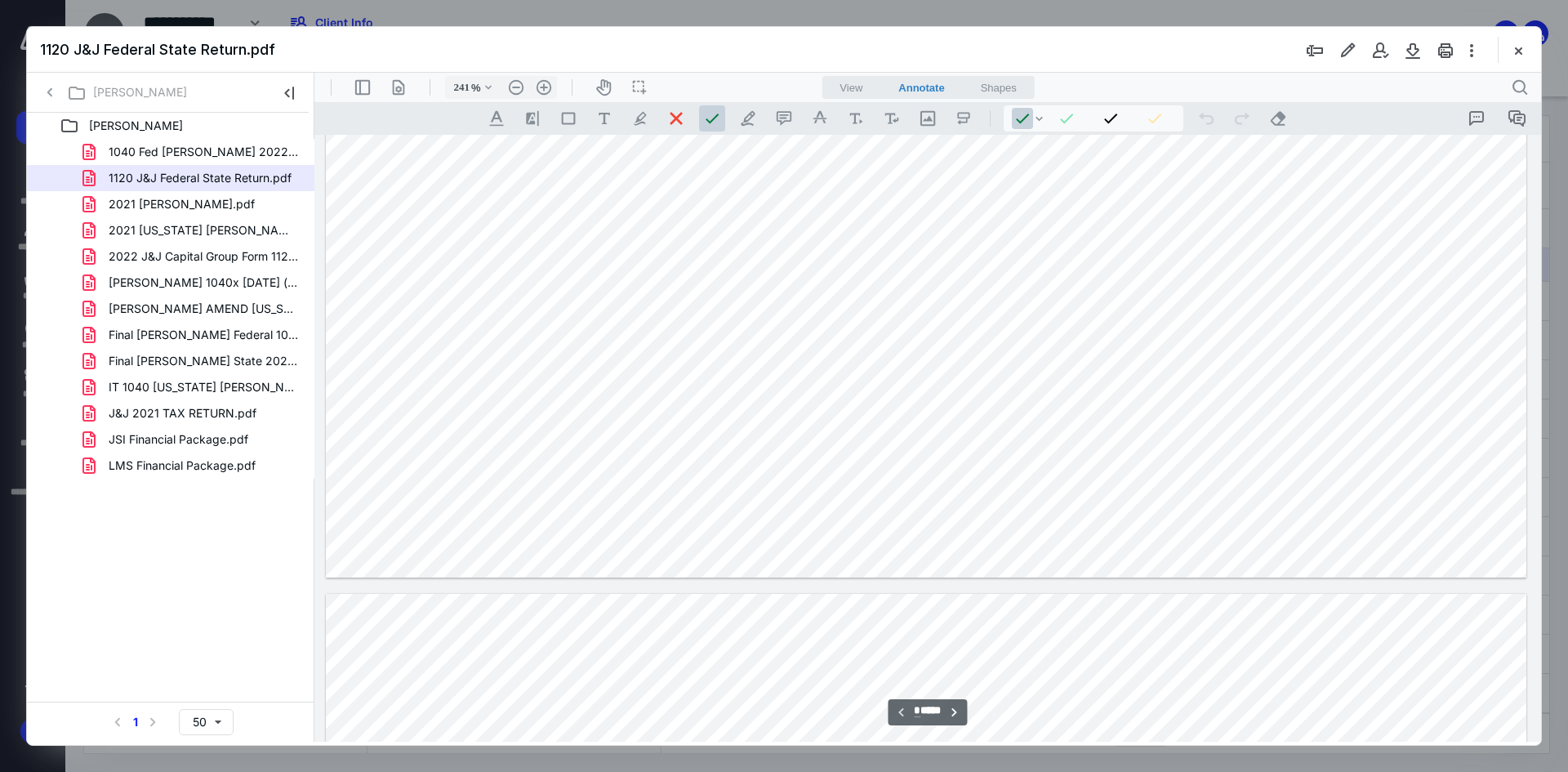 scroll, scrollTop: 1144, scrollLeft: 0, axis: vertical 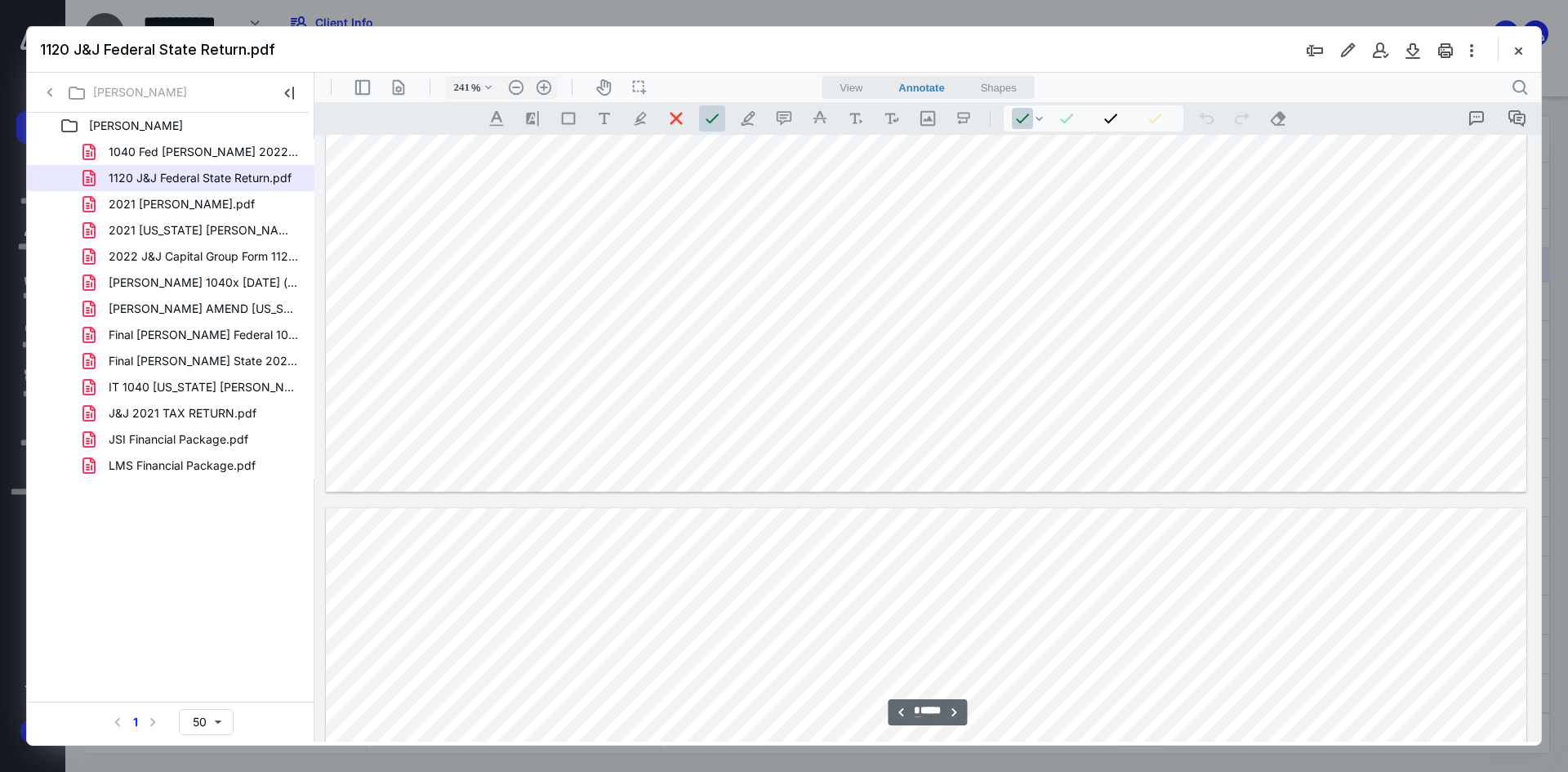 type on "*" 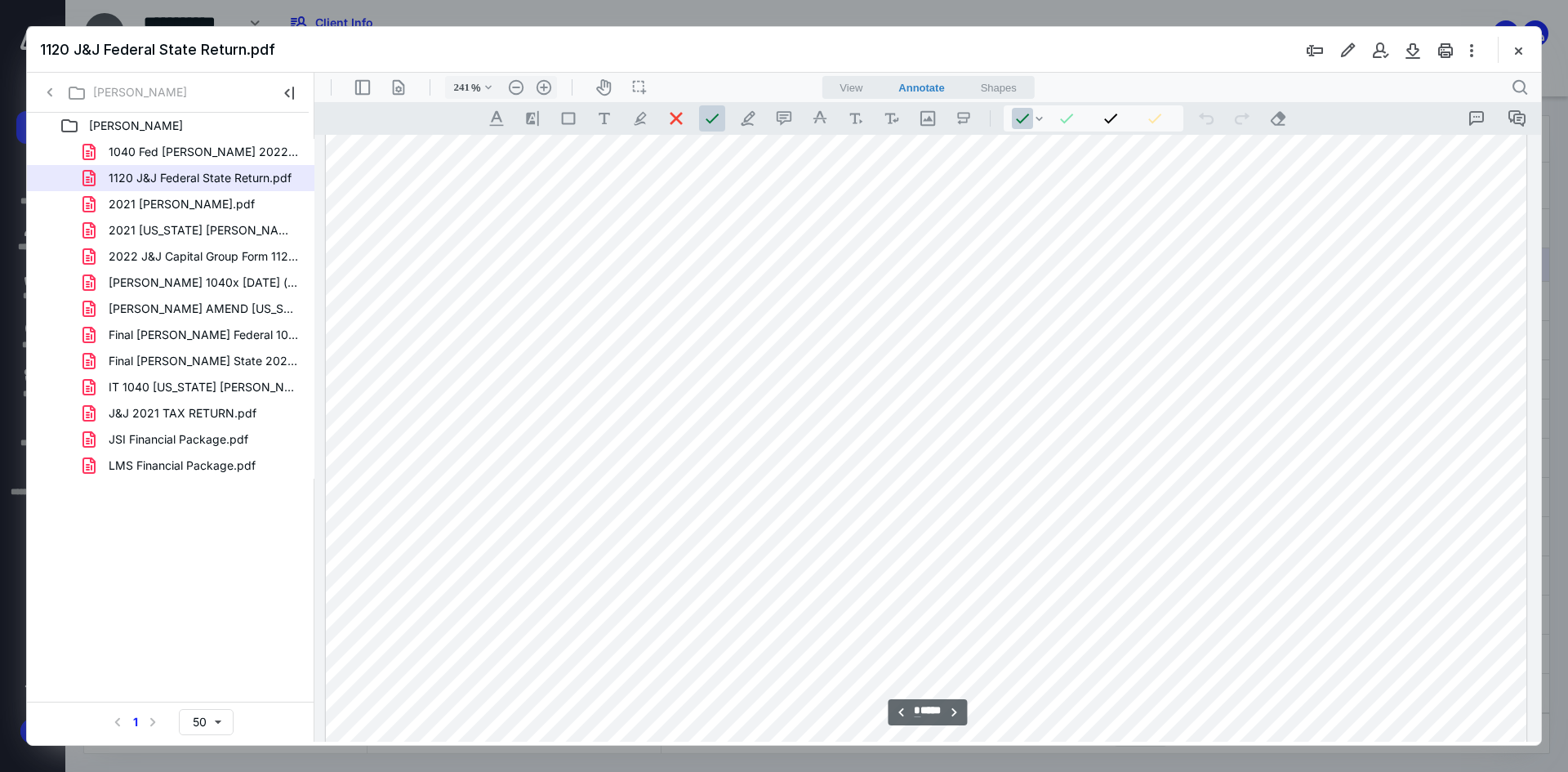 scroll, scrollTop: 4003, scrollLeft: 0, axis: vertical 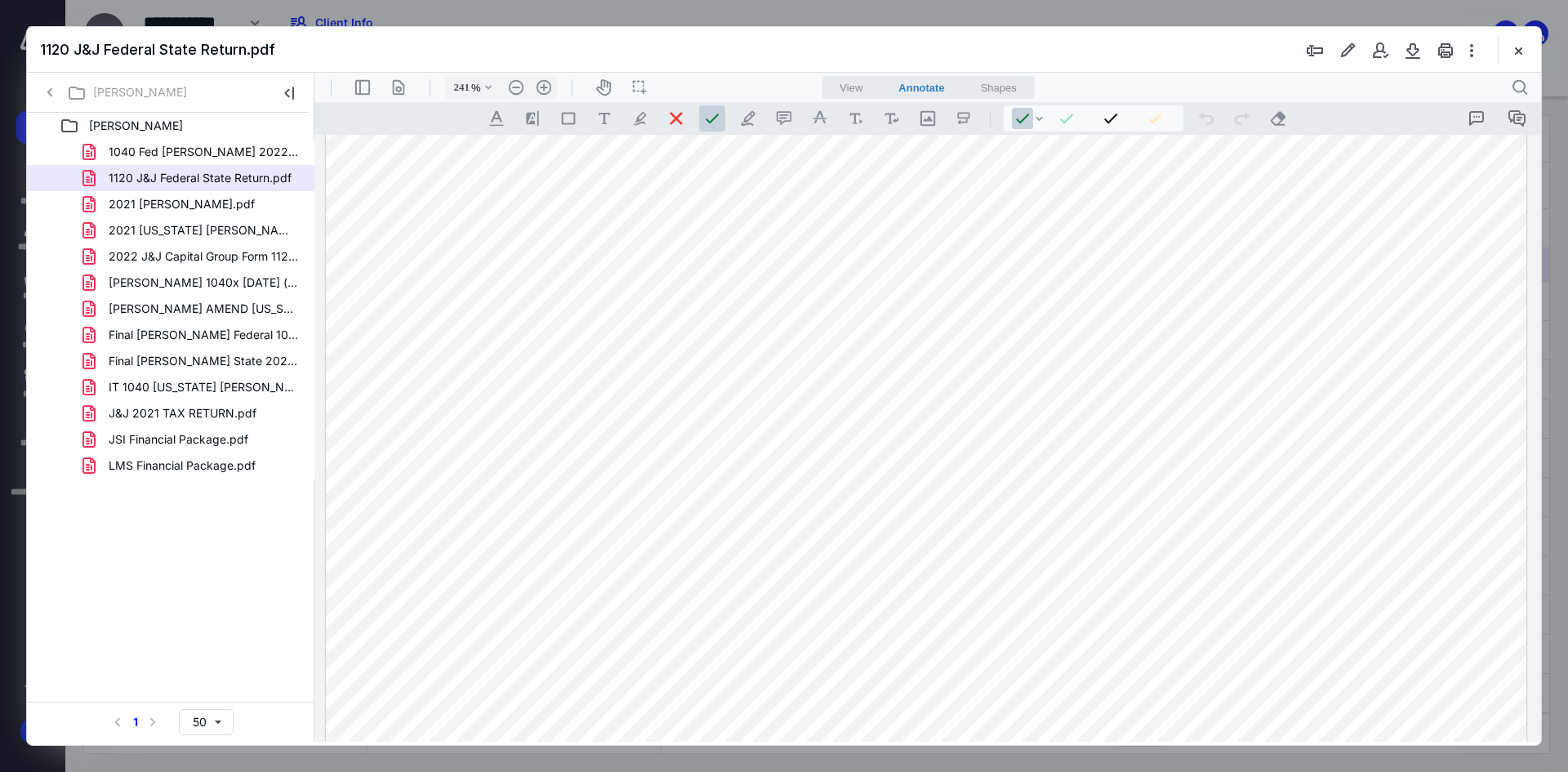 click at bounding box center (926, 57) 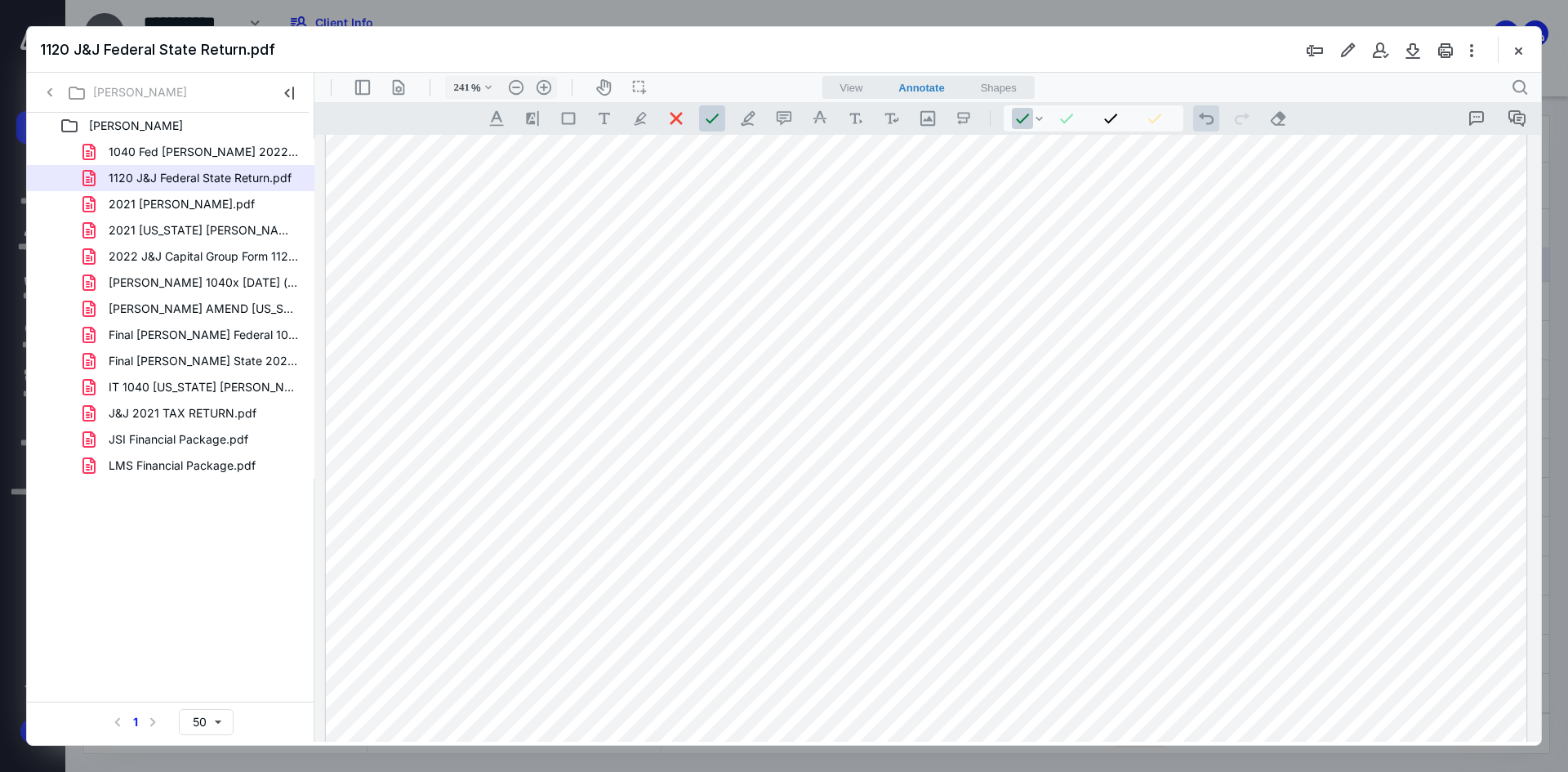 click on ".cls-1{fill:#abb0c4;} icon - operation - undo" at bounding box center [1206, 118] 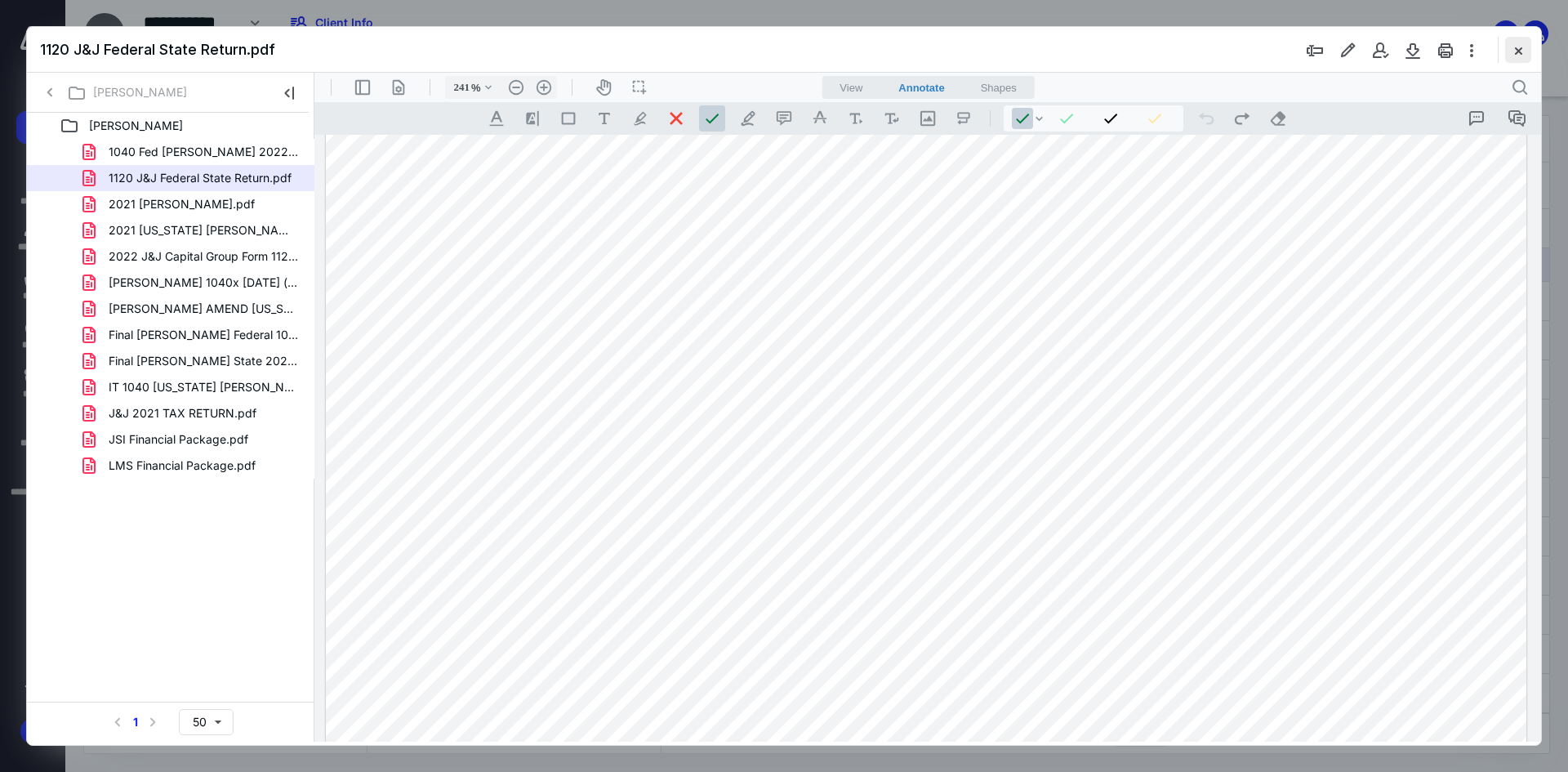 click at bounding box center [1518, 50] 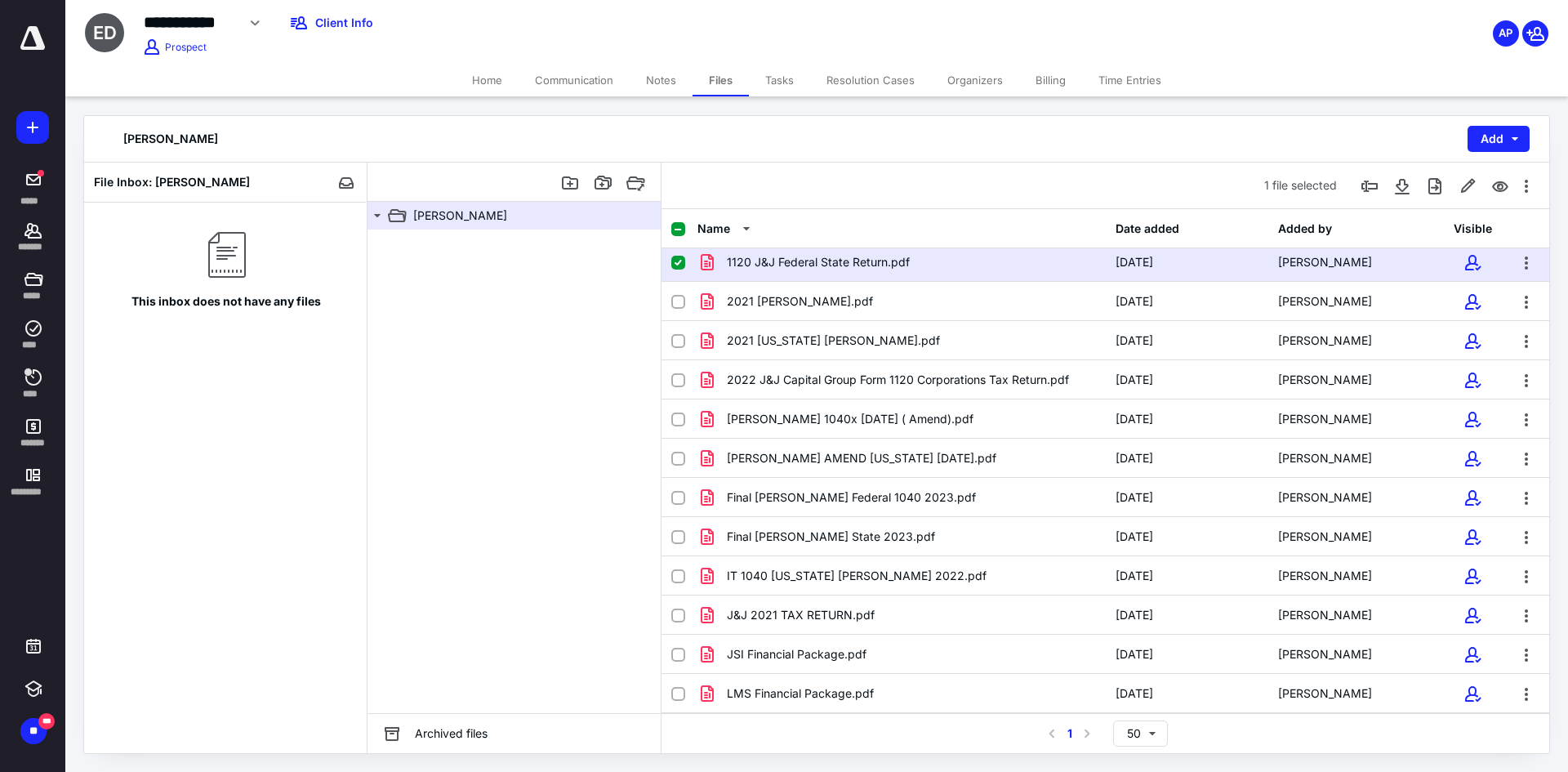 drag, startPoint x: 675, startPoint y: 264, endPoint x: 658, endPoint y: 389, distance: 126.1507 